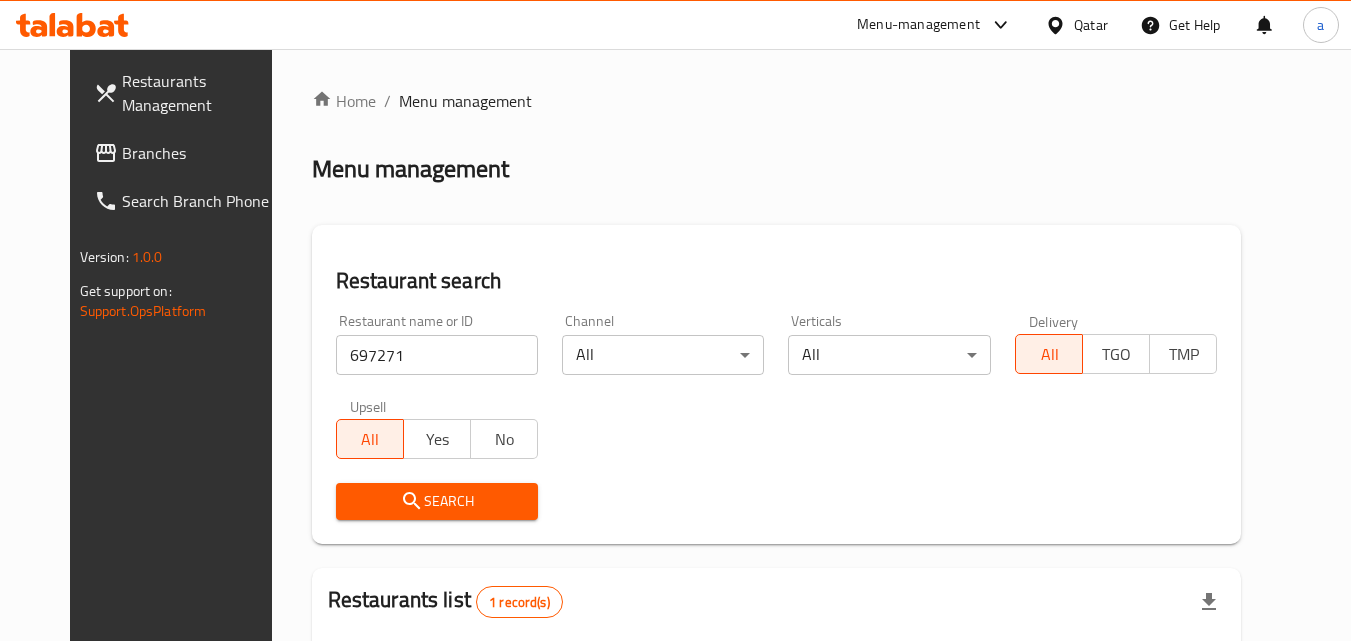 scroll, scrollTop: 0, scrollLeft: 0, axis: both 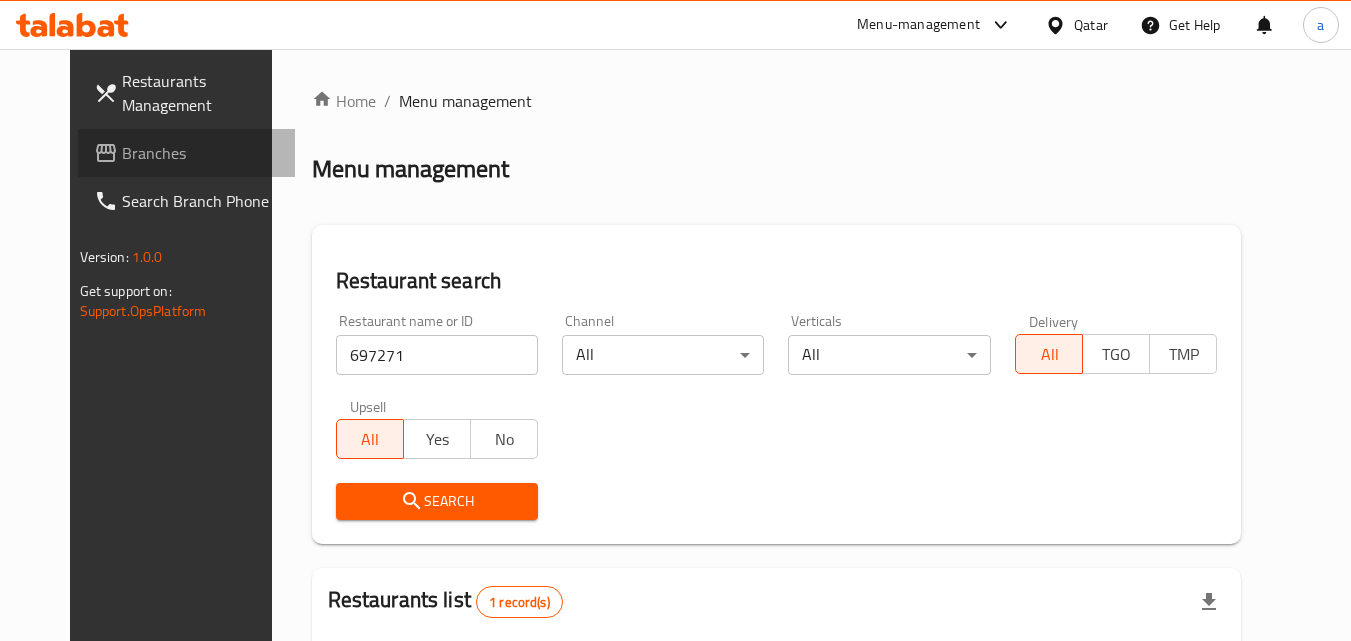 click on "Branches" at bounding box center (187, 153) 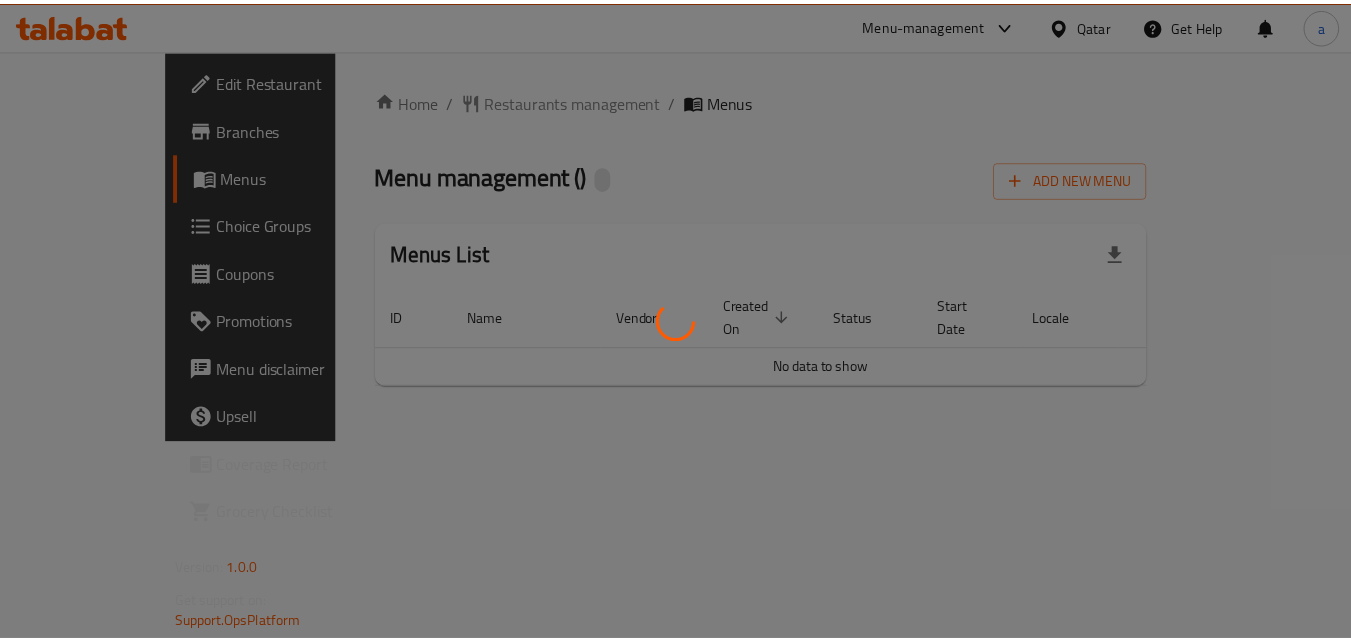 scroll, scrollTop: 0, scrollLeft: 0, axis: both 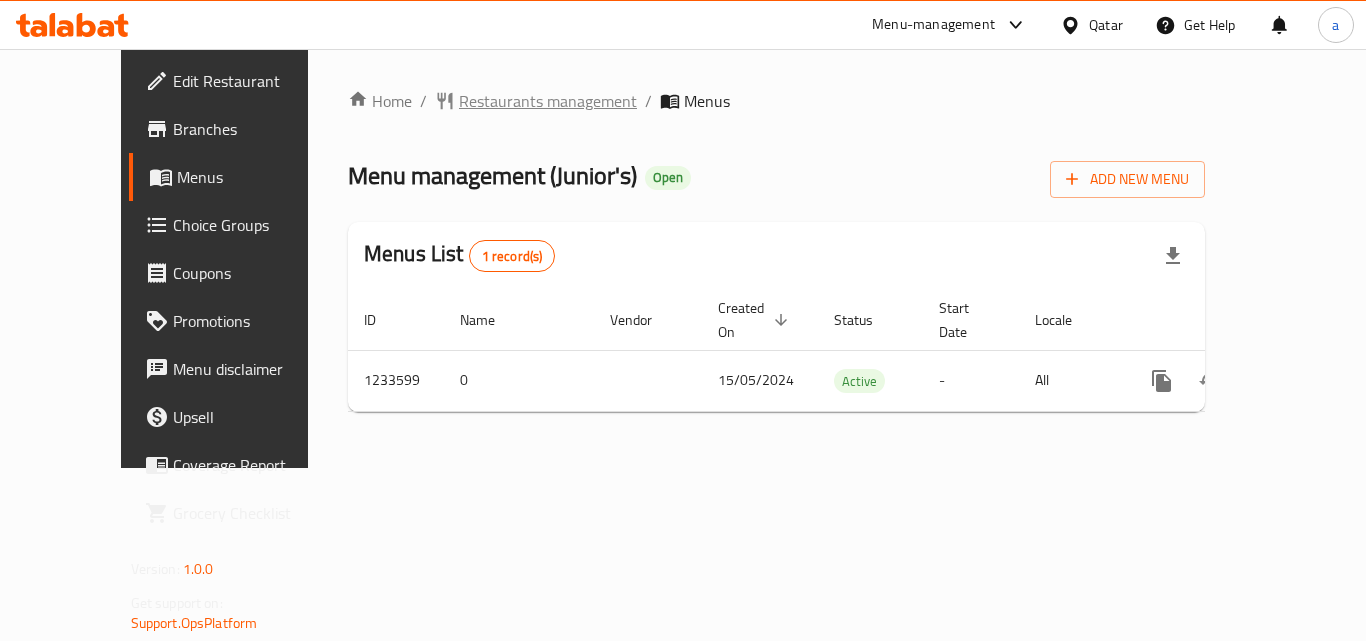 click on "Restaurants management" at bounding box center [548, 101] 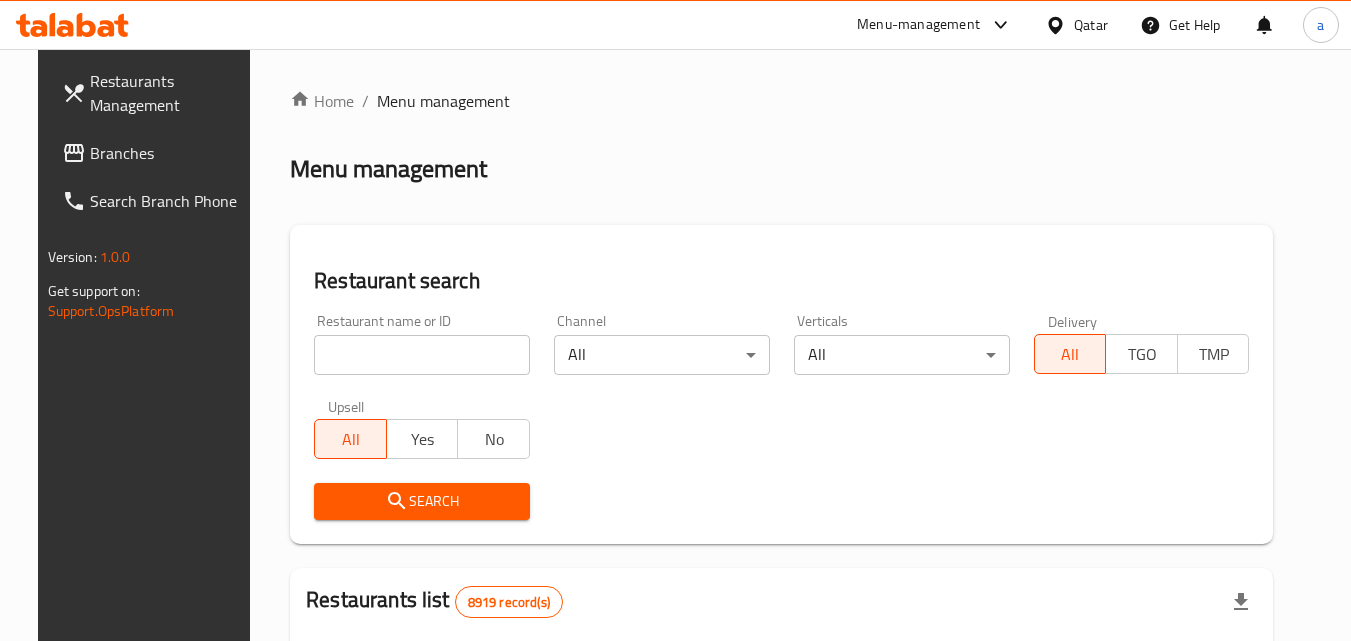 click at bounding box center [422, 355] 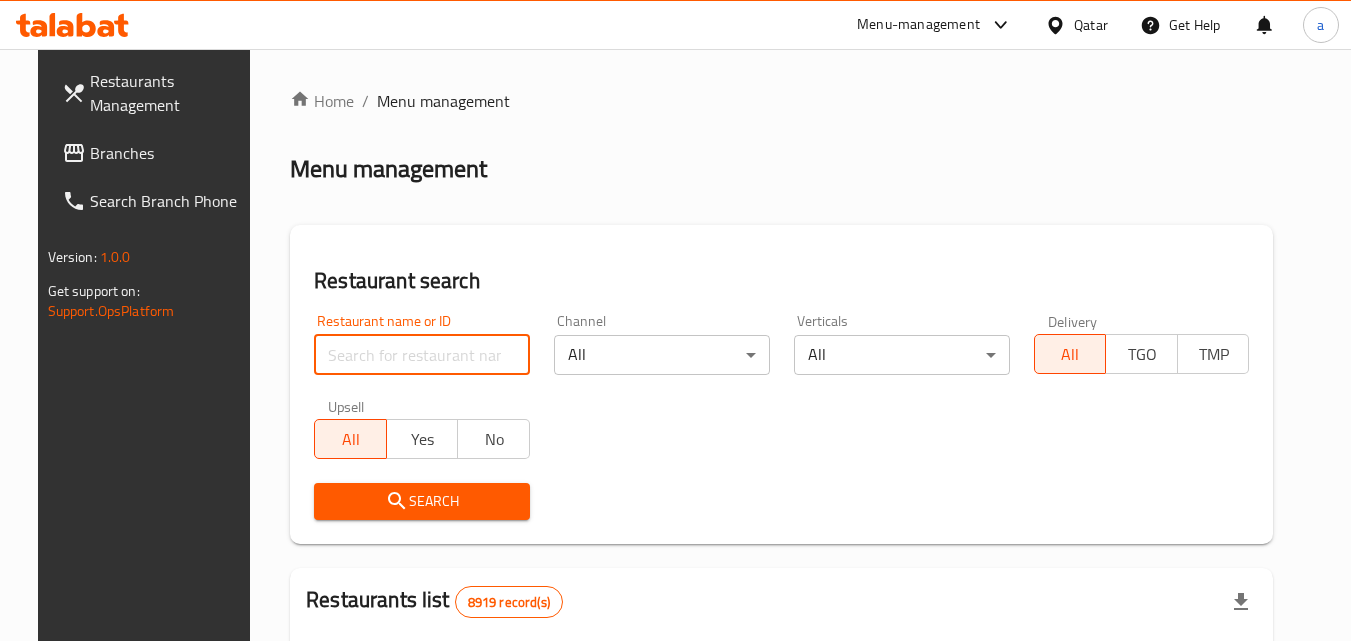 paste on "678193" 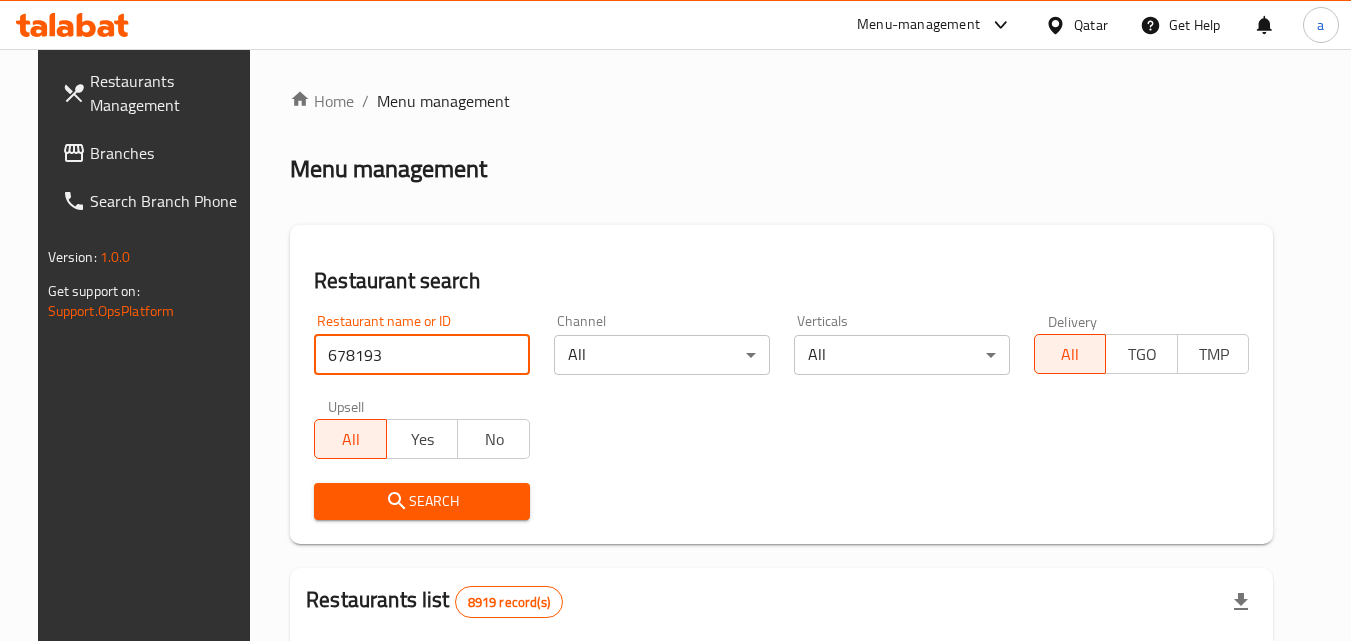 type on "678193" 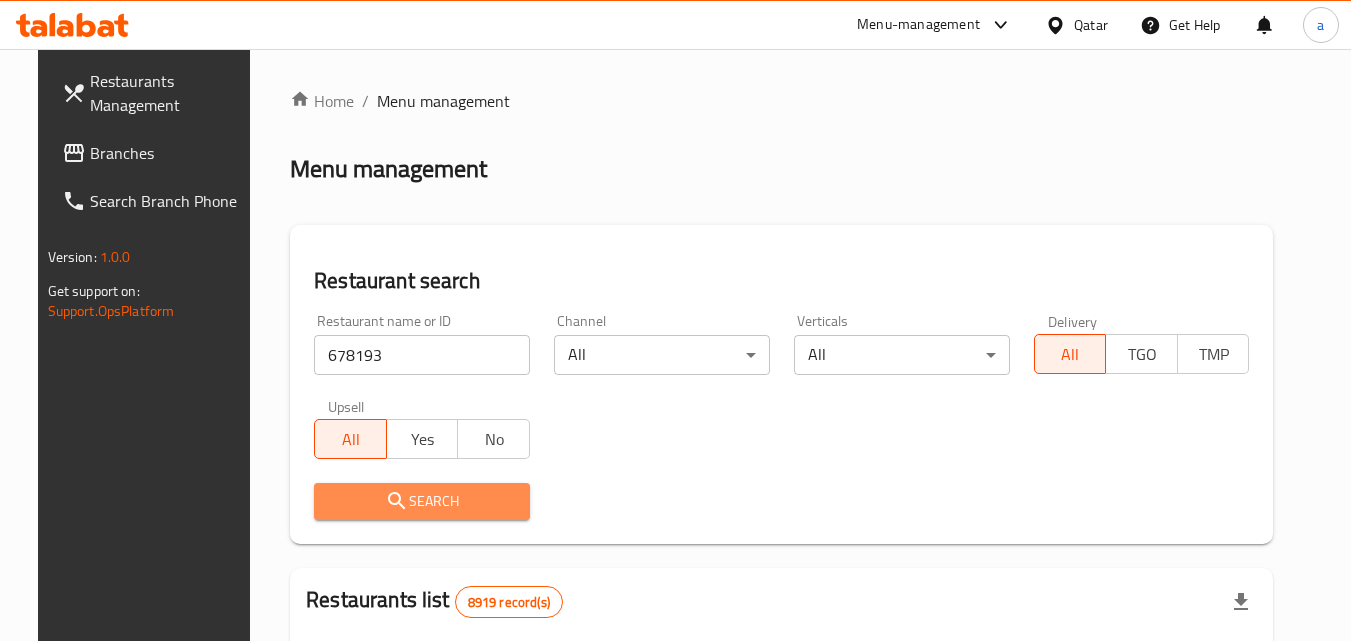 click on "Search" at bounding box center [422, 501] 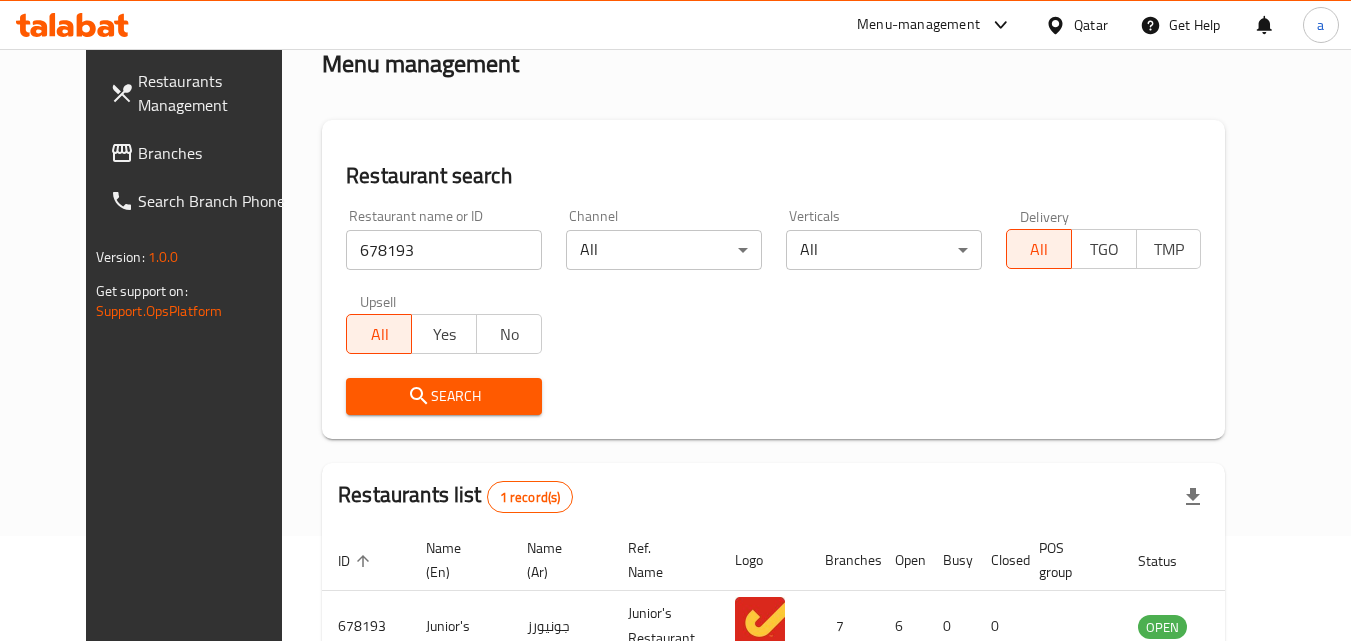 scroll, scrollTop: 0, scrollLeft: 0, axis: both 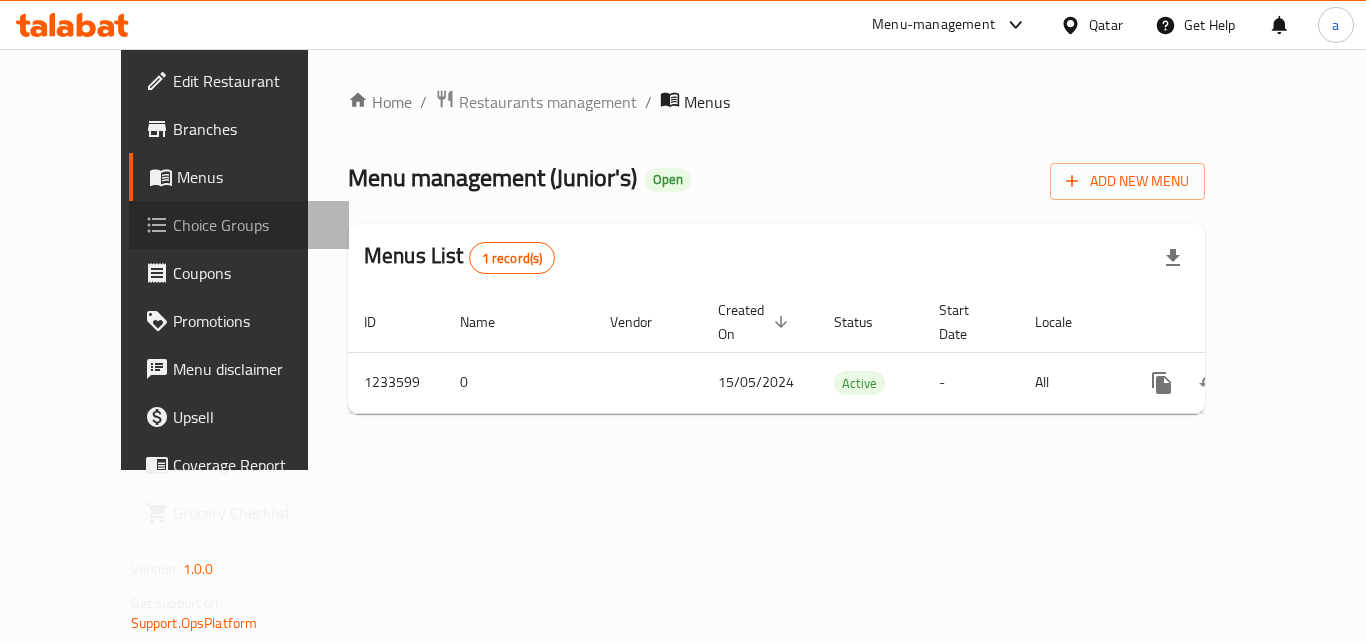 click on "Choice Groups" at bounding box center (239, 225) 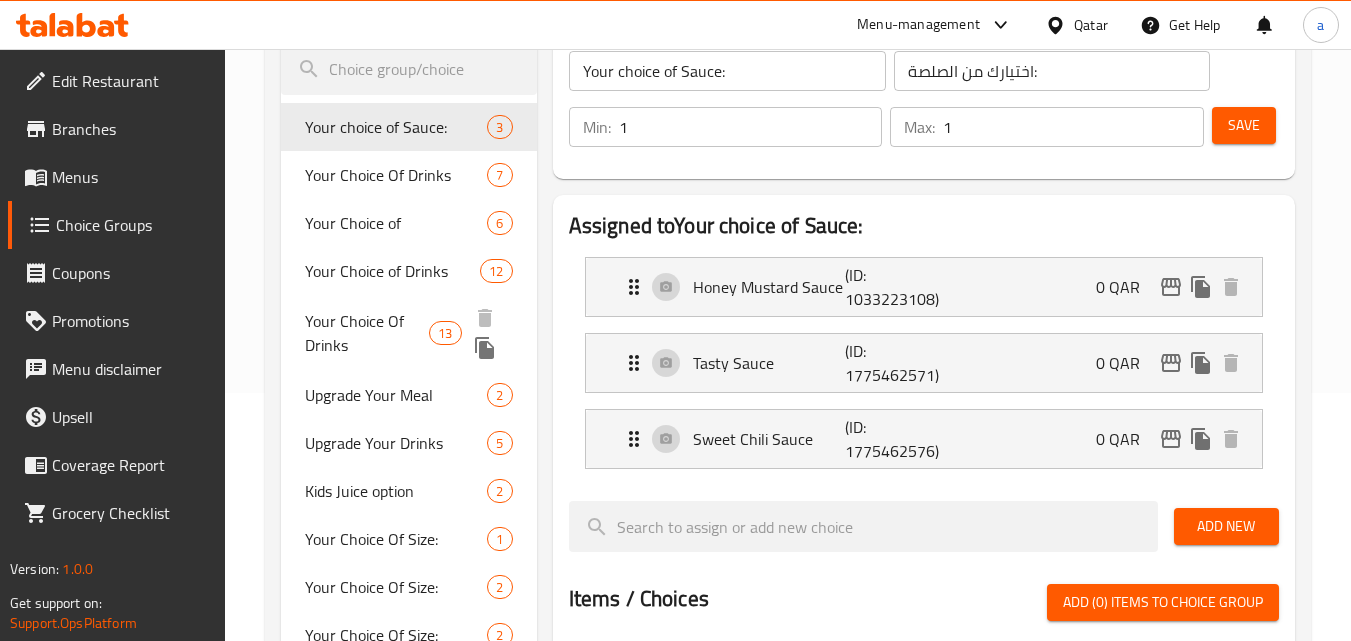 scroll, scrollTop: 300, scrollLeft: 0, axis: vertical 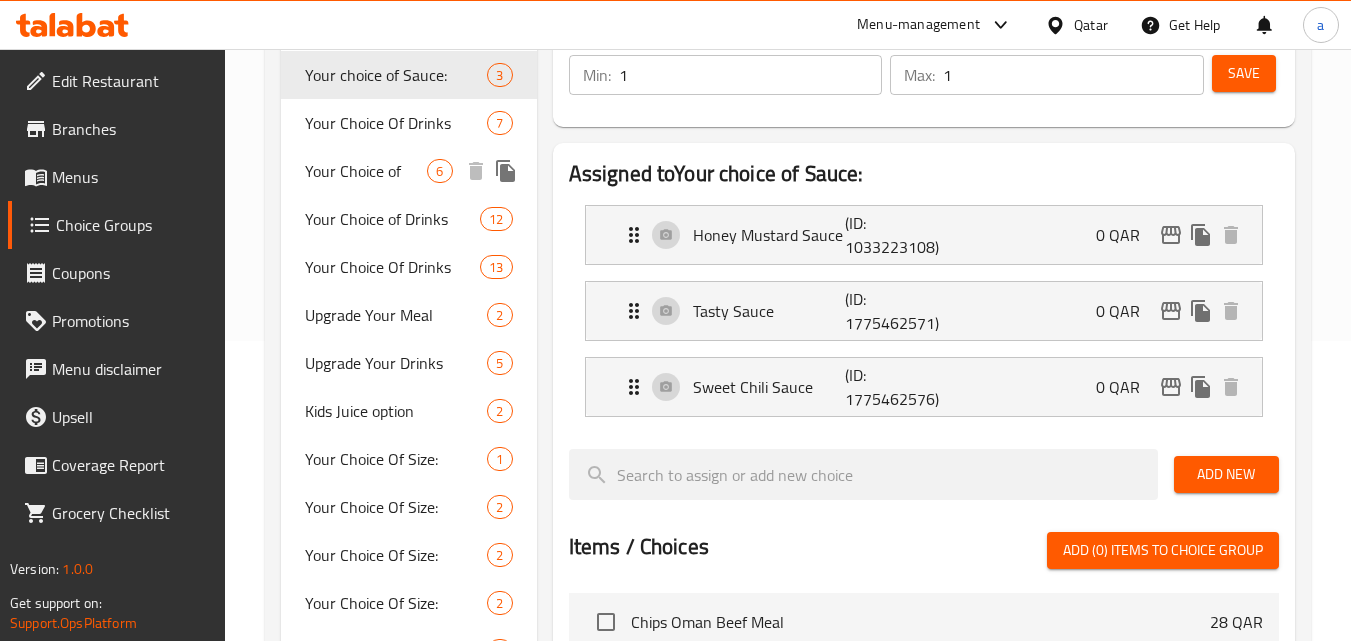 click on "Your Choice of" at bounding box center [366, 171] 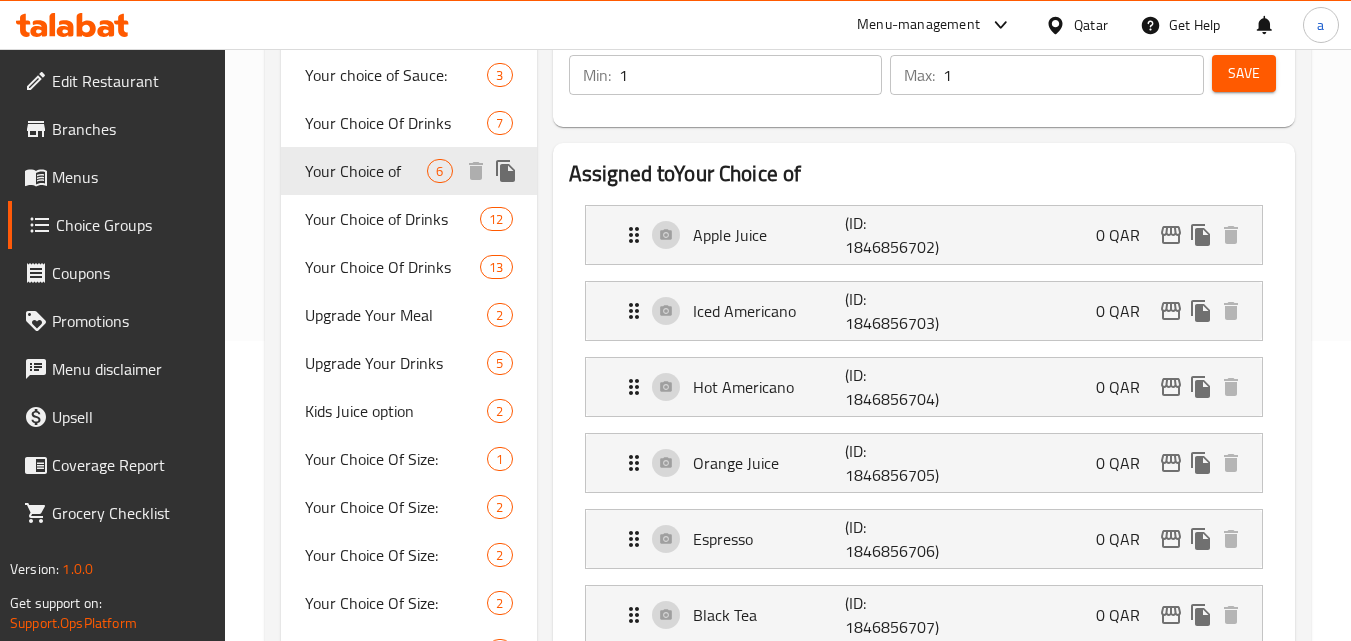 type on "Your Choice of" 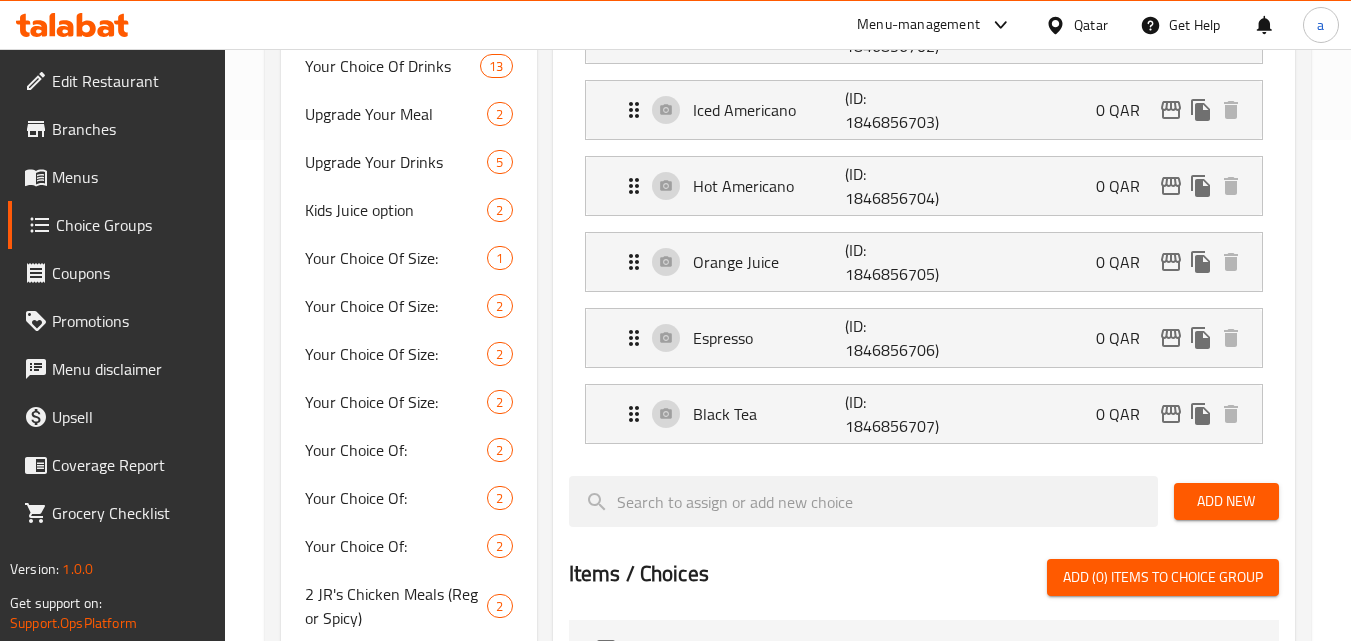 scroll, scrollTop: 500, scrollLeft: 0, axis: vertical 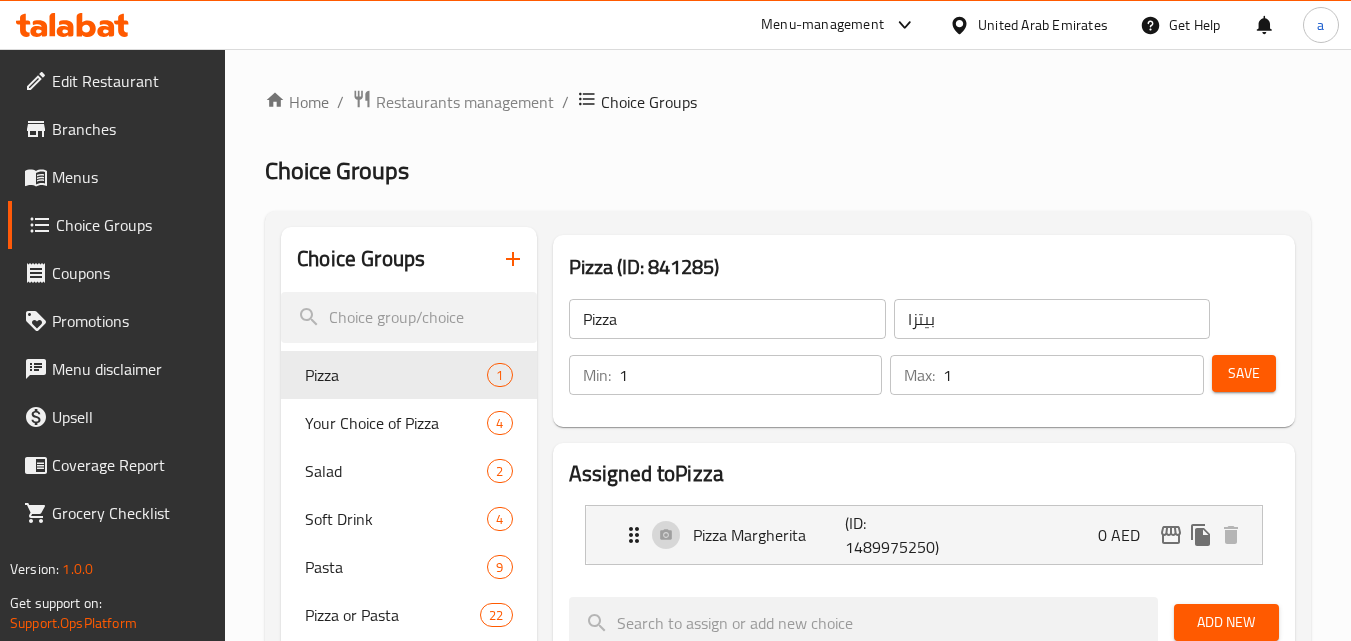 click on "United Arab Emirates" at bounding box center (1043, 25) 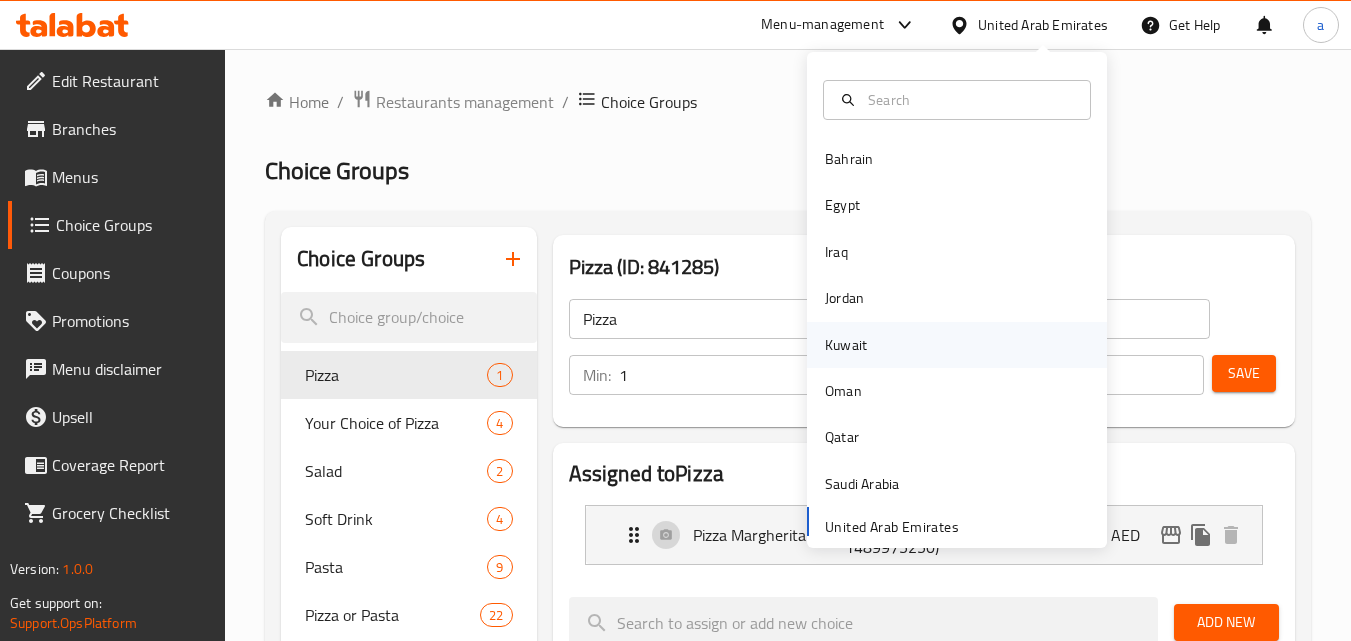 click on "Kuwait" at bounding box center (846, 345) 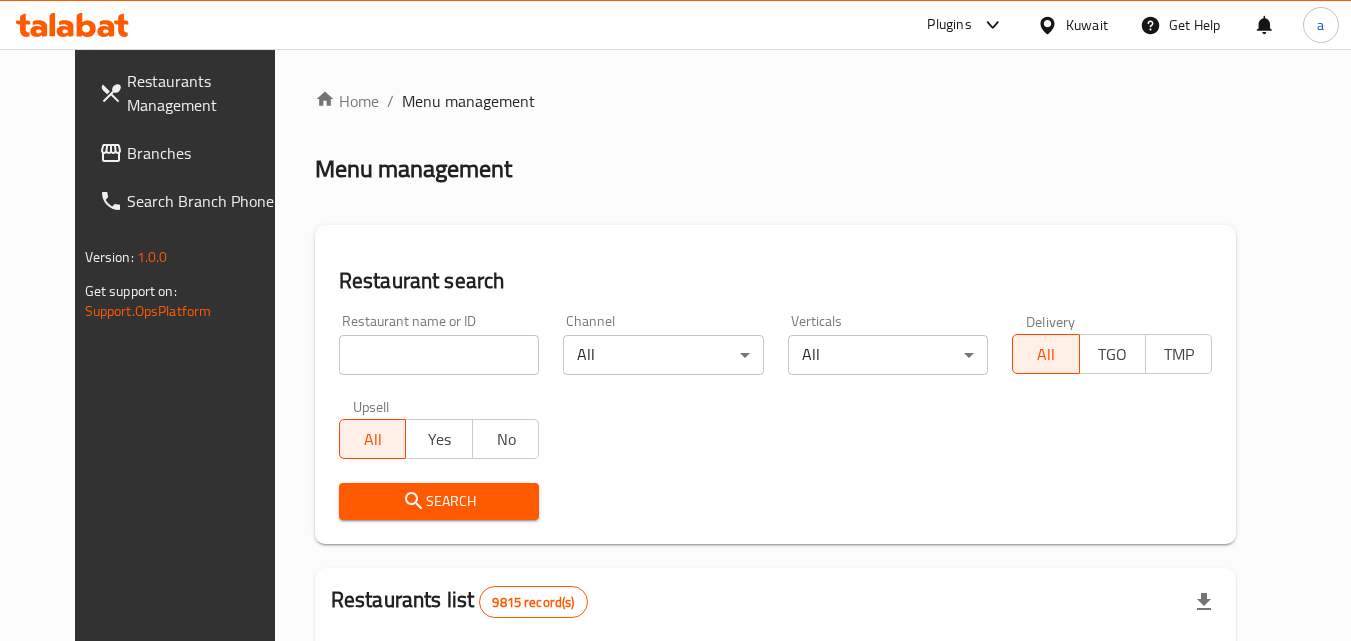 drag, startPoint x: 104, startPoint y: 159, endPoint x: 37, endPoint y: 156, distance: 67.06713 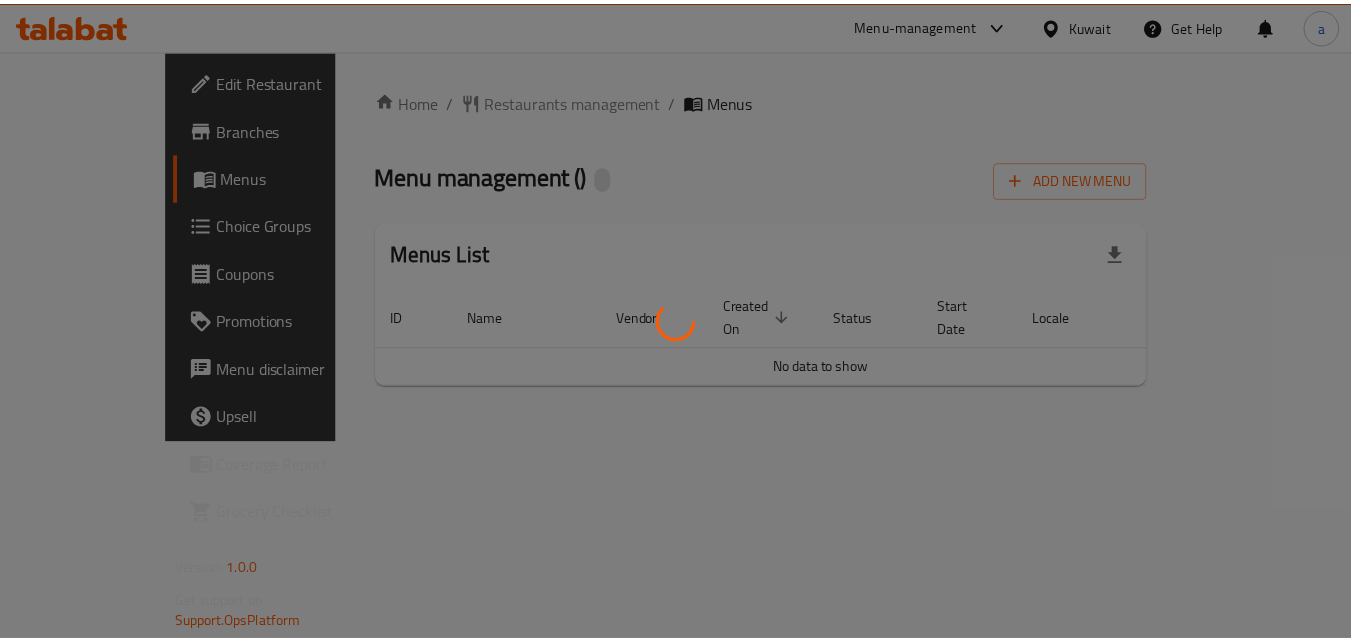 scroll, scrollTop: 0, scrollLeft: 0, axis: both 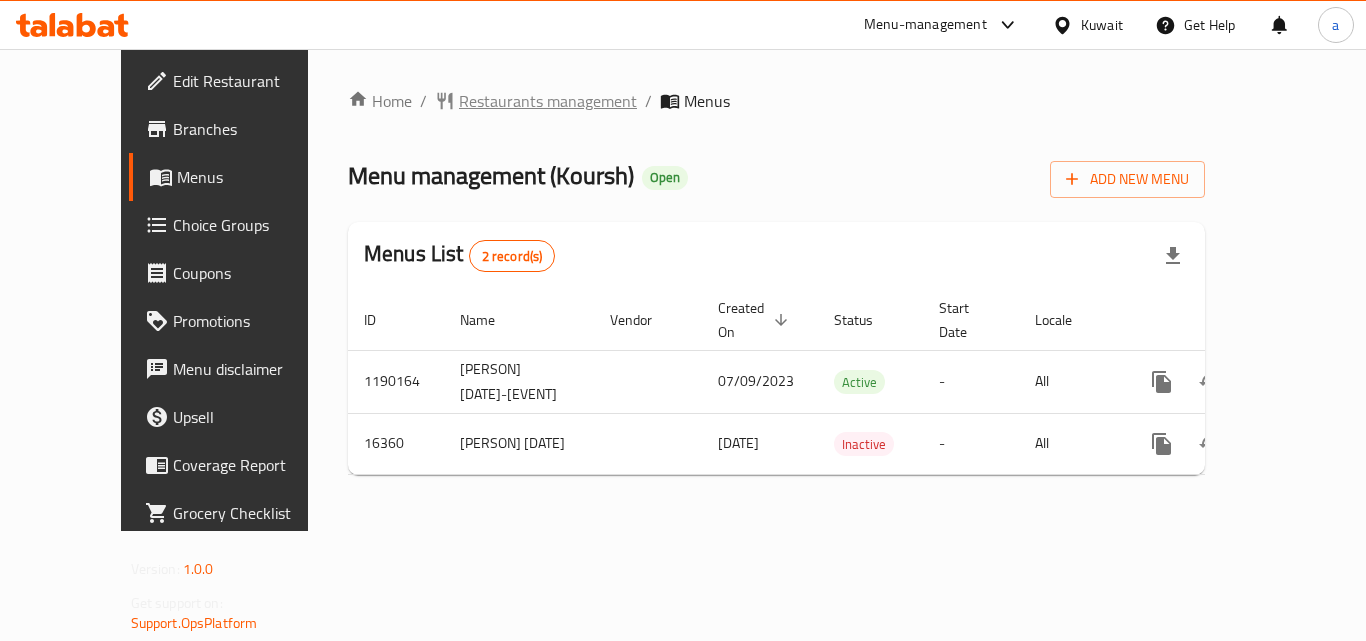 click on "Restaurants management" at bounding box center (548, 101) 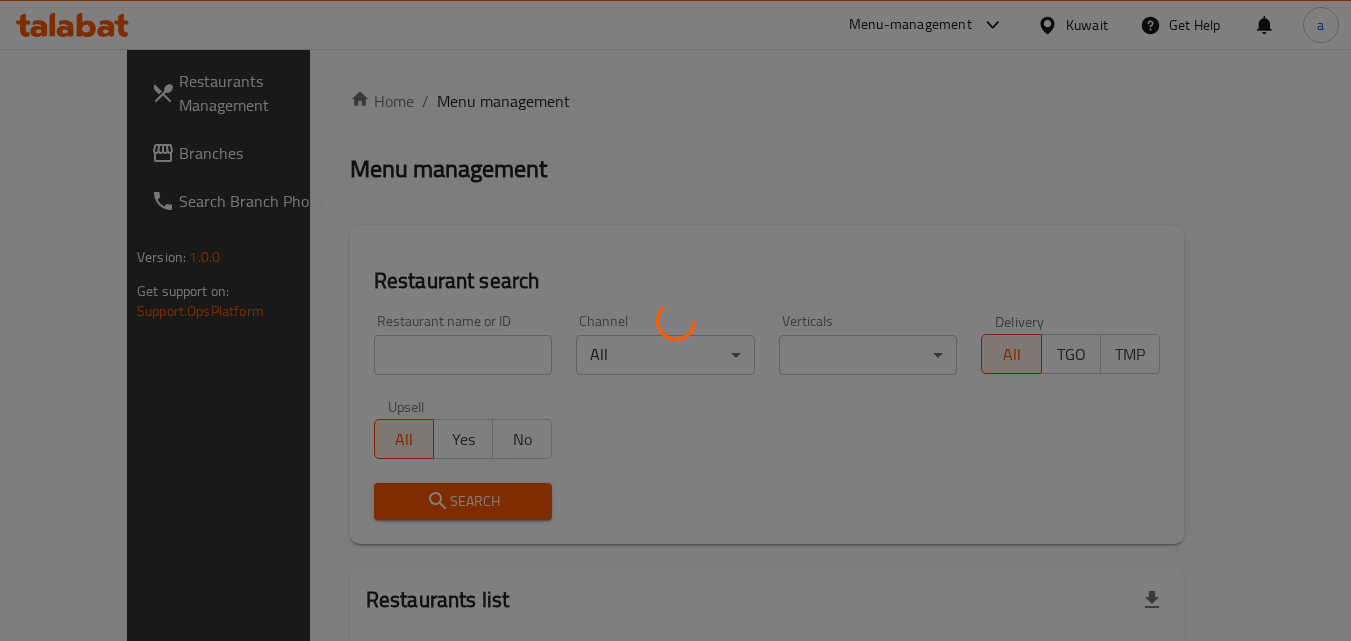 click at bounding box center [675, 320] 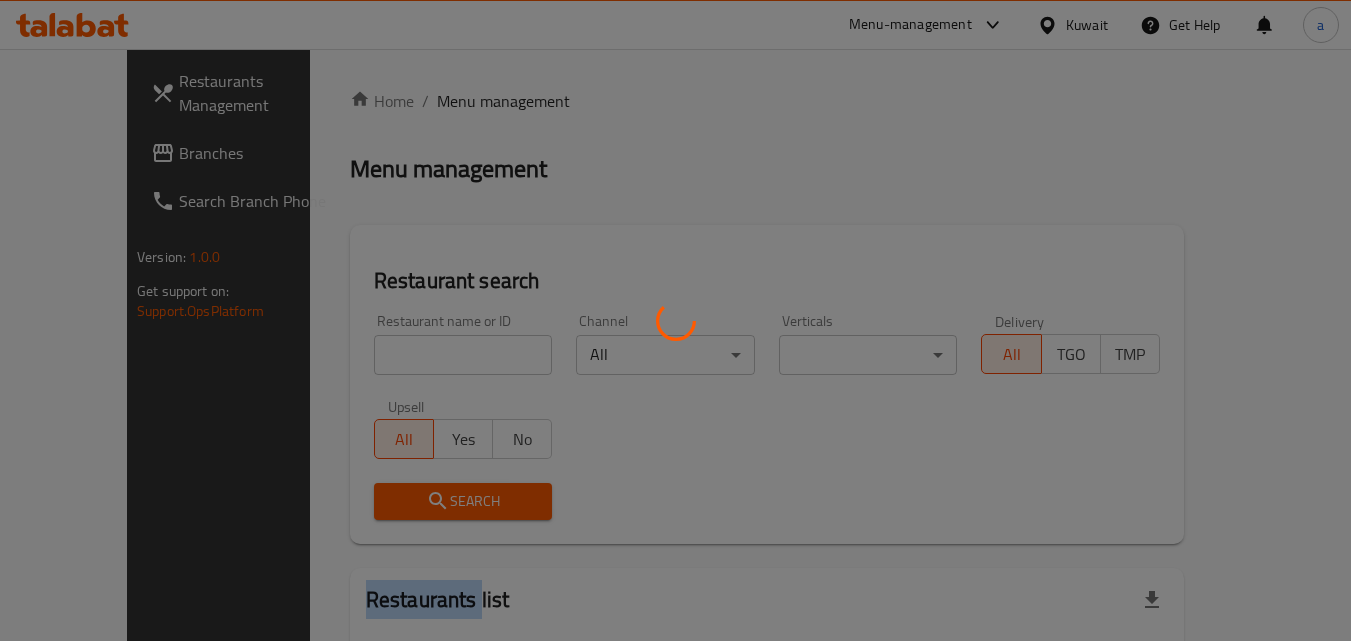 click at bounding box center [675, 320] 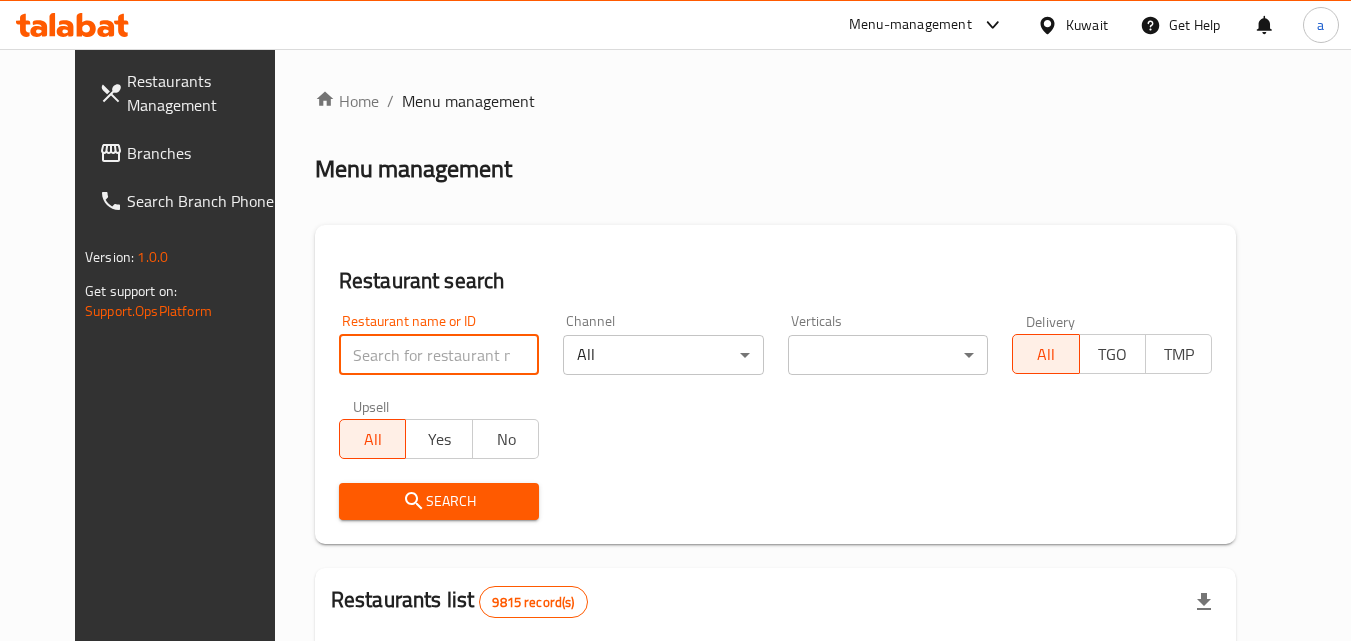 click at bounding box center (439, 355) 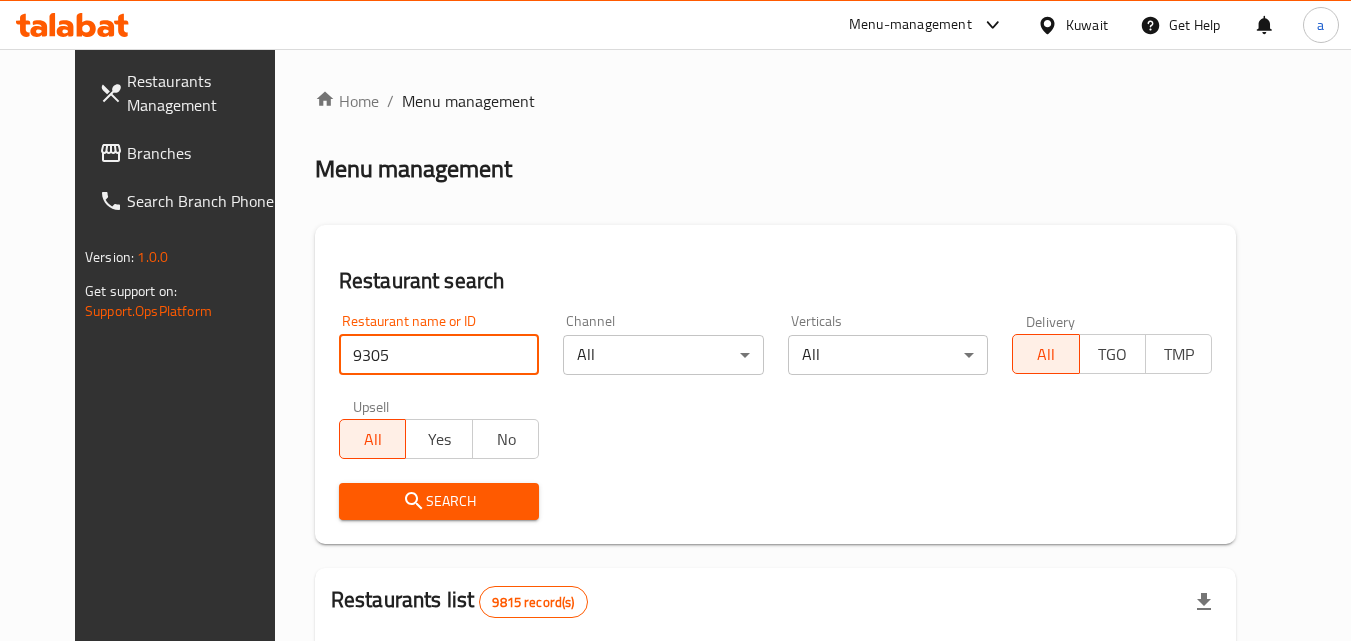 type on "9305" 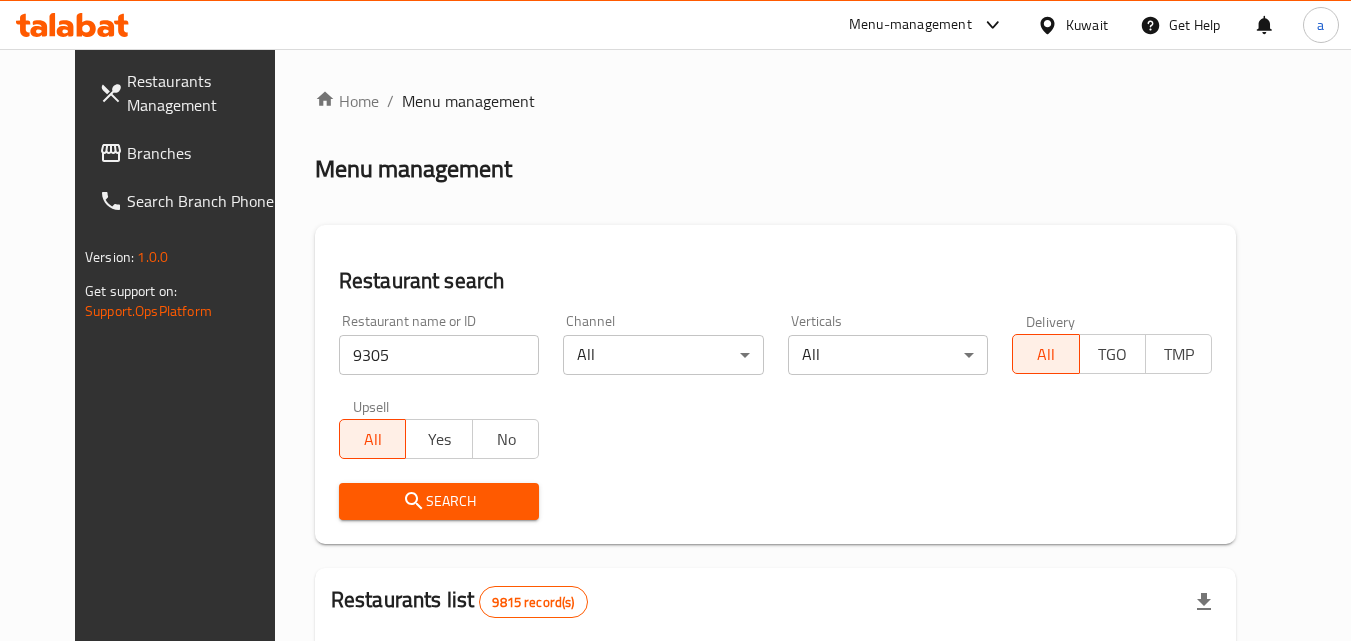 click on "Search" at bounding box center [439, 501] 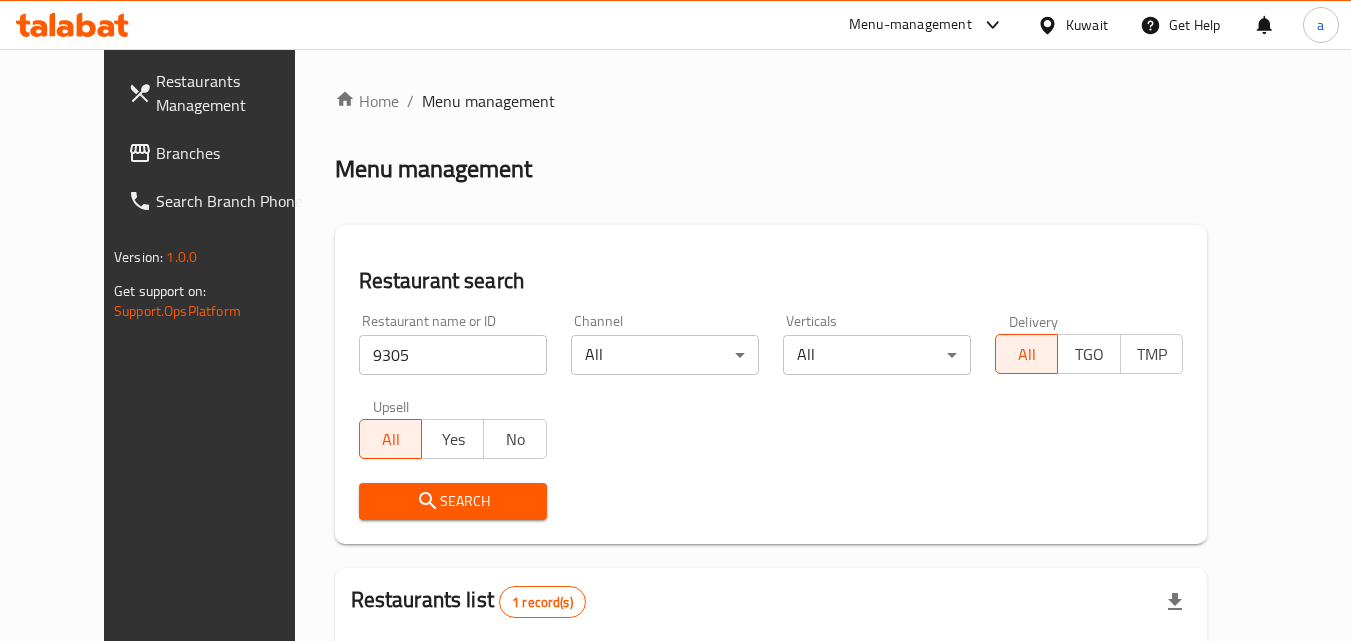 click on "Branches" at bounding box center (221, 153) 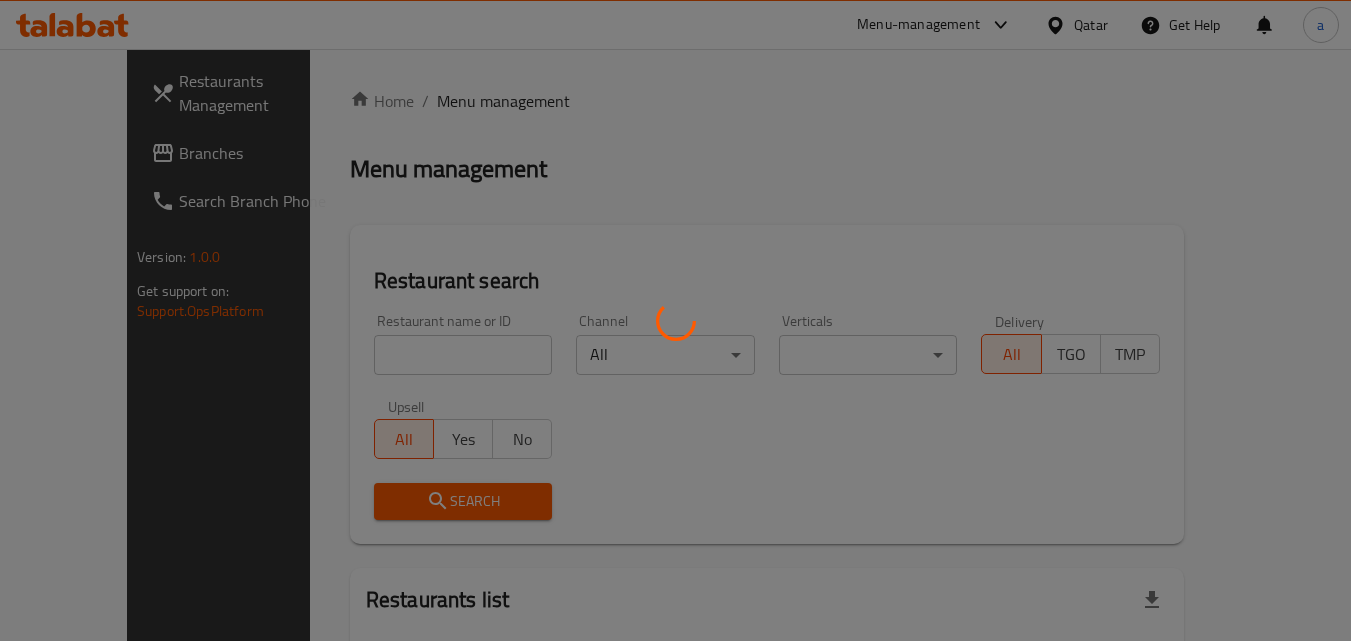scroll, scrollTop: 0, scrollLeft: 0, axis: both 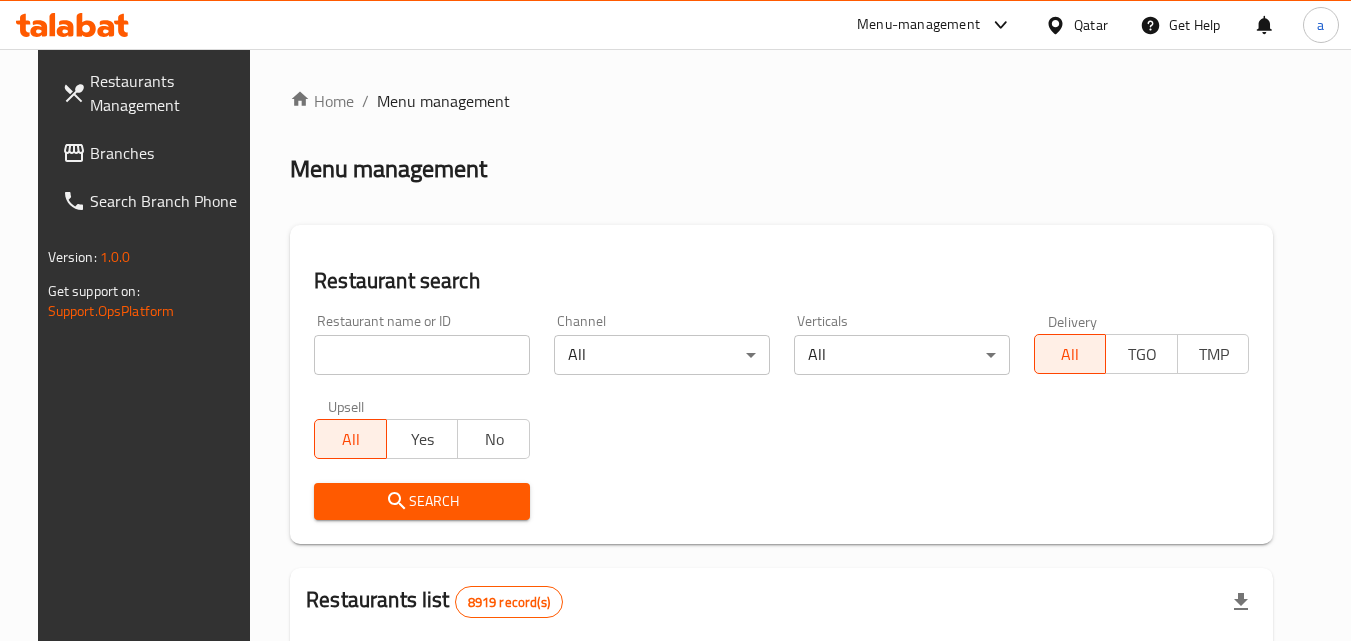 click 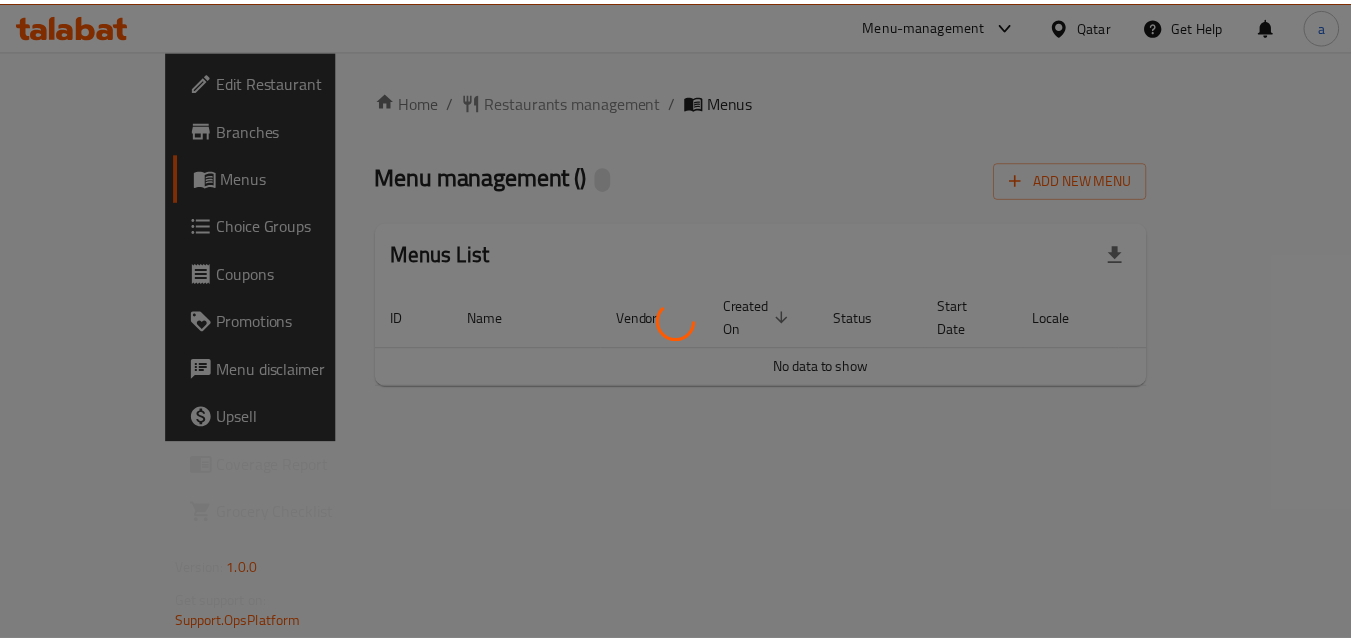 scroll, scrollTop: 0, scrollLeft: 0, axis: both 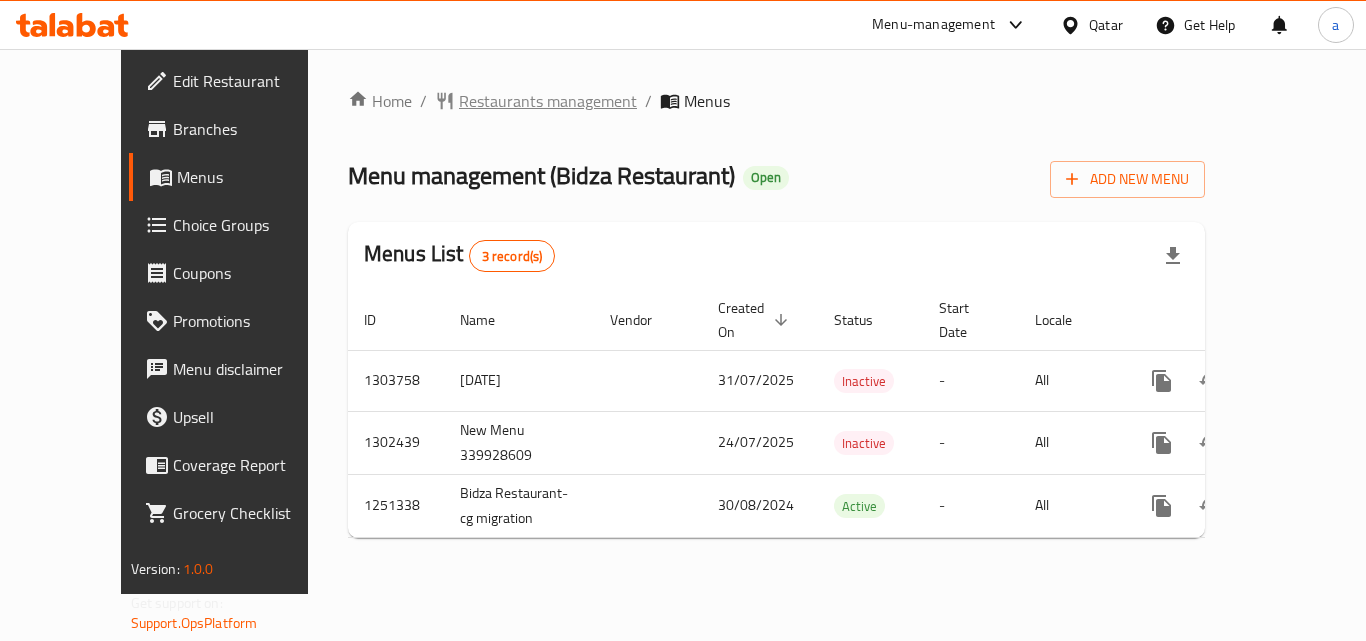click on "Restaurants management" at bounding box center [548, 101] 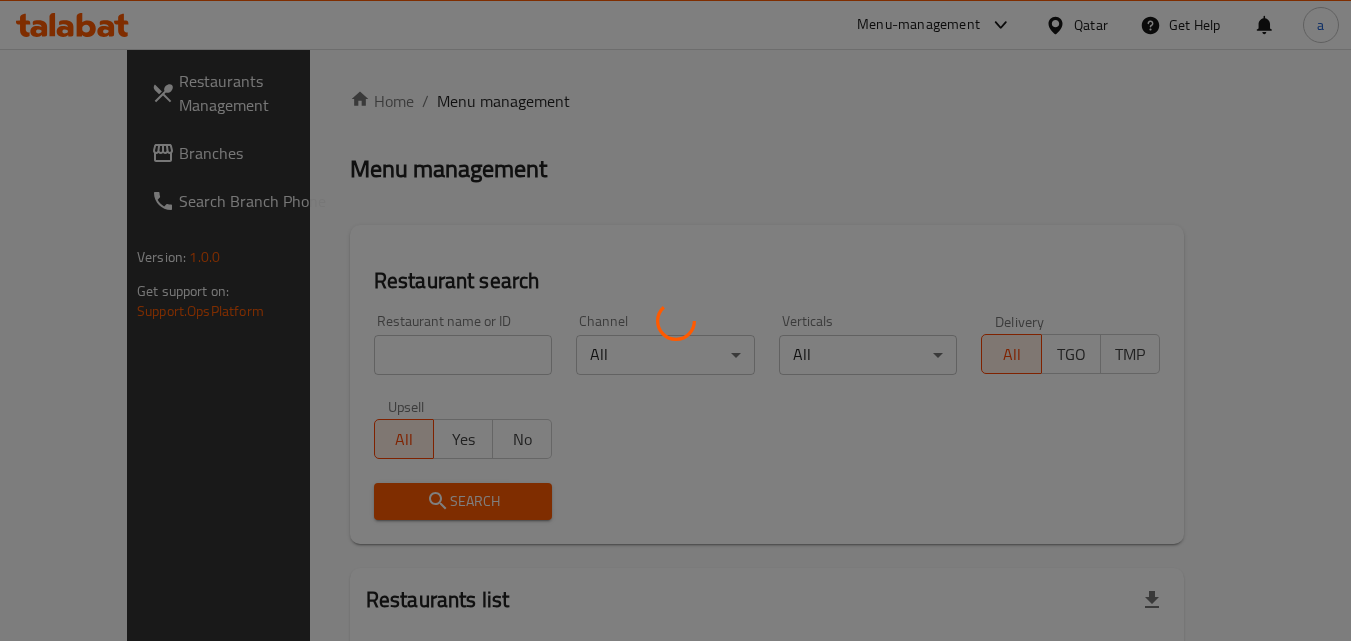 click at bounding box center (675, 320) 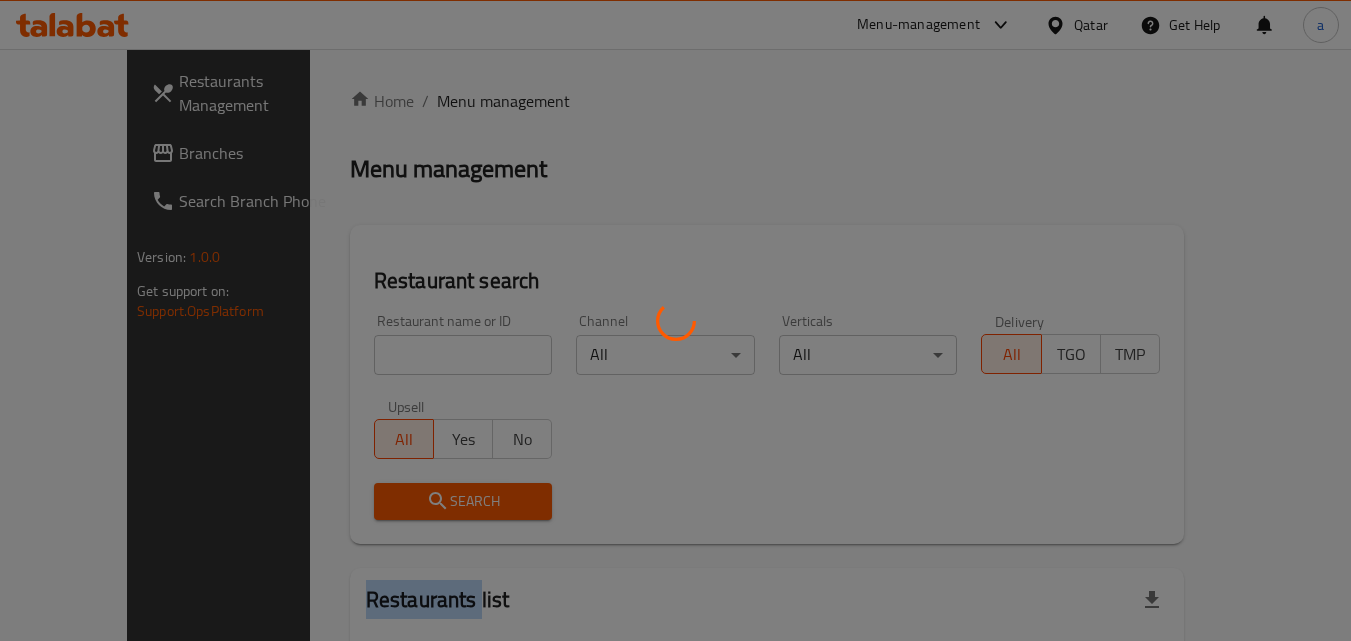 click at bounding box center [675, 320] 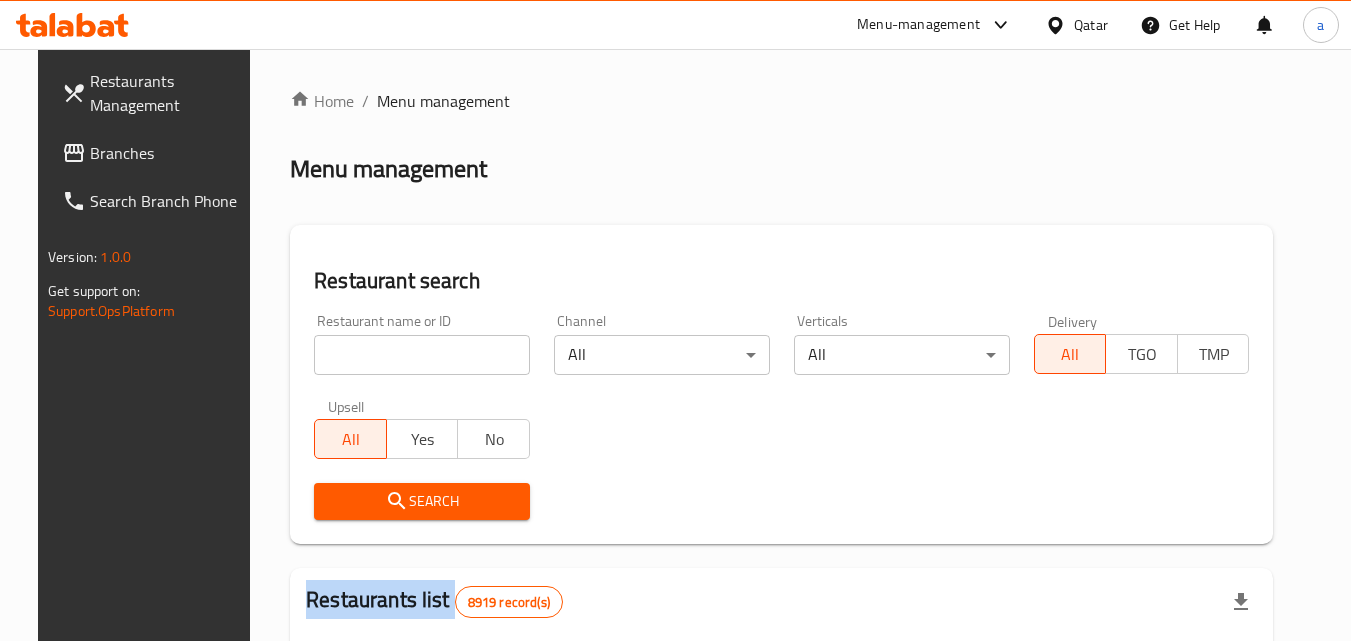 click on "Home / Menu management Menu management Restaurant search Restaurant name or ID Restaurant name or ID Channel All ​ Verticals All ​ Delivery All TGO TMP Upsell All Yes No   Search Restaurants list   8919 record(s) ID sorted ascending Name (En) Name (Ar) Ref. Name Logo Branches Open Busy Closed POS group Status Action 639 Hardee's هارديز TMP 23 18 0 0 Americana-Digital OPEN 663 Jabal Lebnan جبل لبنان 1 1 0 0 HIDDEN 664 Kanafji كنفجي 1 1 0 0 HIDDEN 665 Take Away تيك آوي 1 1 0 0 HIDDEN 666 Zaman Al-Khair Restaurant مطعم زمان الخير 1 0 0 0 INACTIVE 667 Al-Rabwah الربوة 1 0 0 0 INACTIVE 672 Bait Jedy بيت جدي 1 1 0 0 HIDDEN 673 Coffee Centre مركز القهوة 1 0 0 0 INACTIVE 676 Morning fresh مورنيج فريش 1 1 0 0 HIDDEN 680 Al-Qarmouty القرموطي 1 0 0 0 HIDDEN Rows per page: 10 1-10 of 8919" at bounding box center [781, 709] 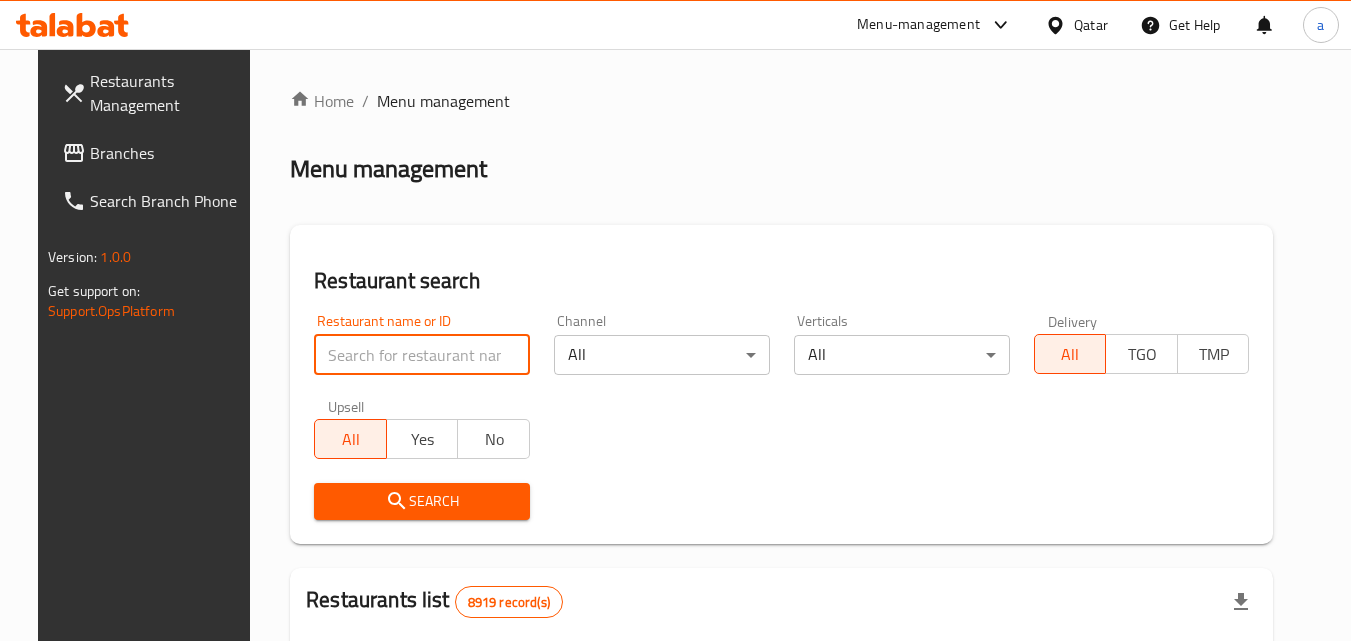 click at bounding box center [422, 355] 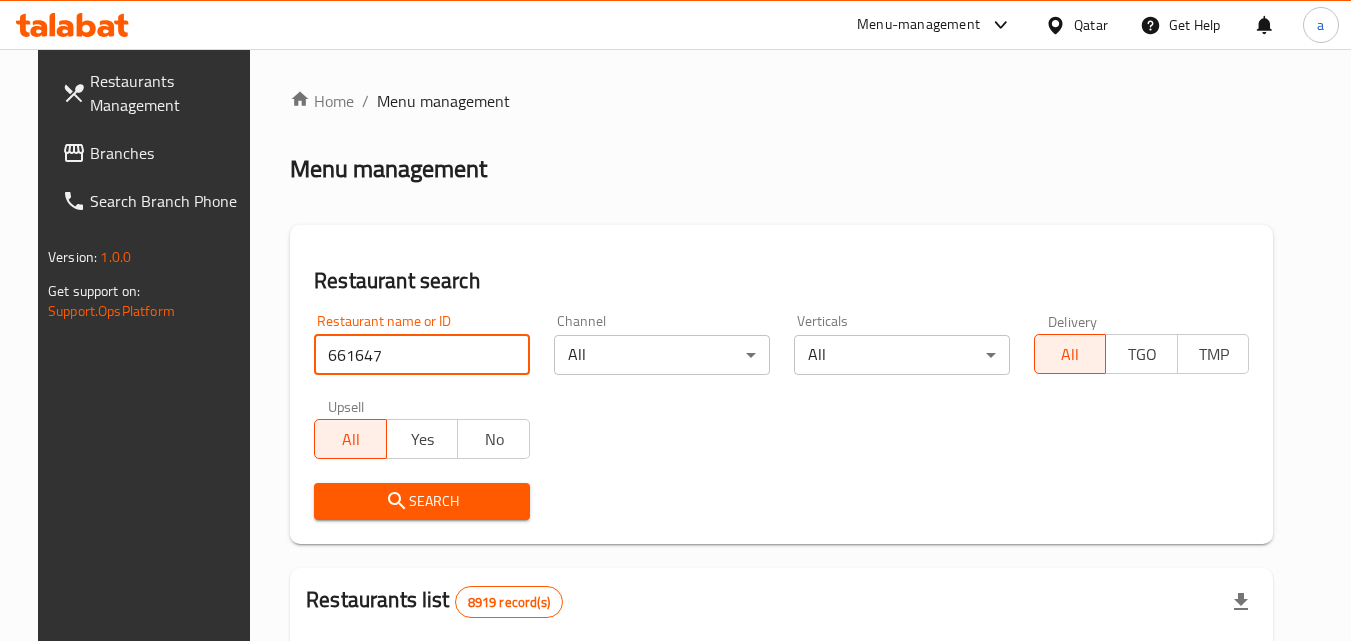type on "661647" 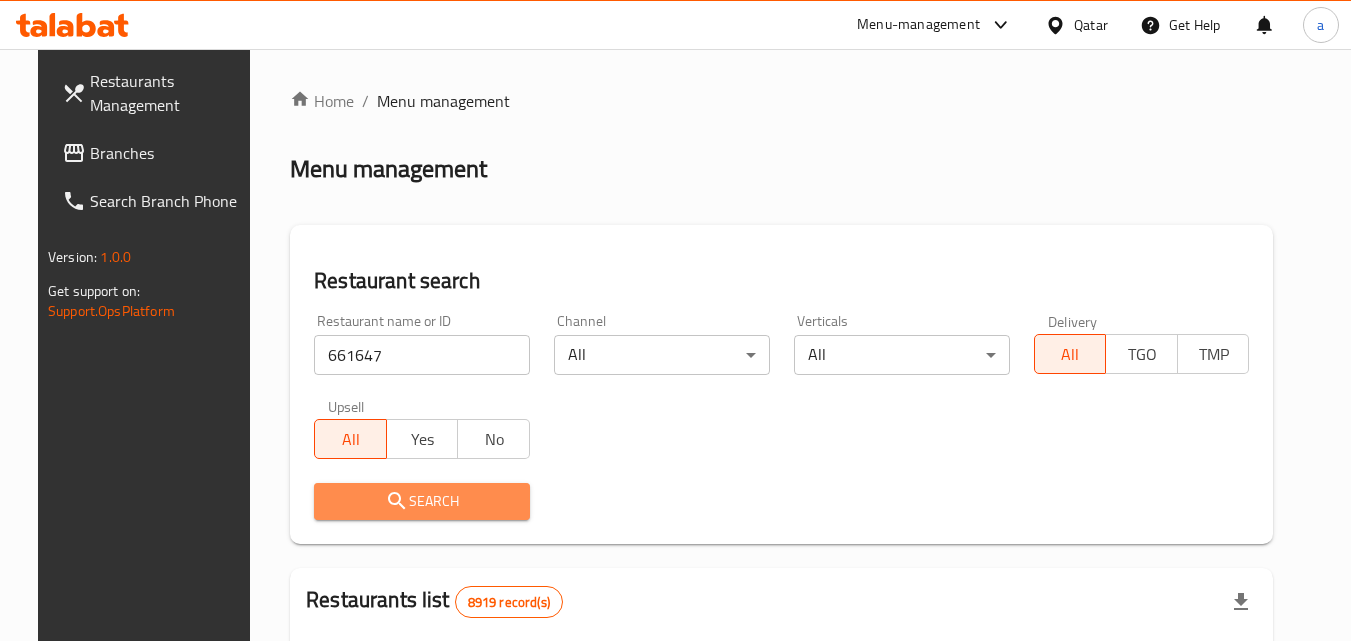 click on "Search" at bounding box center (422, 501) 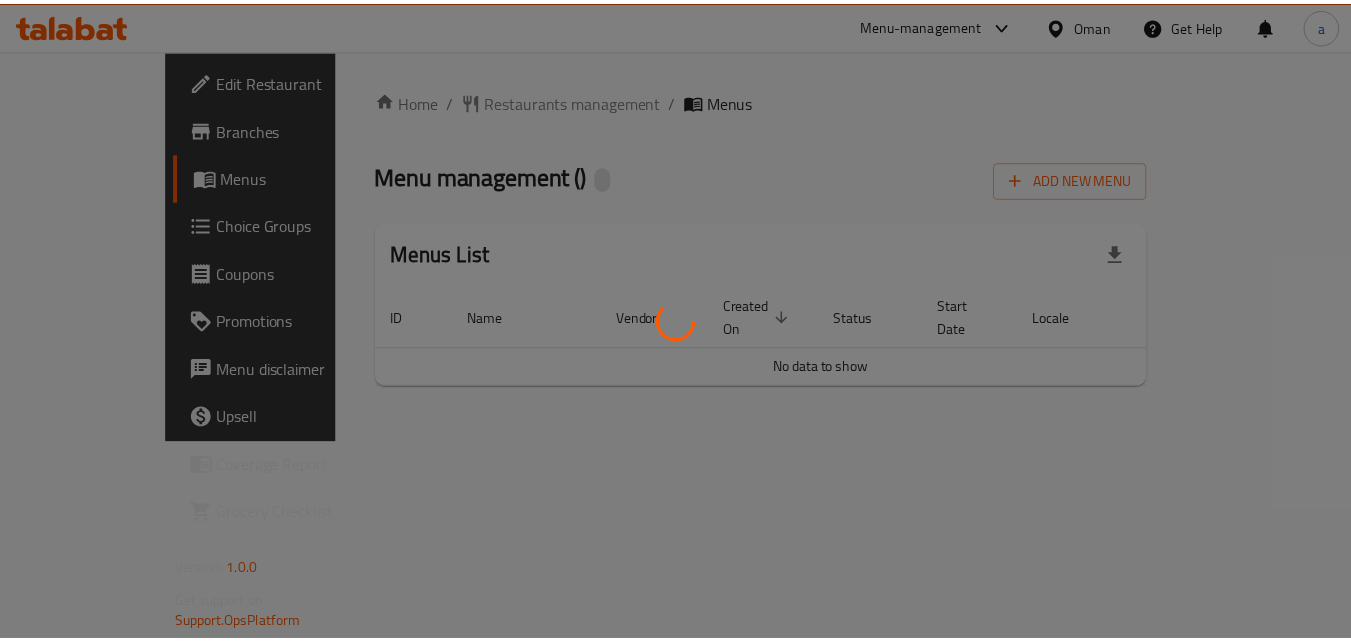 scroll, scrollTop: 0, scrollLeft: 0, axis: both 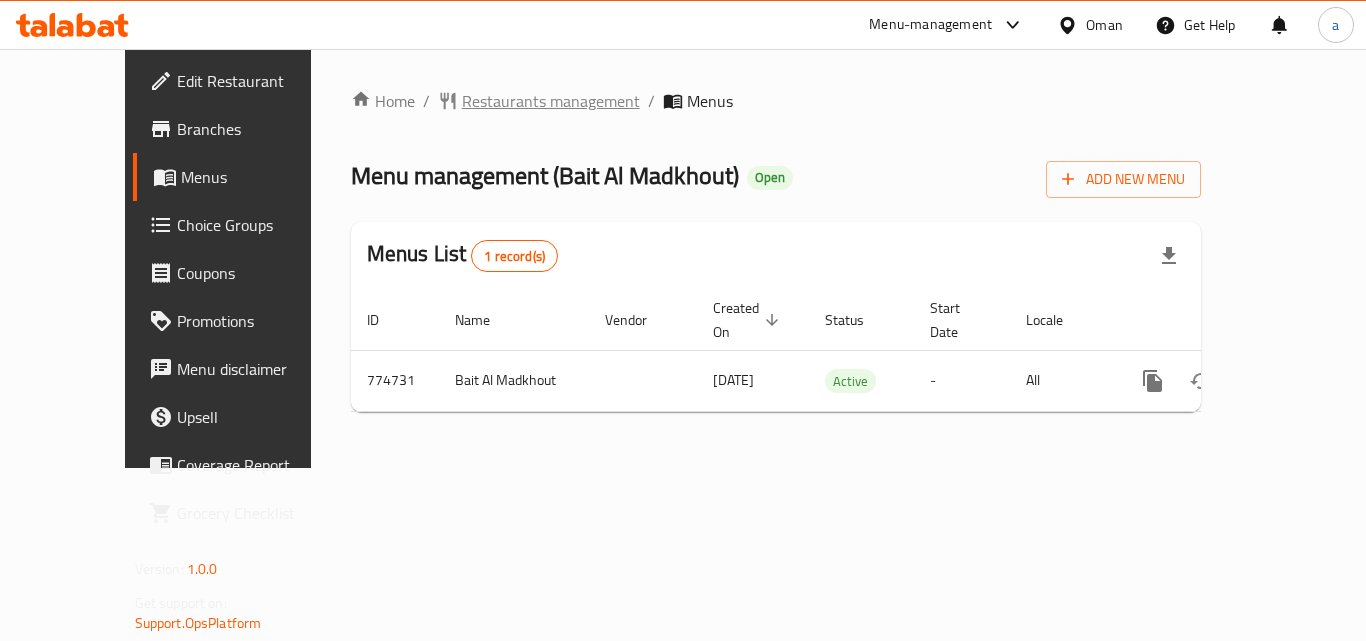 click on "Restaurants management" at bounding box center [551, 101] 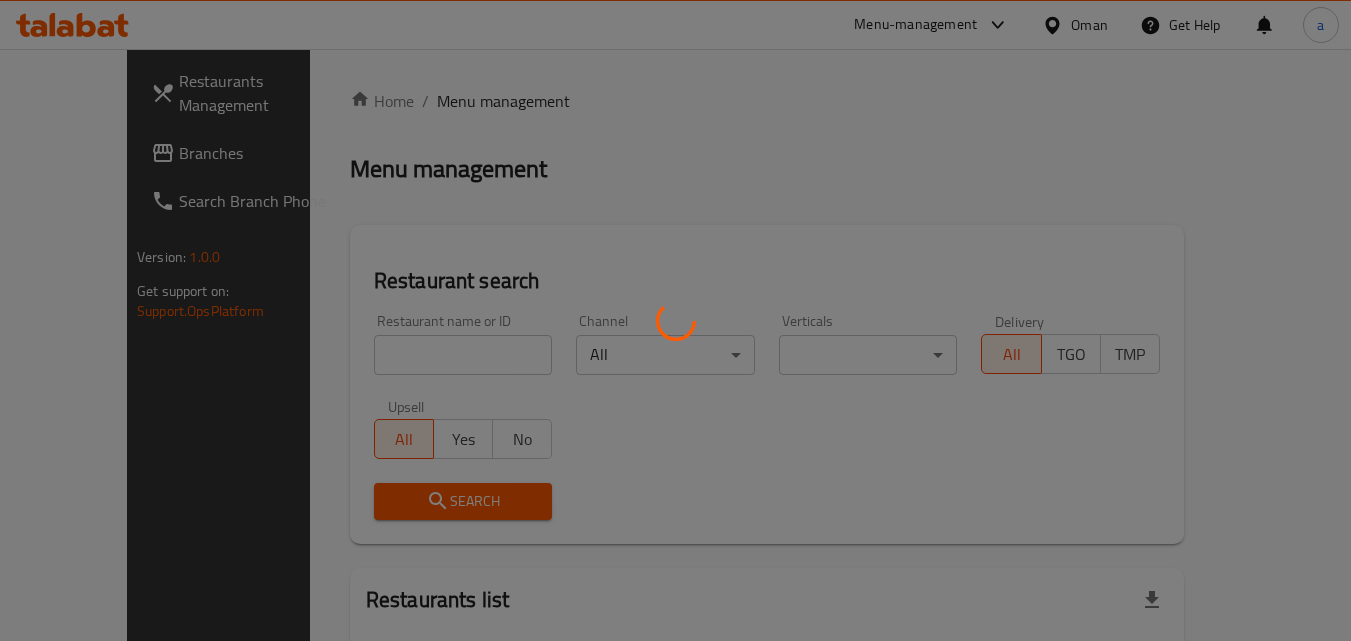 click at bounding box center (675, 320) 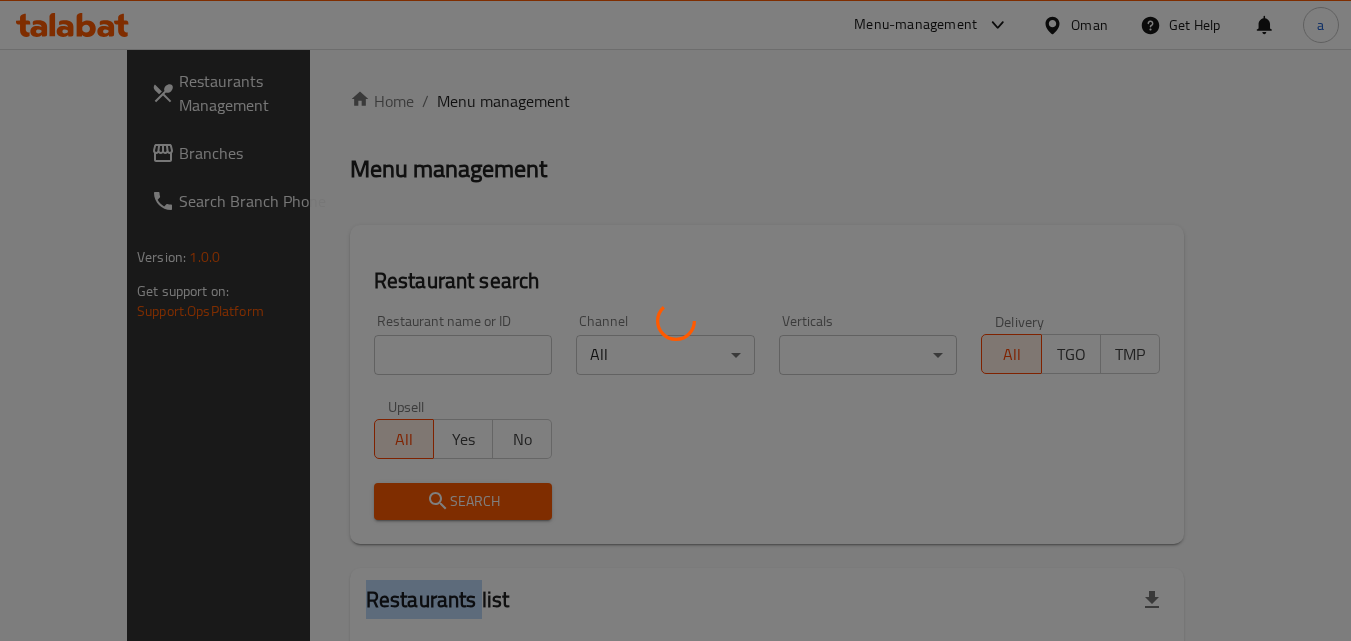 click at bounding box center [675, 320] 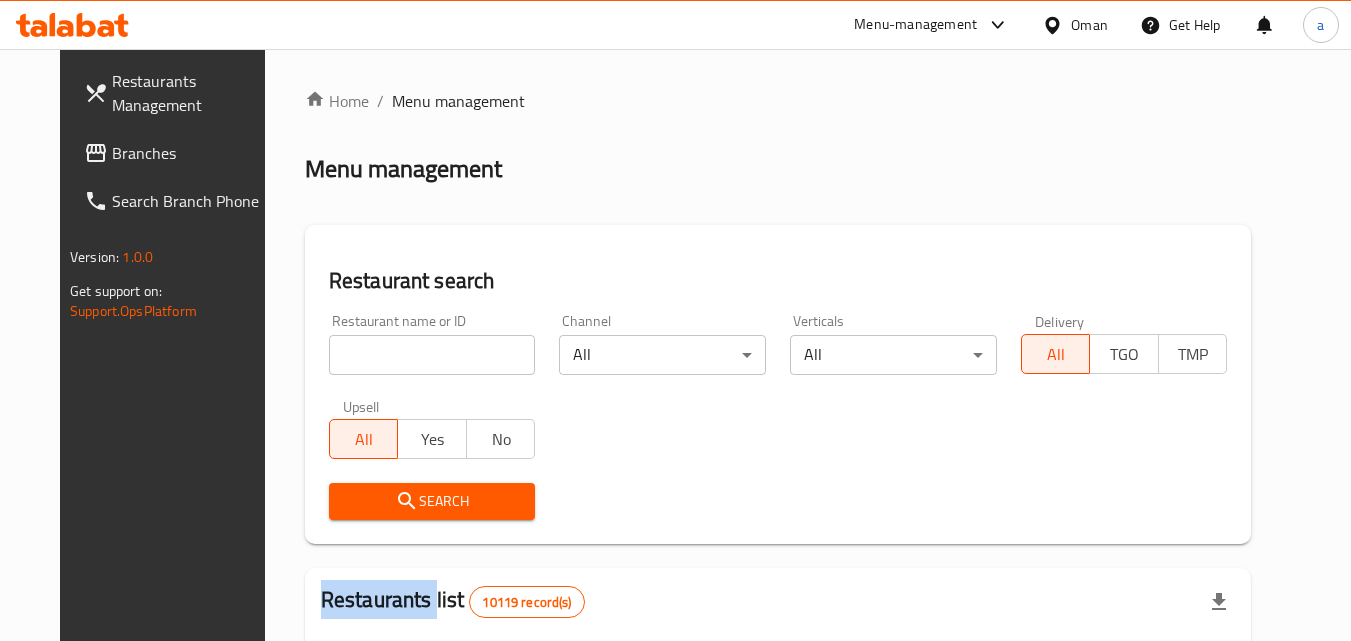 click at bounding box center (675, 320) 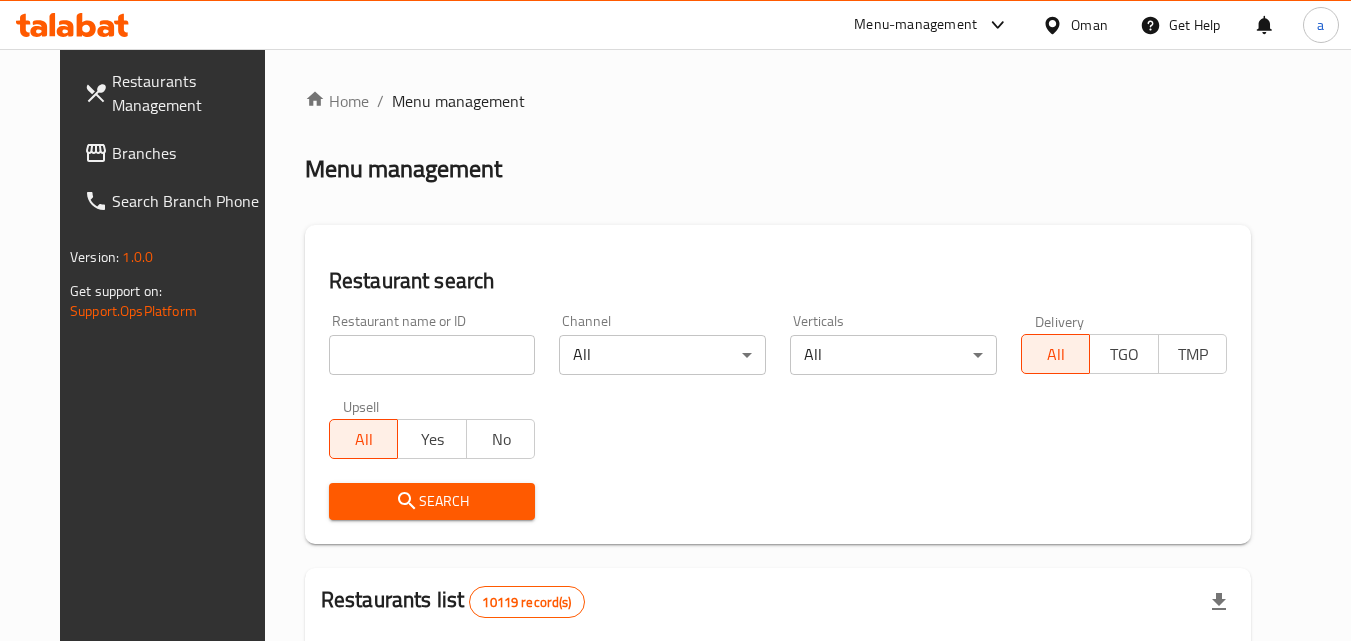 click at bounding box center [432, 355] 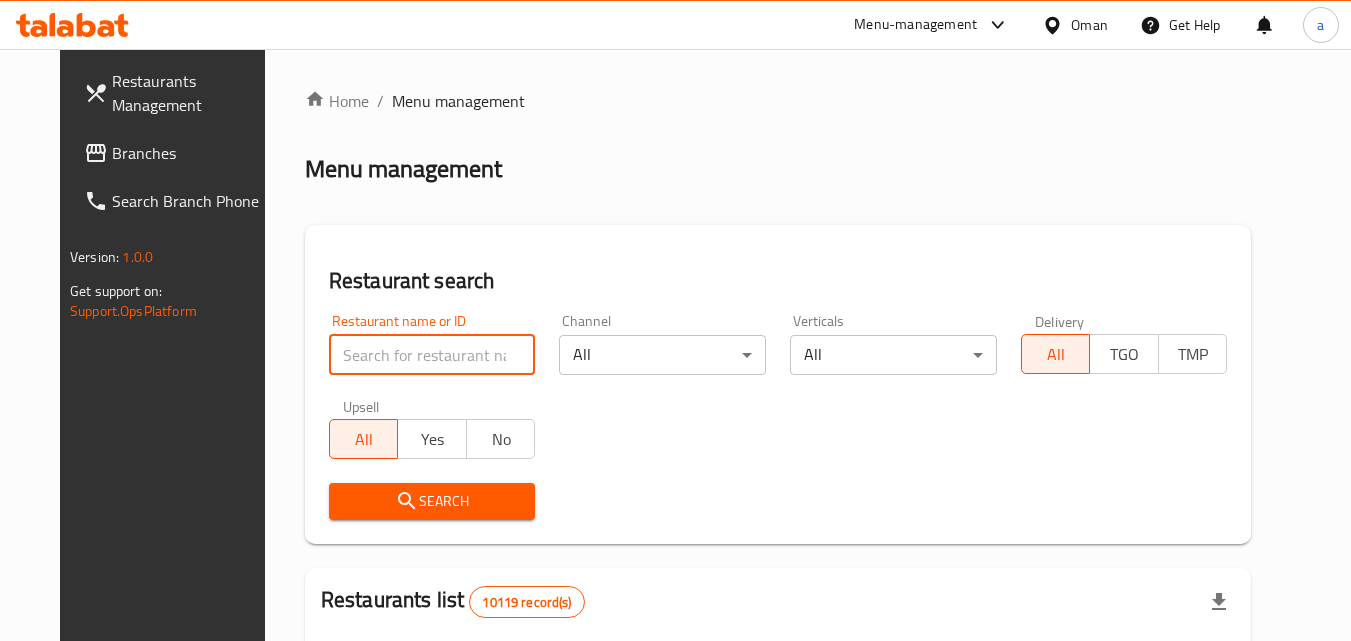 click at bounding box center [432, 355] 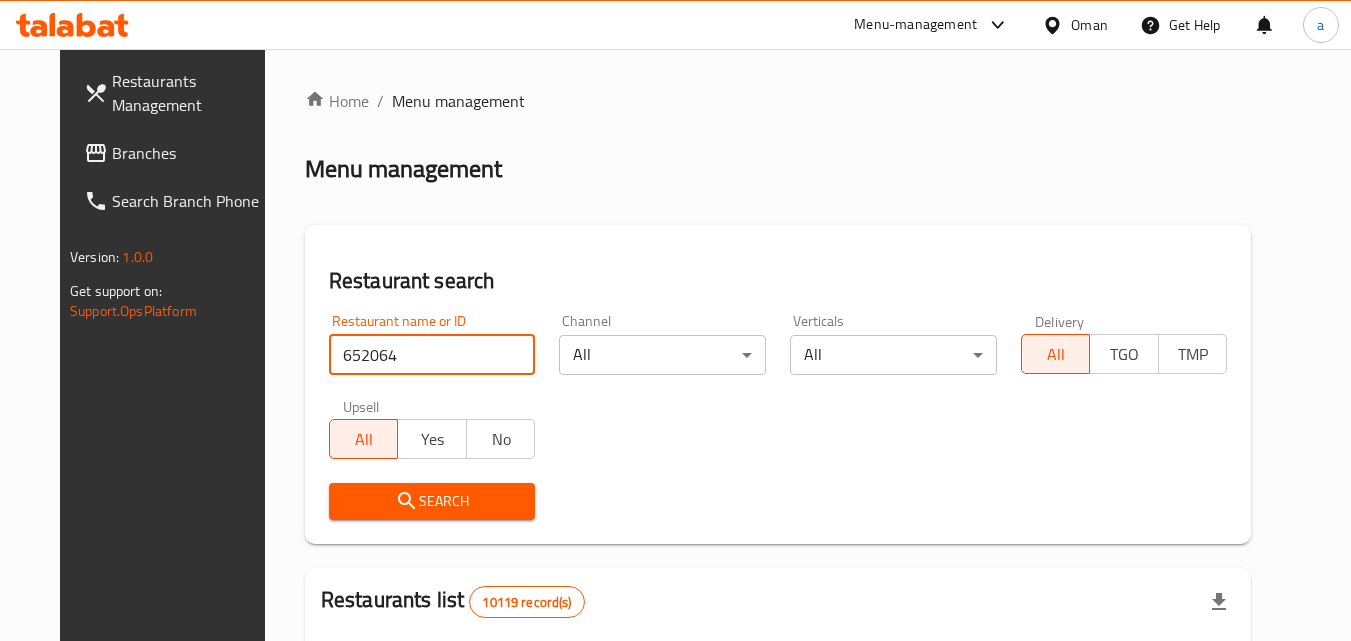 type on "652064" 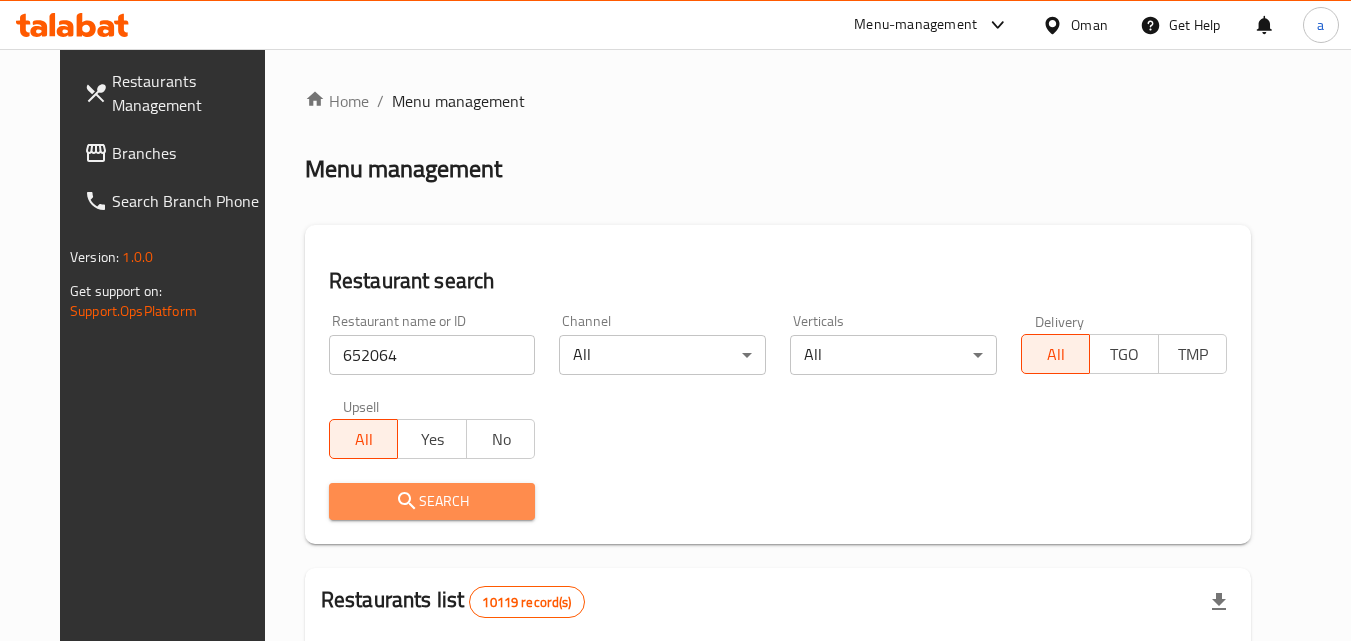 click 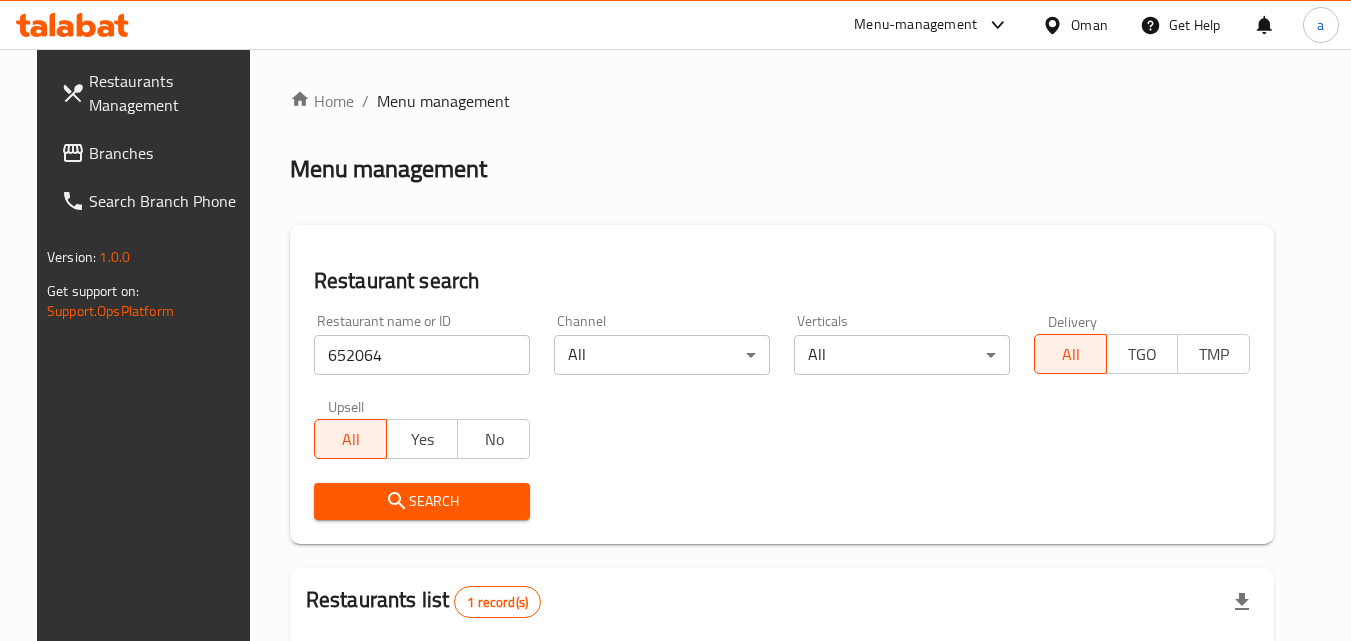 click on "Branches" at bounding box center [168, 153] 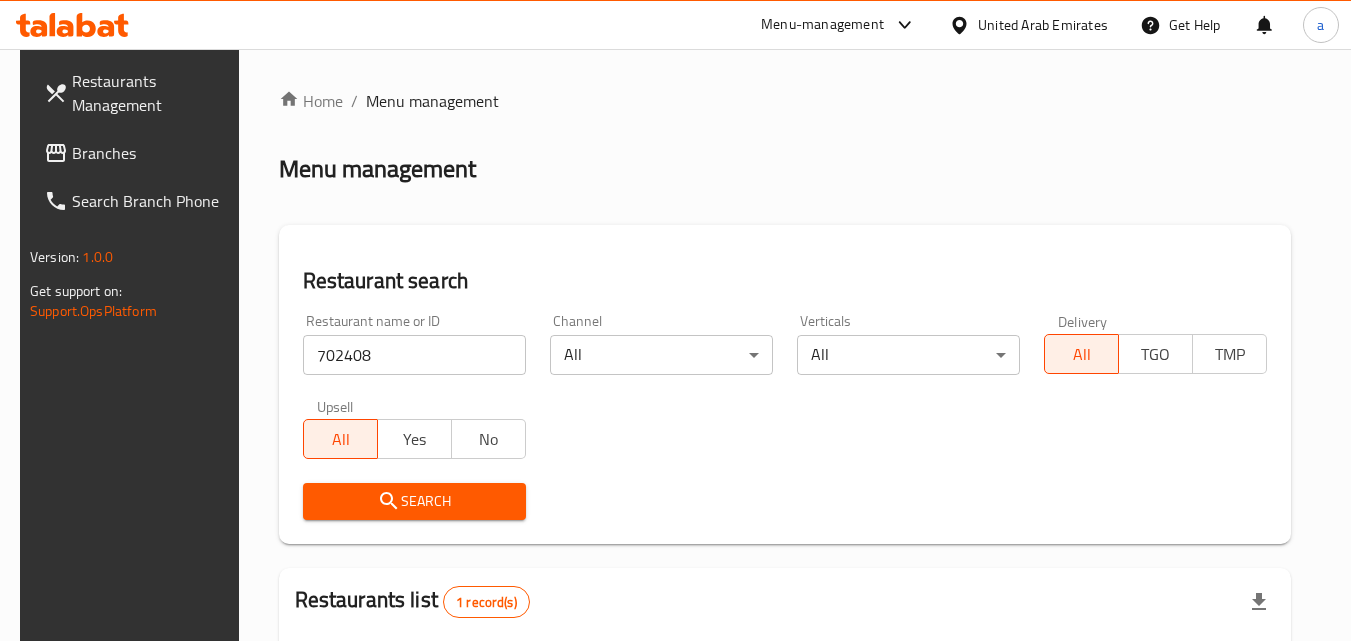 scroll, scrollTop: 251, scrollLeft: 0, axis: vertical 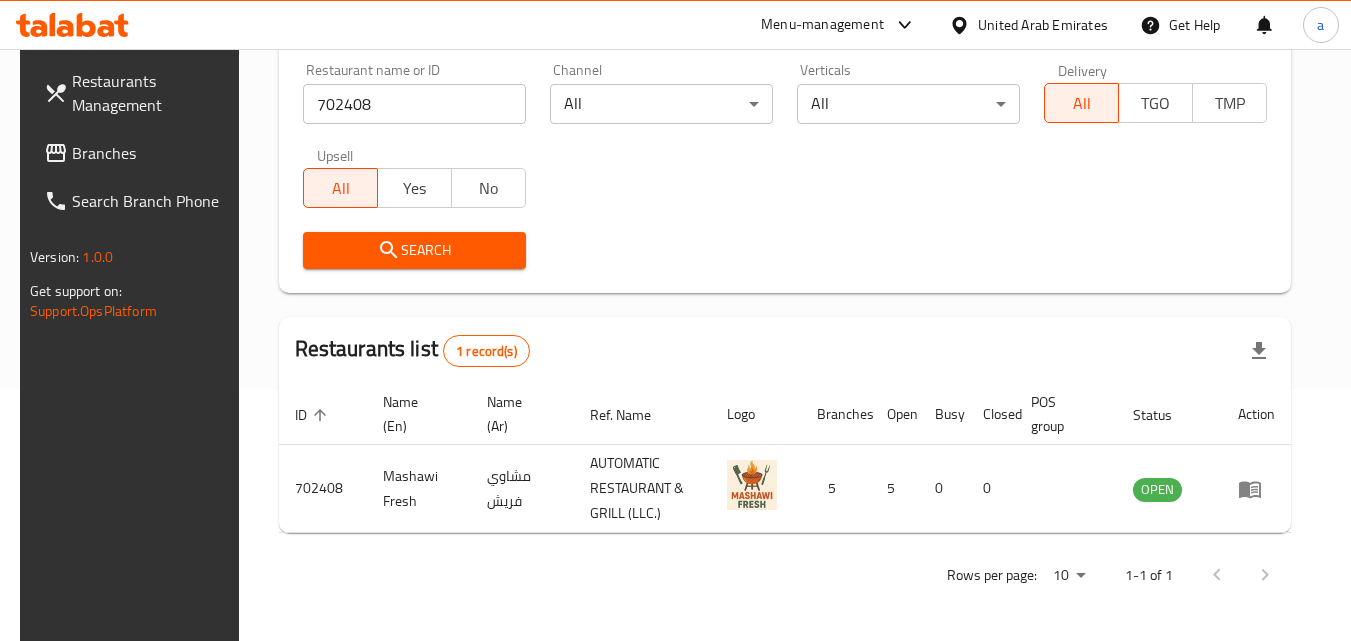 click on "Branches" at bounding box center (151, 153) 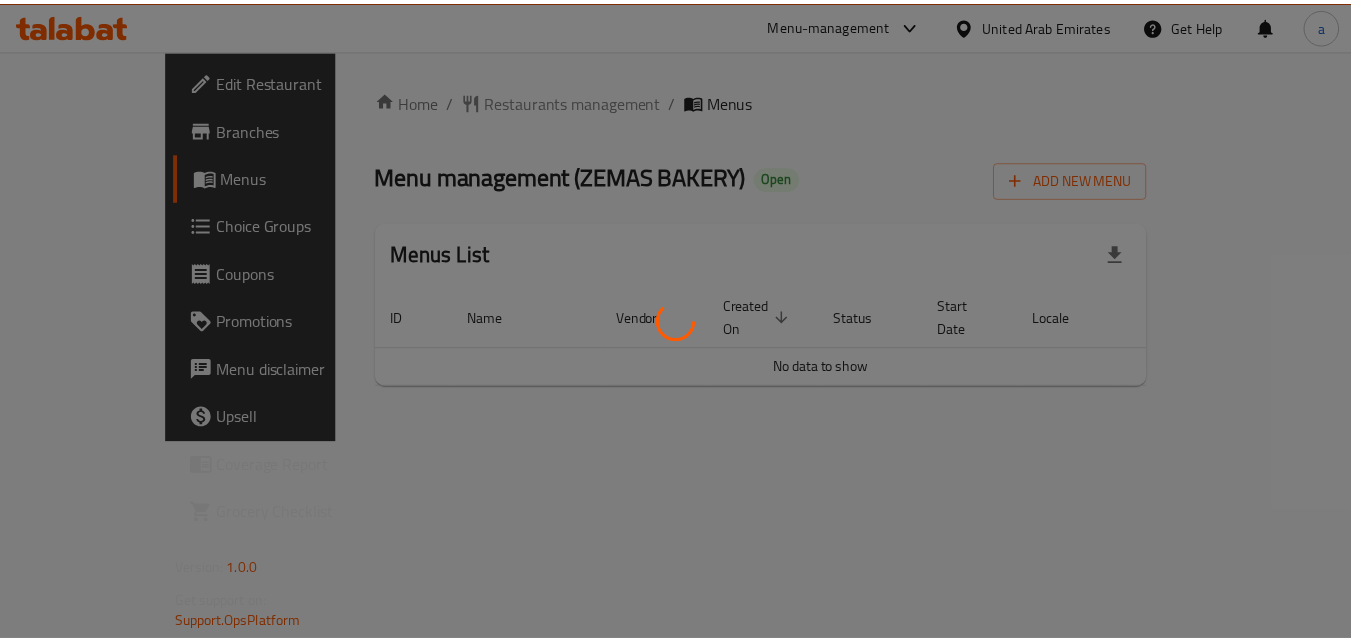 scroll, scrollTop: 0, scrollLeft: 0, axis: both 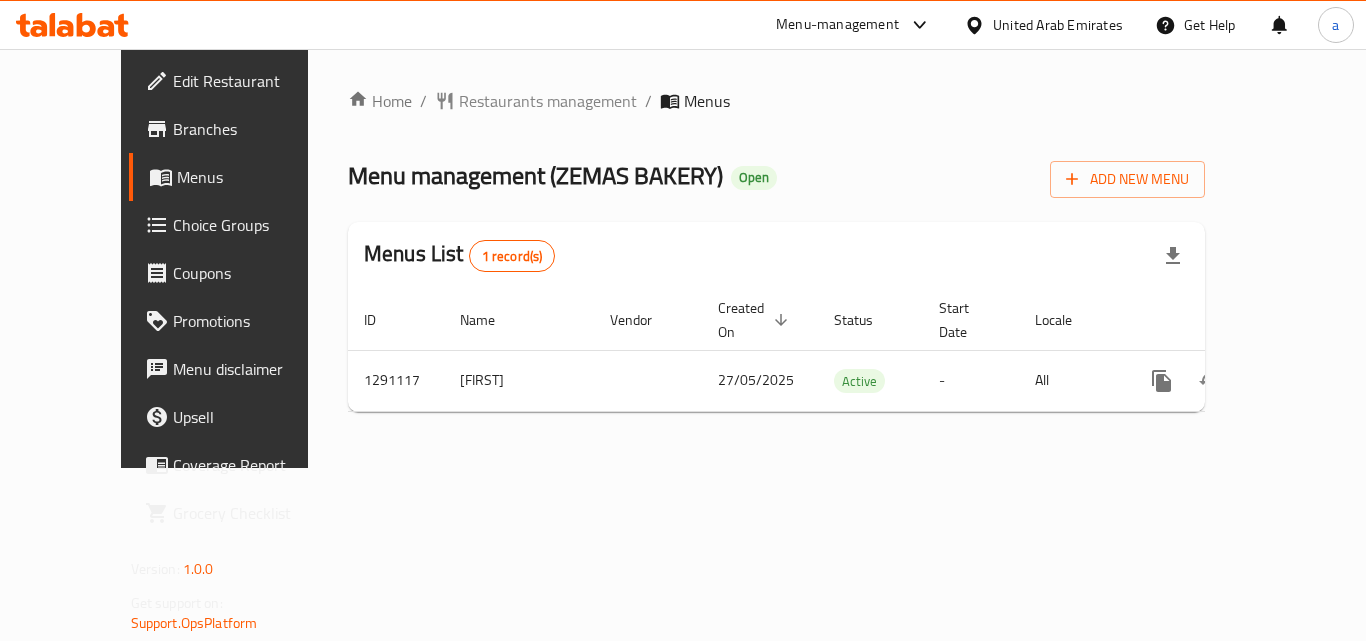 click on "Home / Restaurants management / Menus Menu management ( ZEMAS BAKERY )  Open Add New Menu Menus List   1 record(s) ID Name Vendor Created On sorted descending Status Start Date Locale Actions 1291117 Anne 27/05/2025 Active - All" at bounding box center (776, 258) 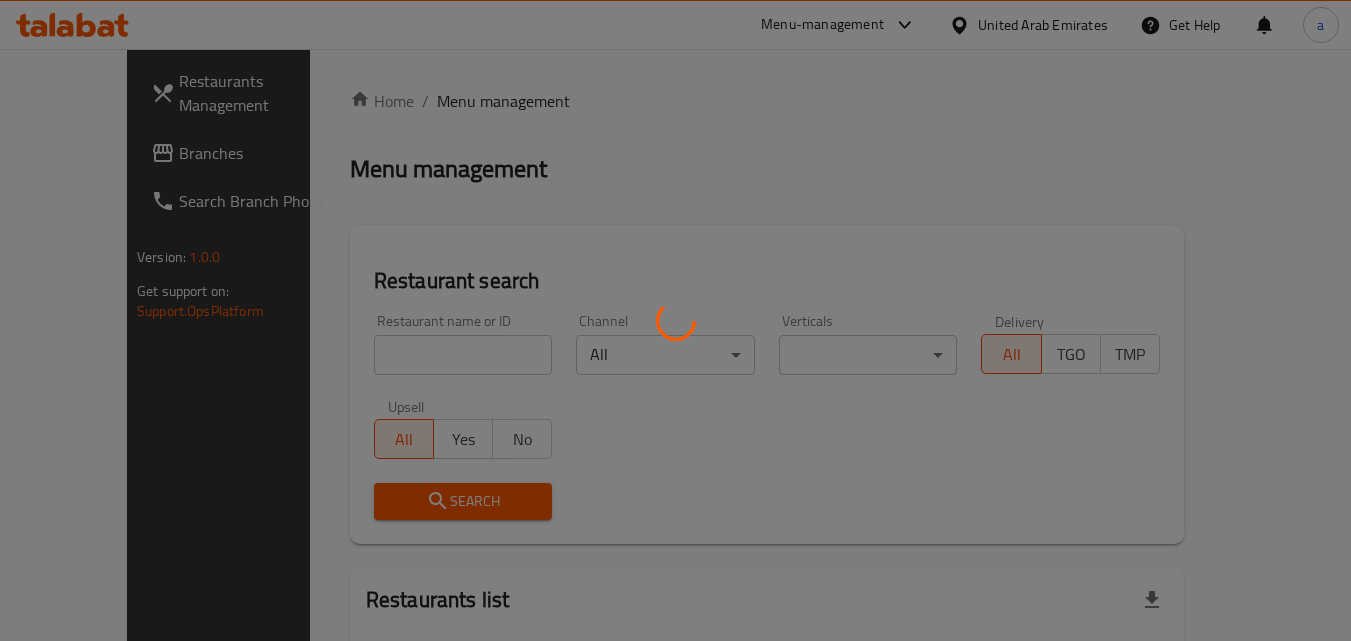 click at bounding box center [675, 320] 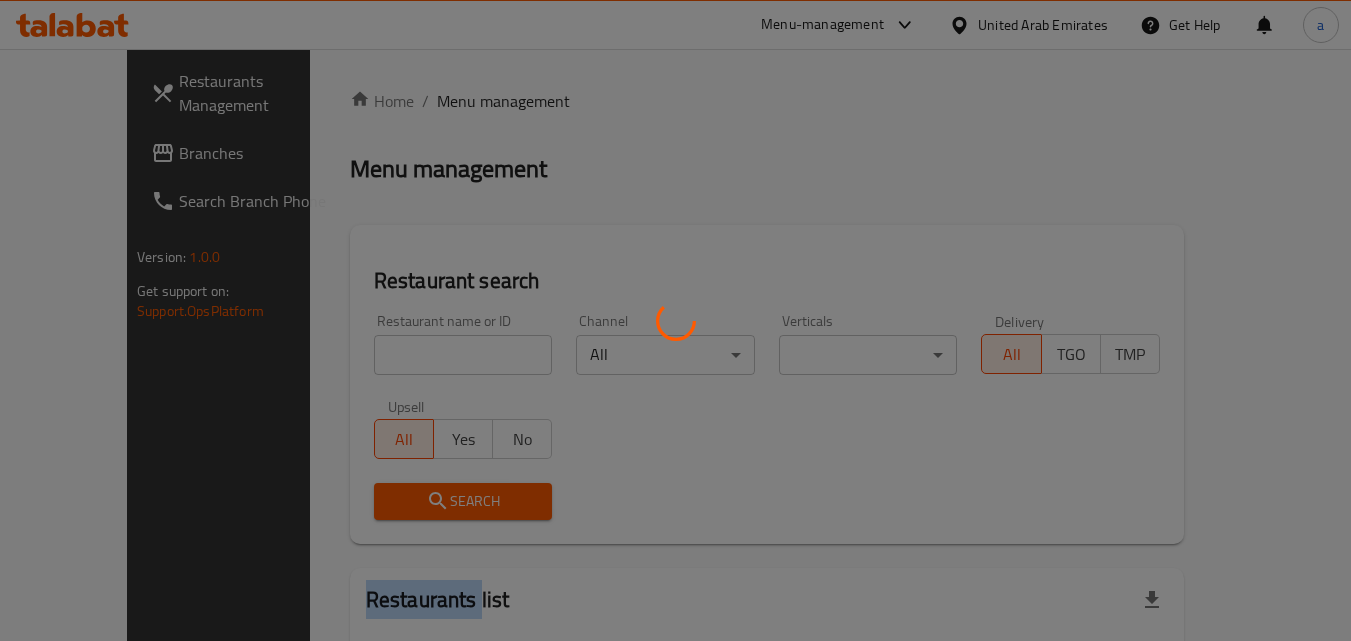 click at bounding box center (675, 320) 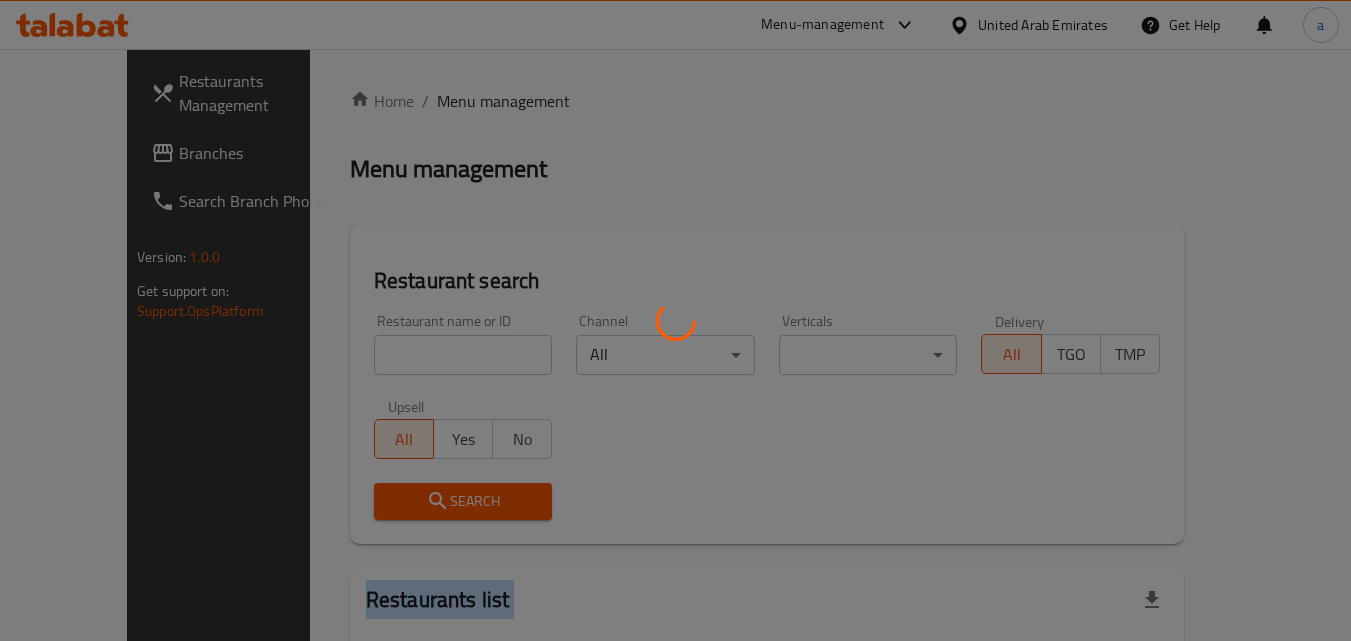 click at bounding box center (675, 320) 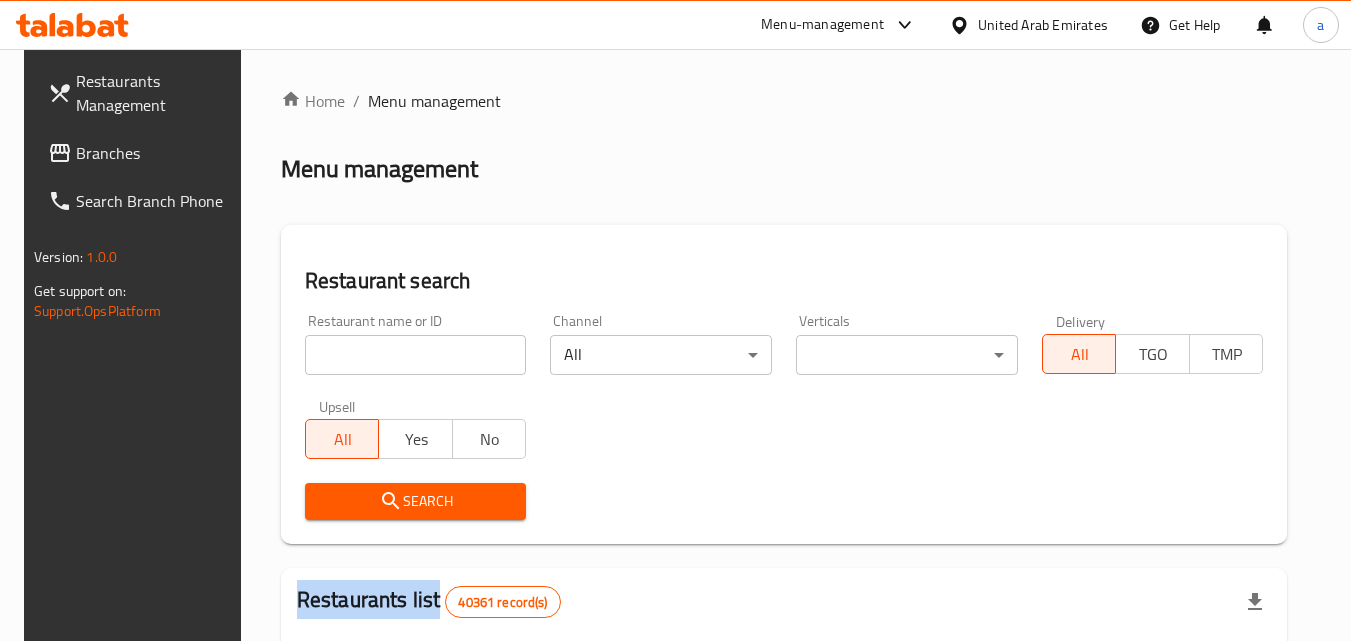 click at bounding box center [675, 320] 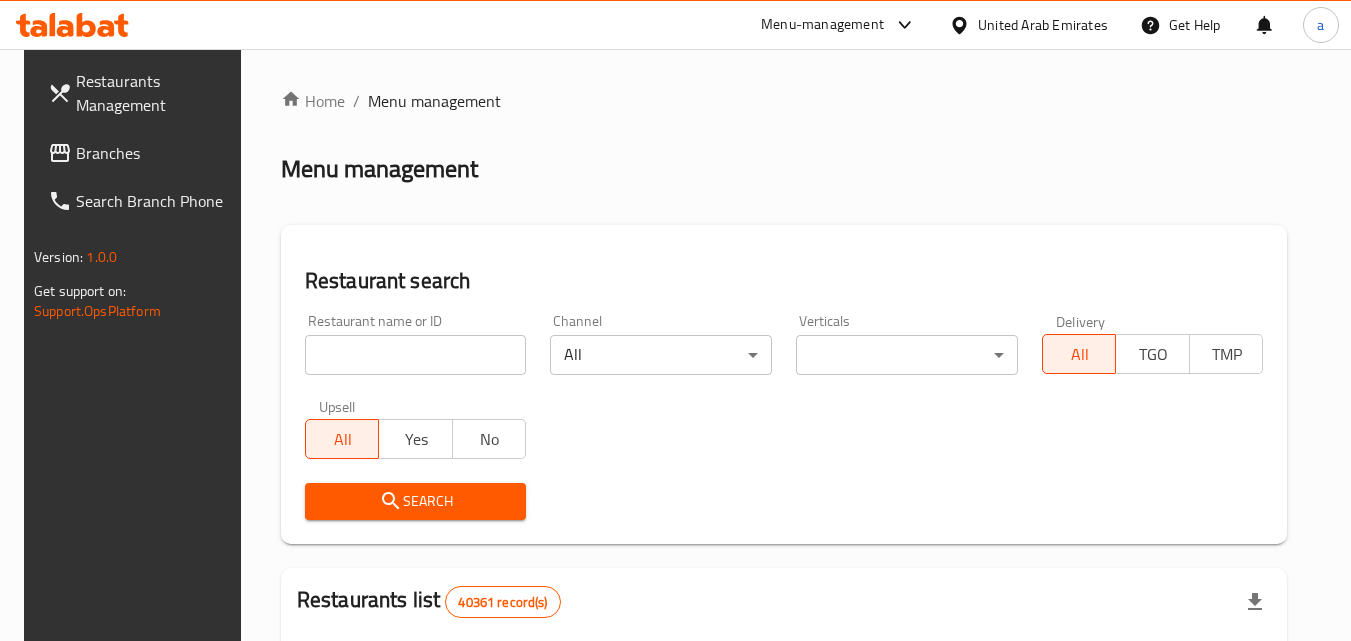 click at bounding box center [416, 355] 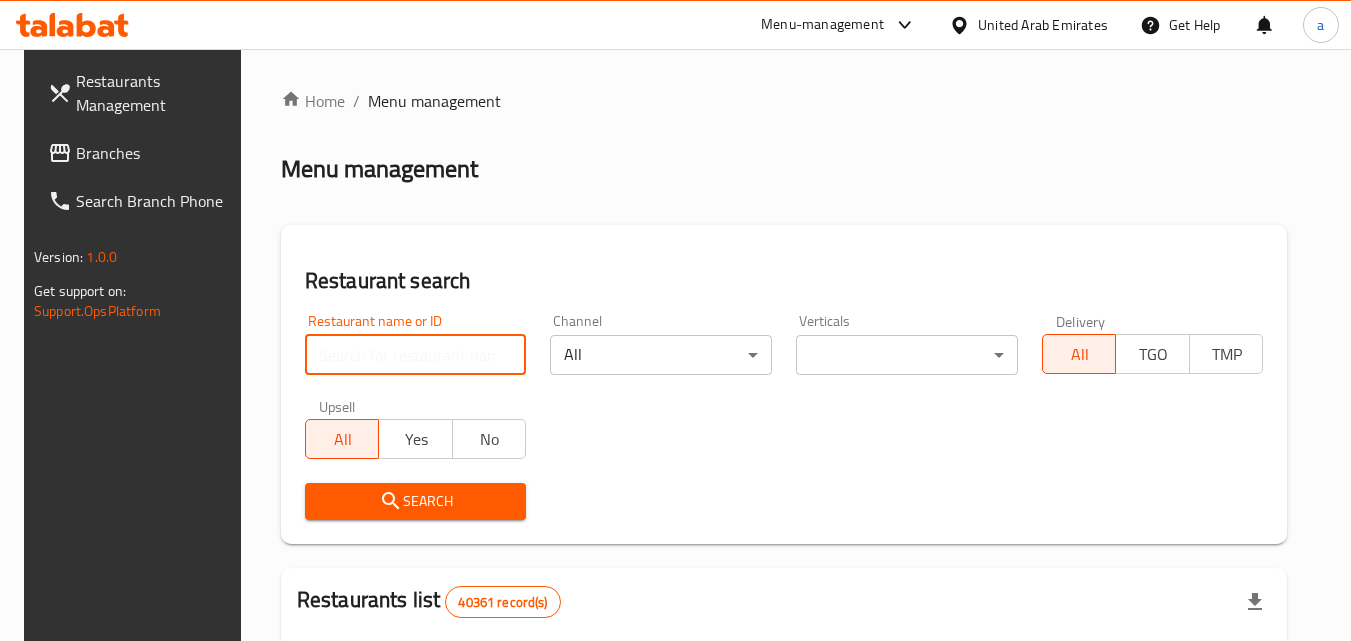 click at bounding box center (416, 355) 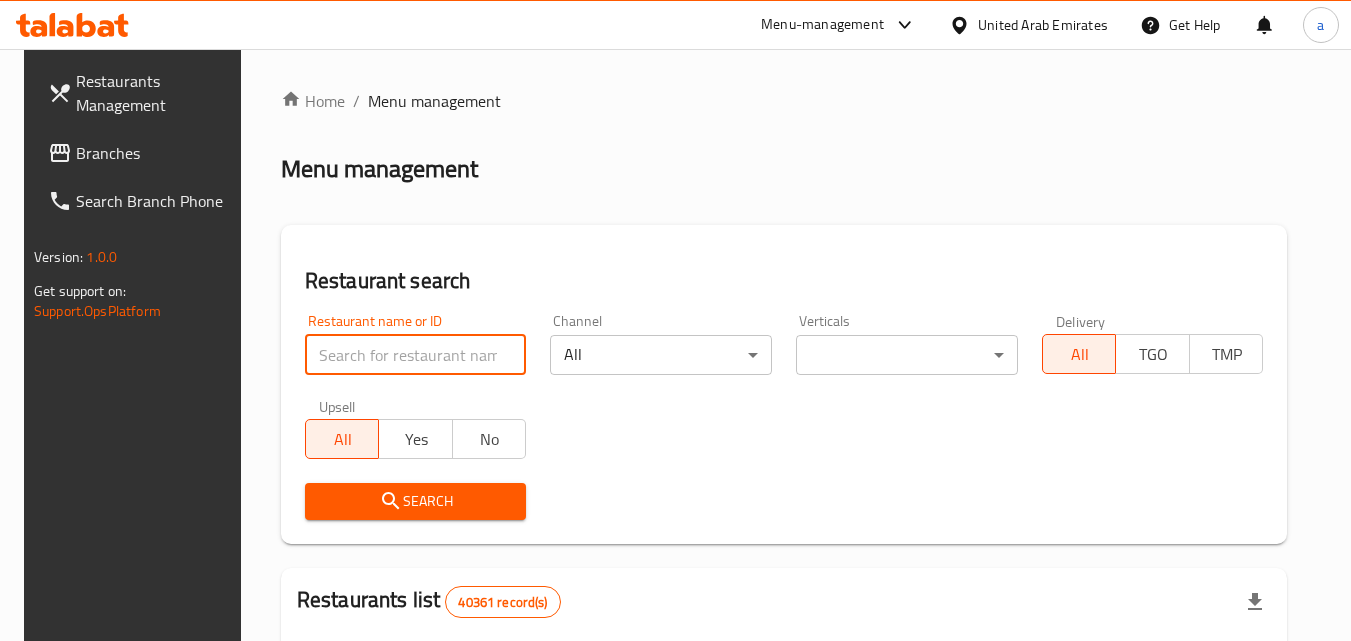paste on "698481" 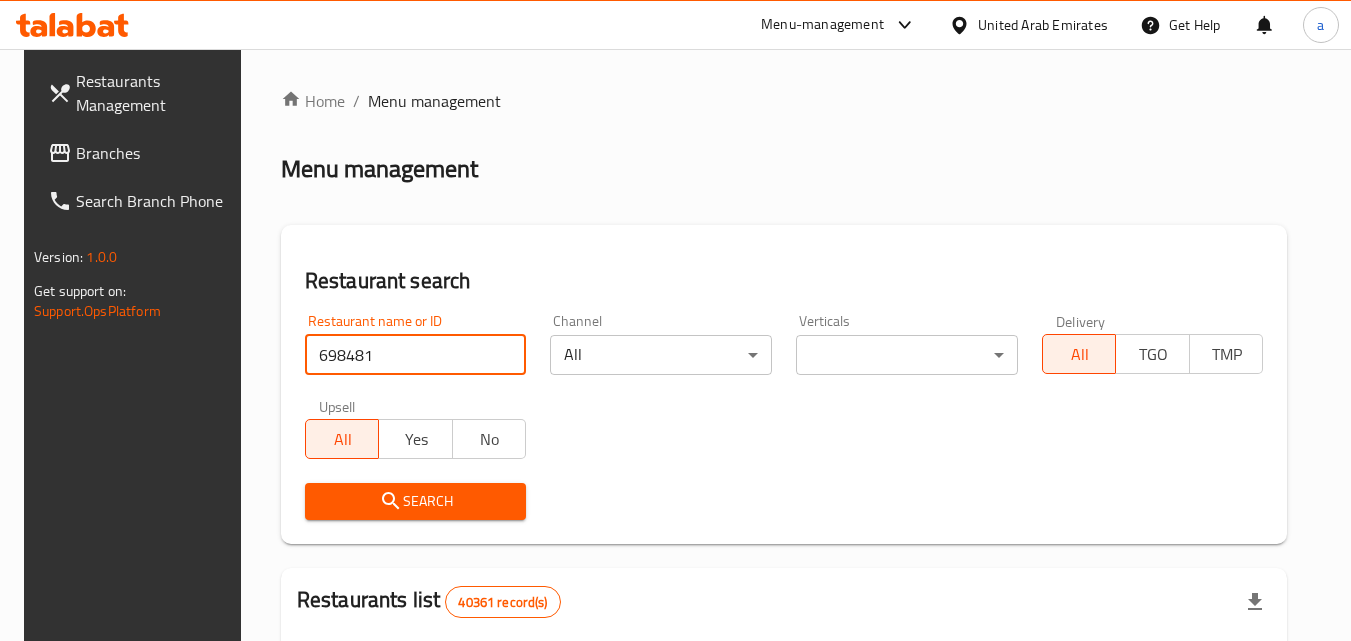 type on "698481" 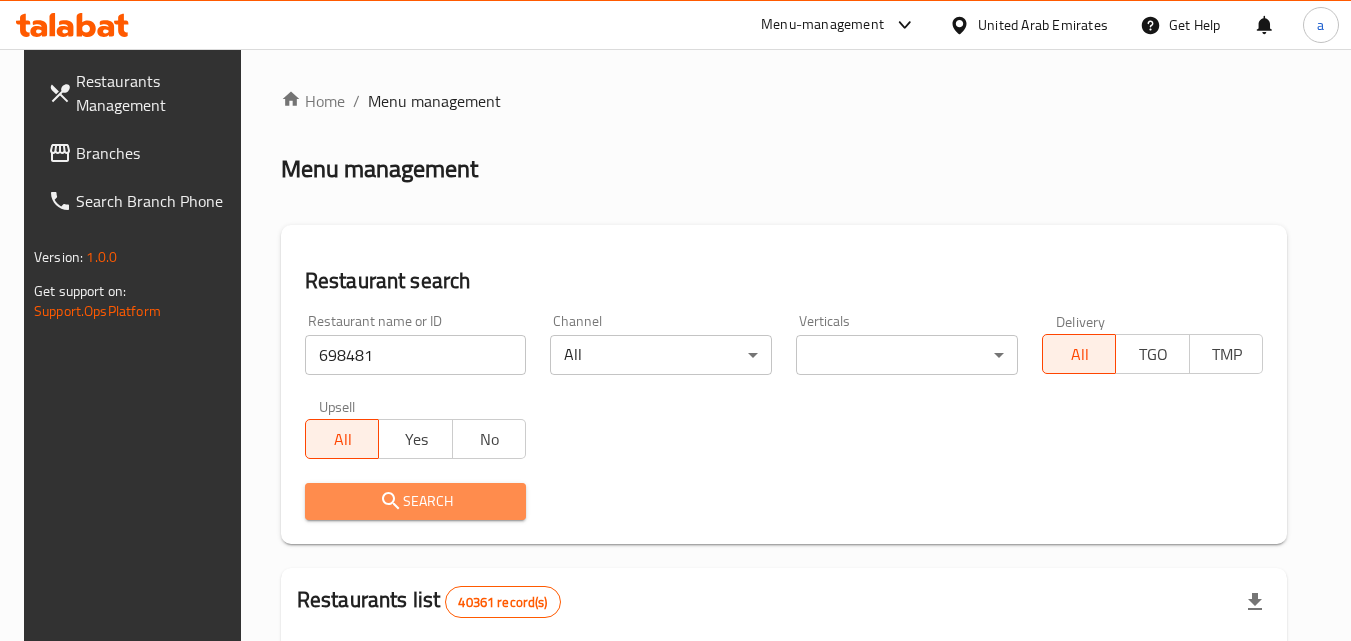 drag, startPoint x: 377, startPoint y: 489, endPoint x: 382, endPoint y: 475, distance: 14.866069 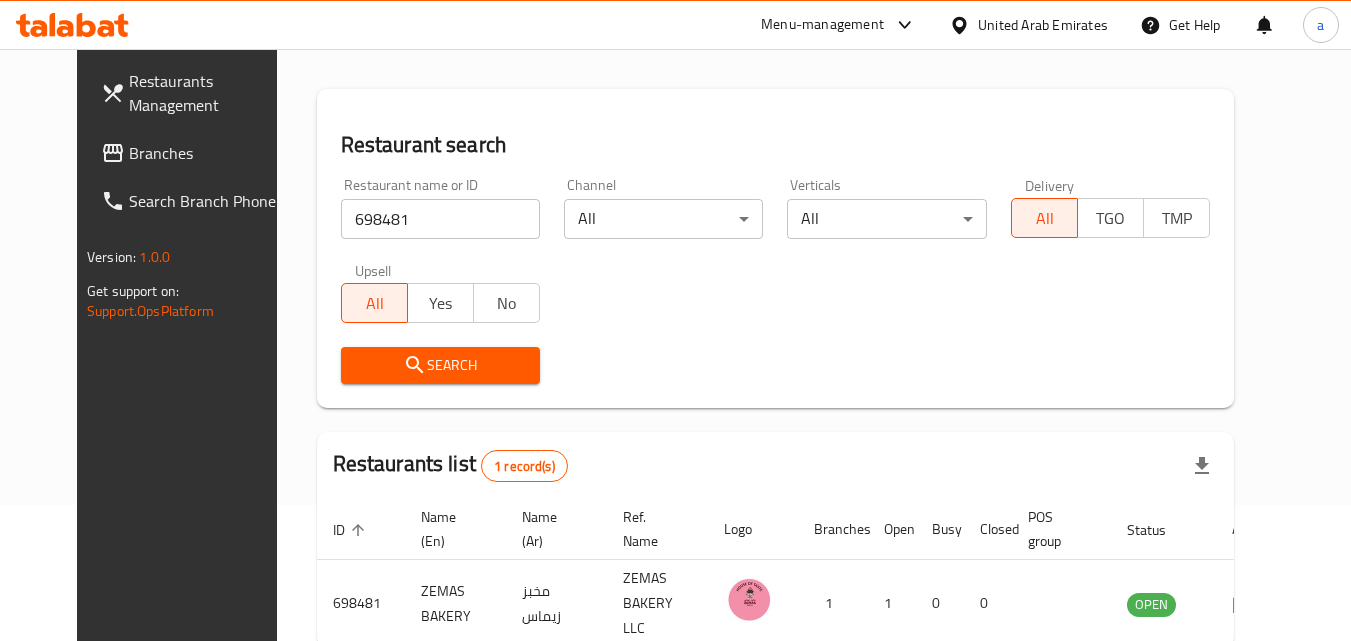 scroll, scrollTop: 0, scrollLeft: 0, axis: both 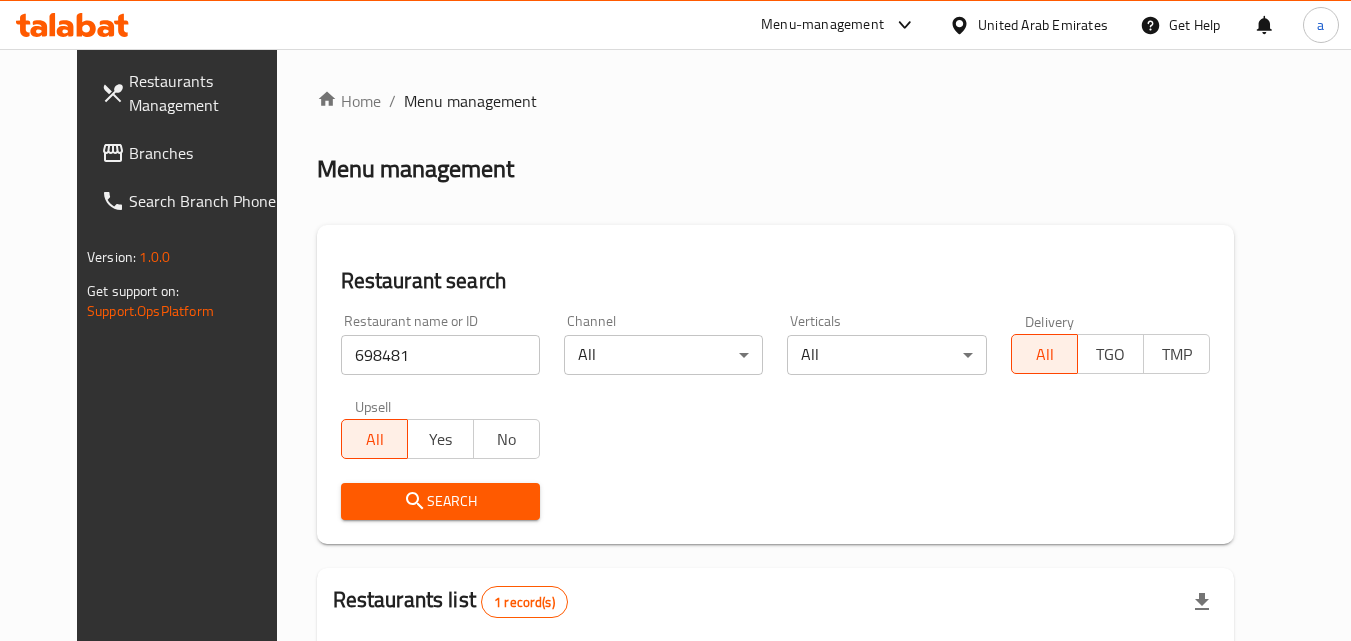 click on "Branches" at bounding box center [208, 153] 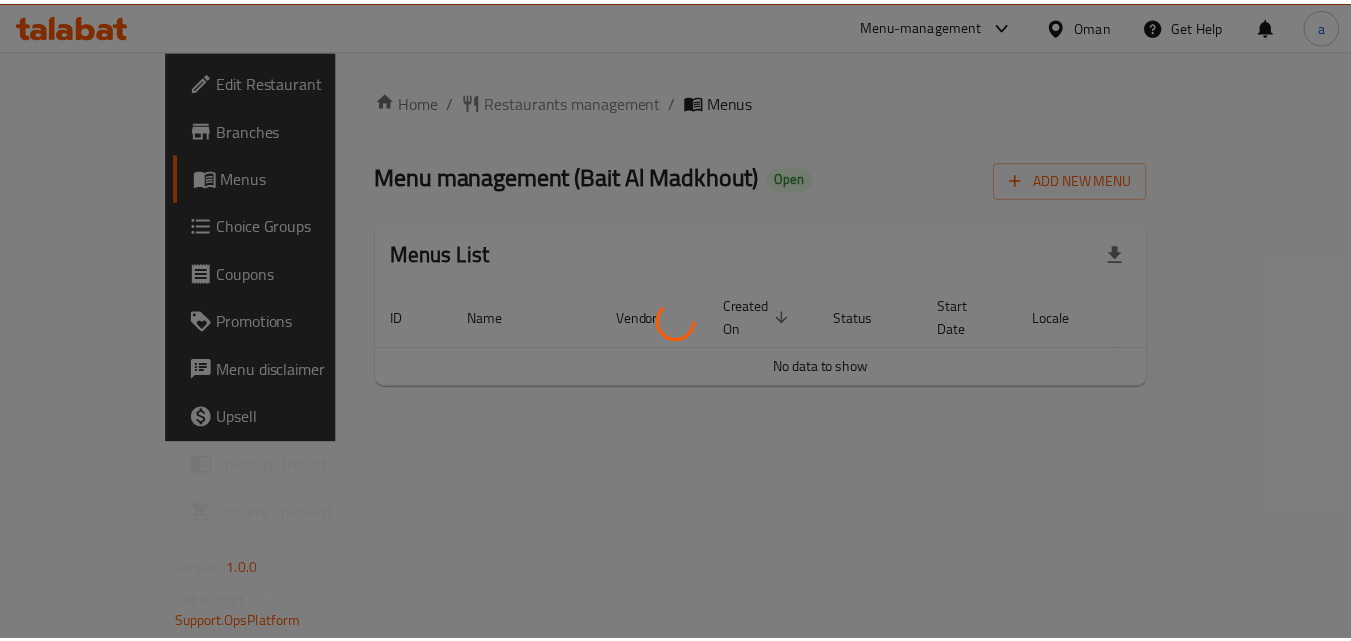 scroll, scrollTop: 0, scrollLeft: 0, axis: both 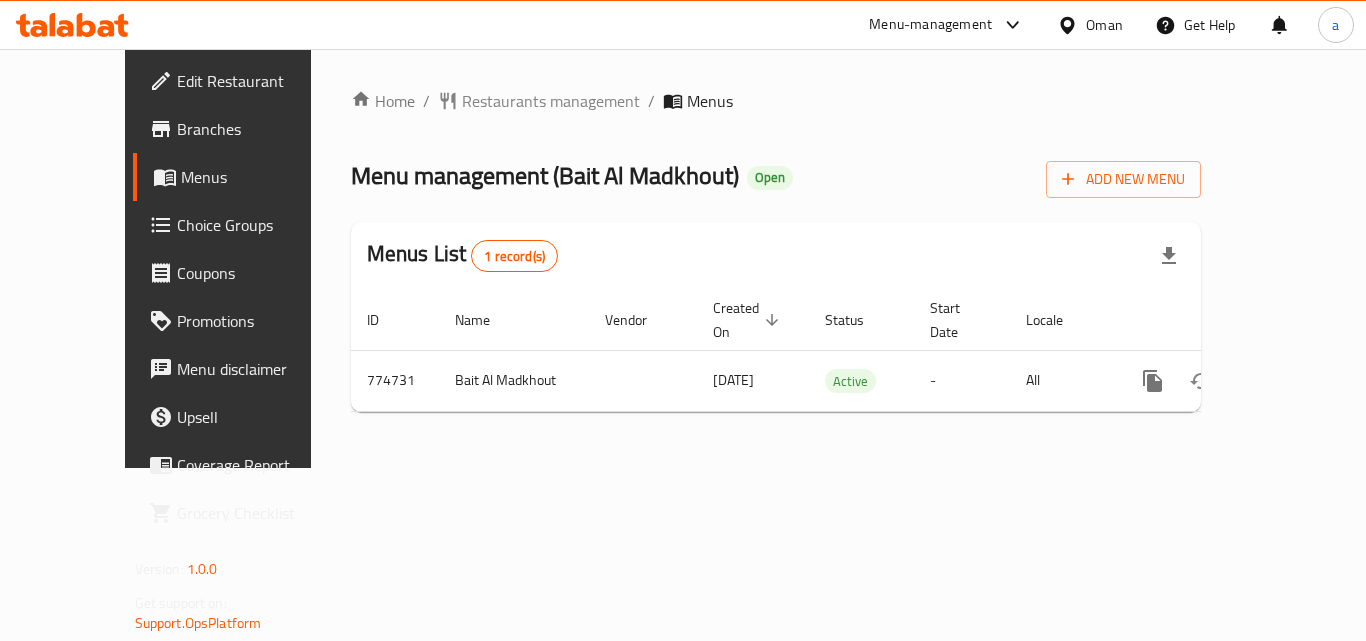 click on "Home / Restaurants management / Menus Menu management ( [COMPANY] ) Open Add New Menu Menus List 1 record(s) ID Name Vendor Created On sorted descending Status Start Date Locale Actions 774731 [COMPANY] [DATE] Active - All" at bounding box center (776, 258) 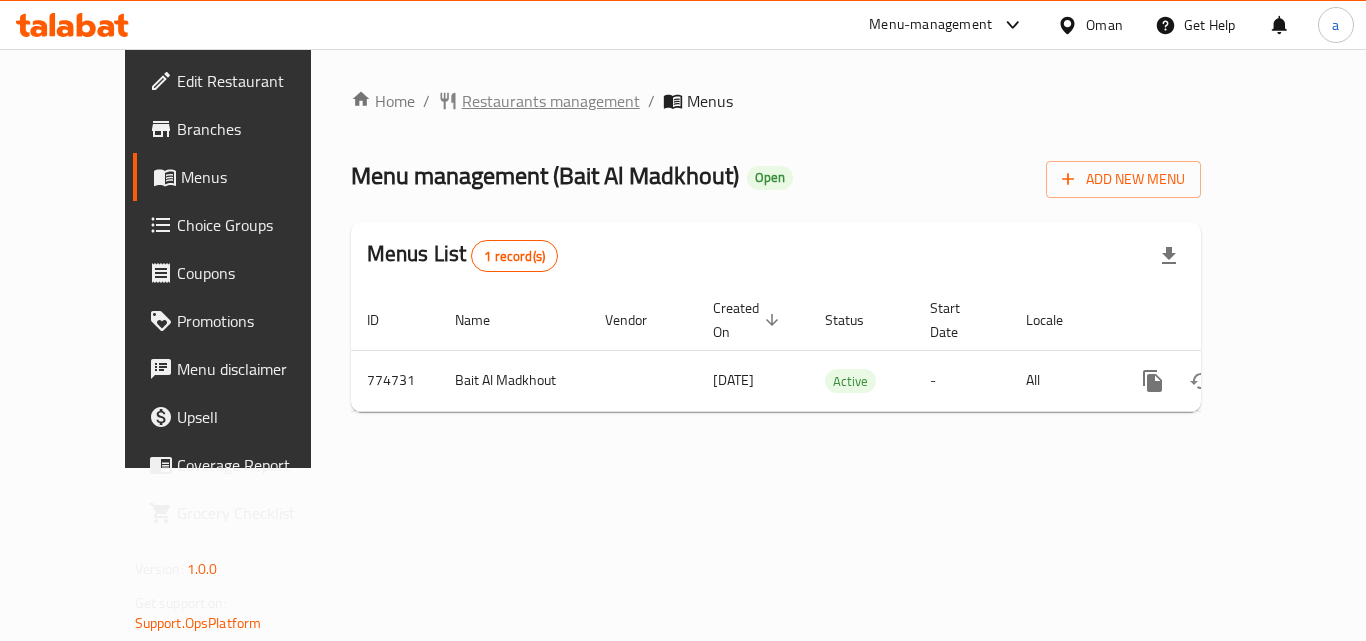 click on "Restaurants management" at bounding box center [551, 101] 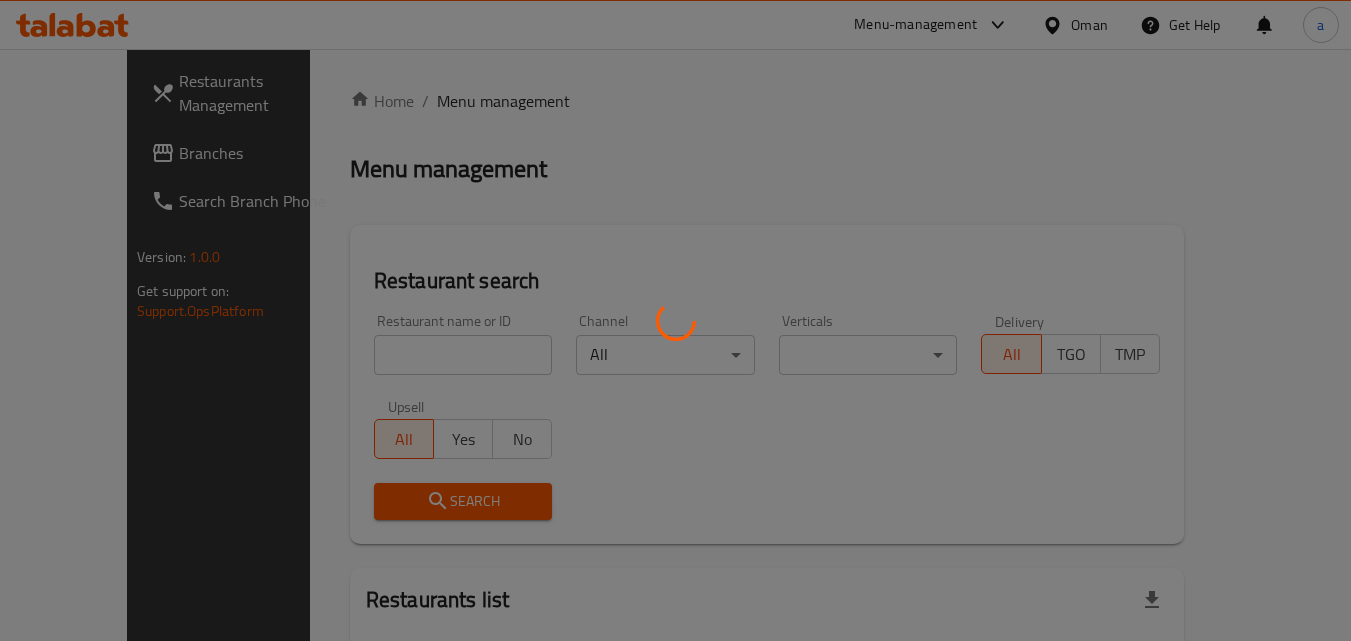 click at bounding box center (675, 320) 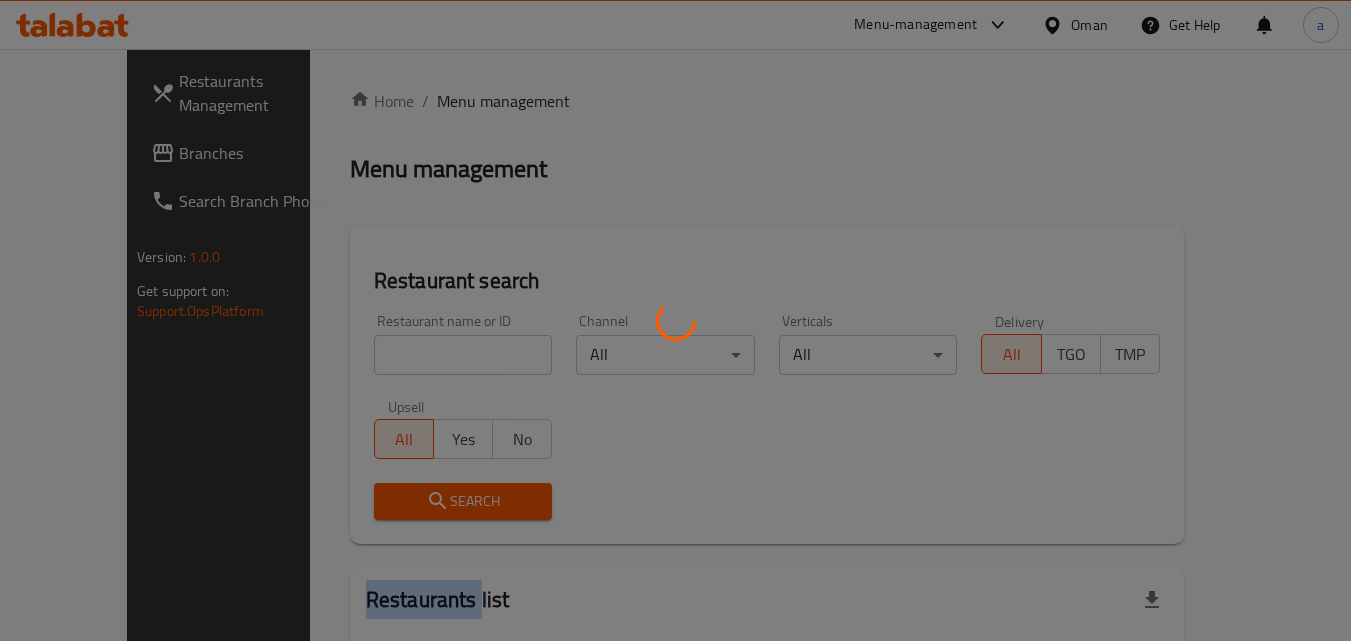 click at bounding box center (675, 320) 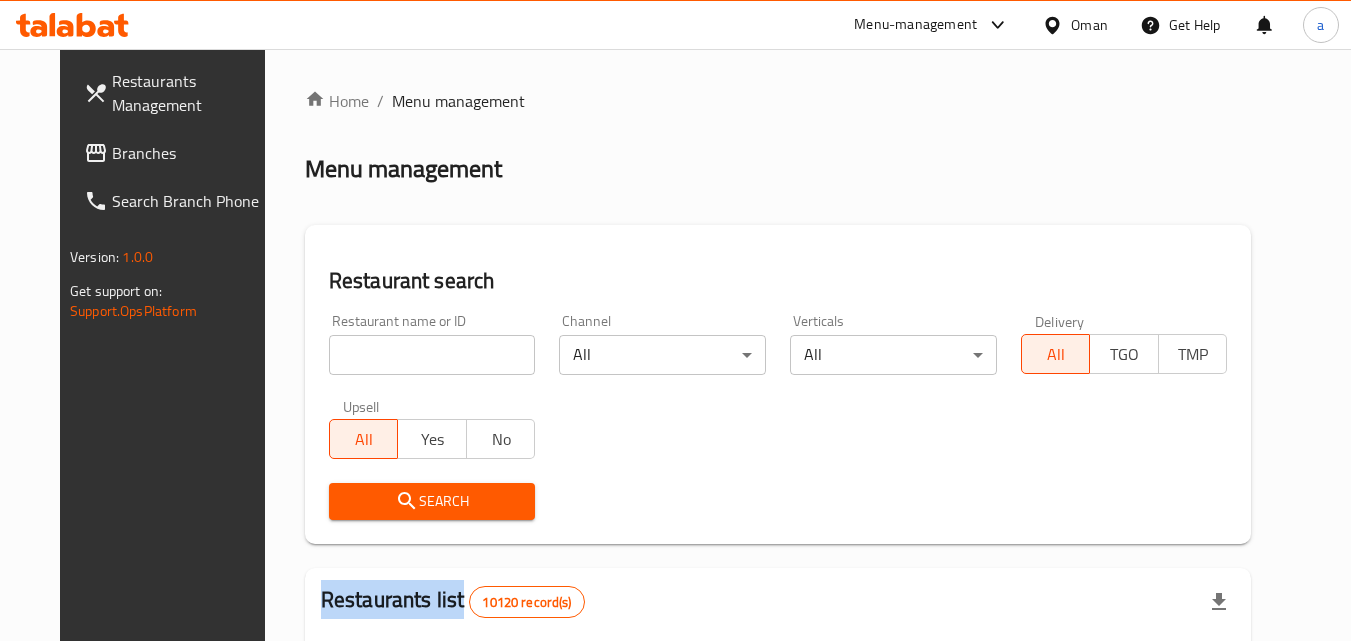 click at bounding box center (675, 320) 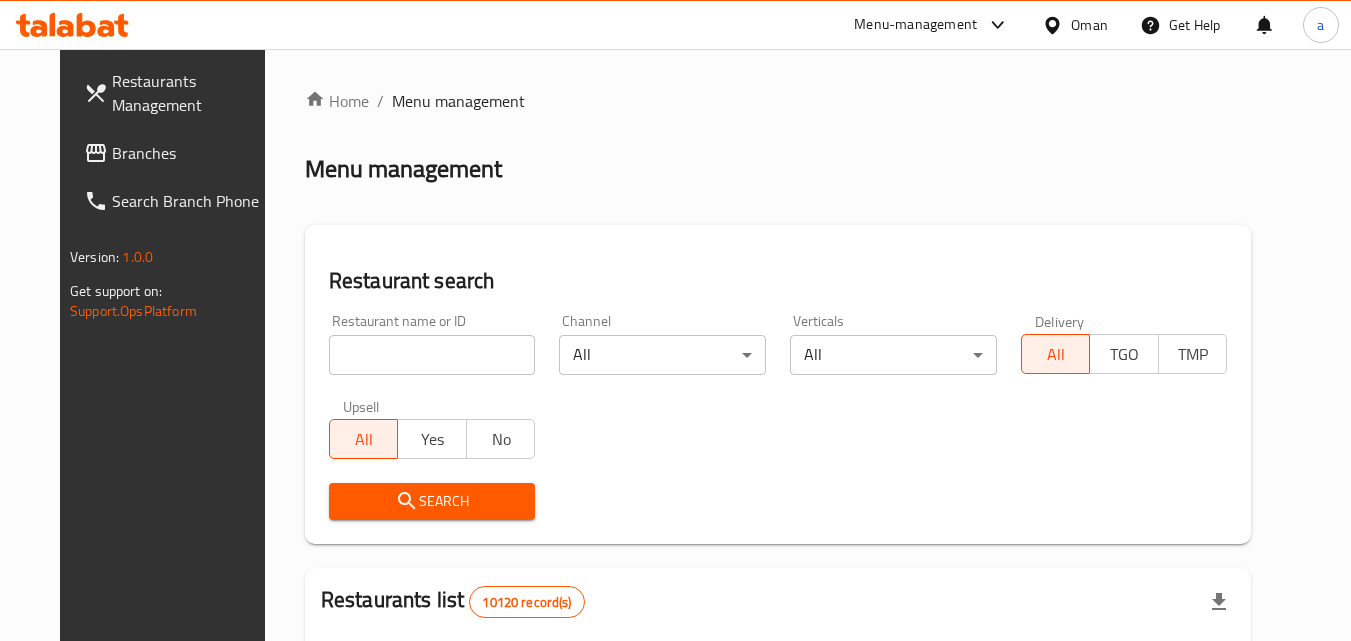 click at bounding box center (432, 355) 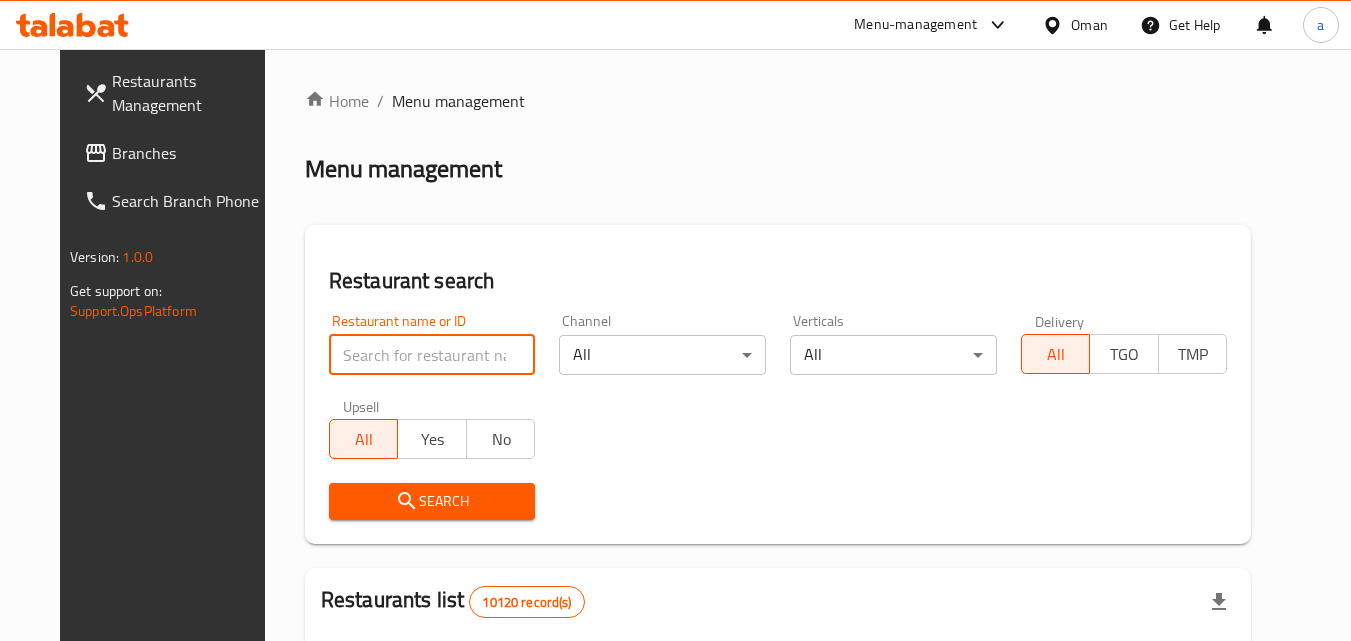 click at bounding box center (432, 355) 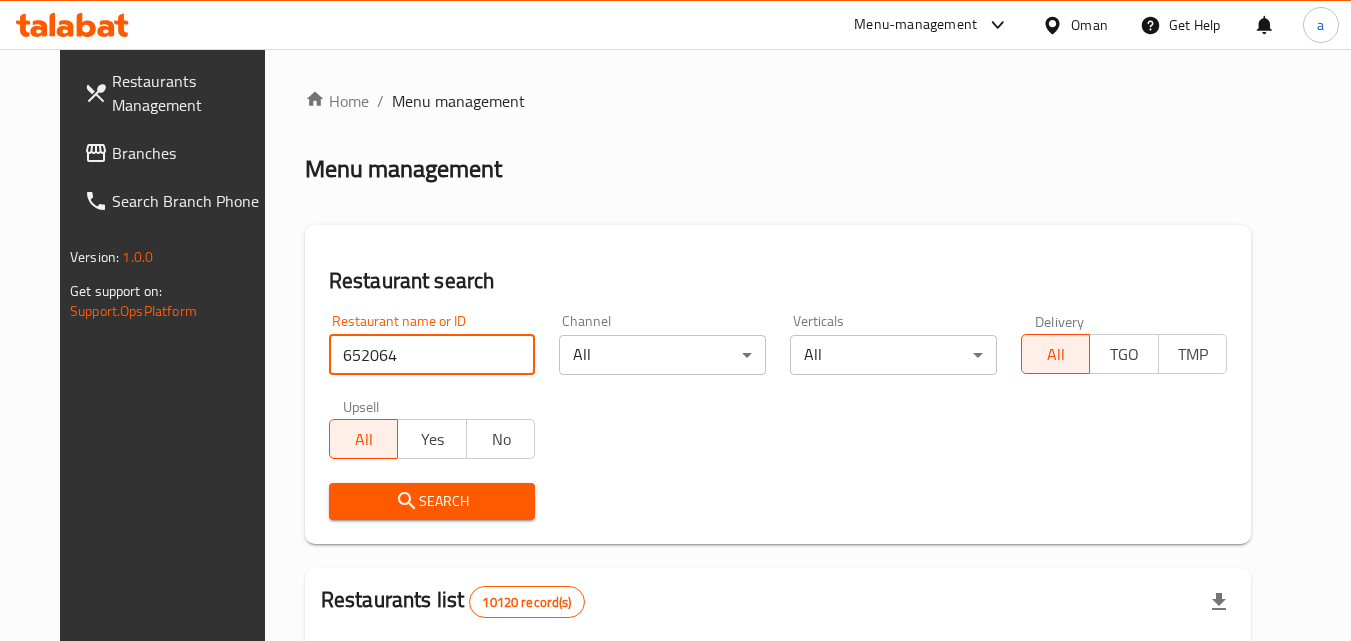 type on "652064" 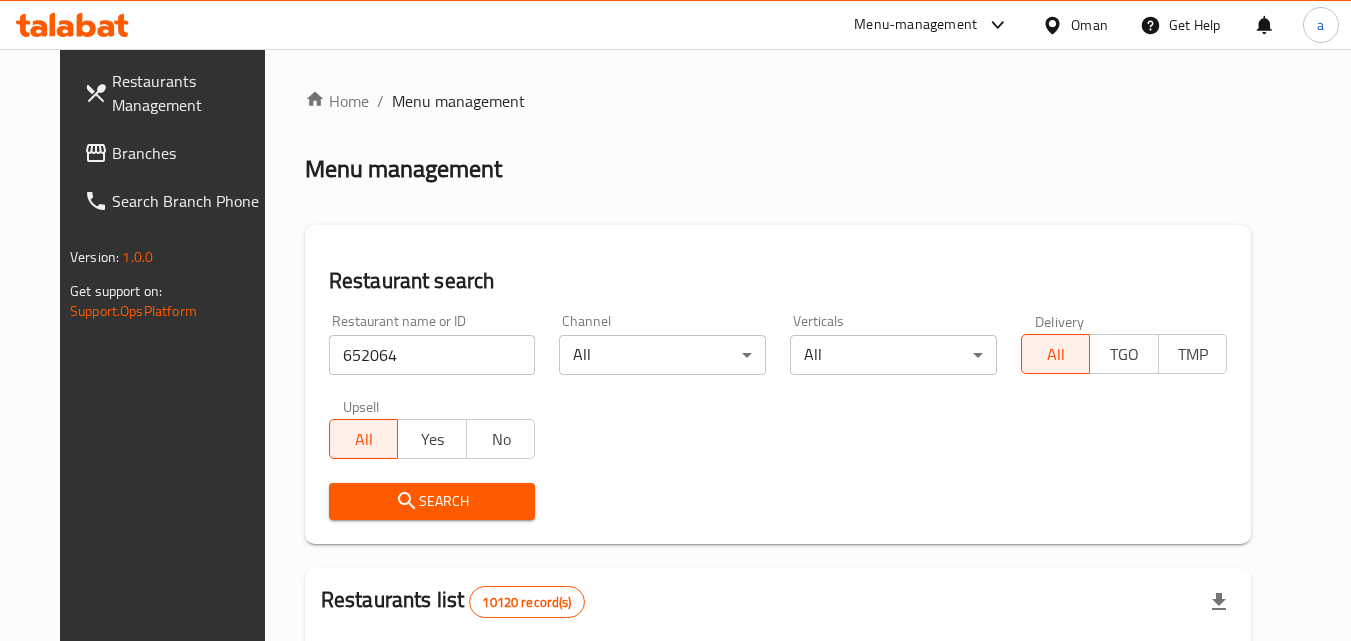 click on "Search" at bounding box center [432, 501] 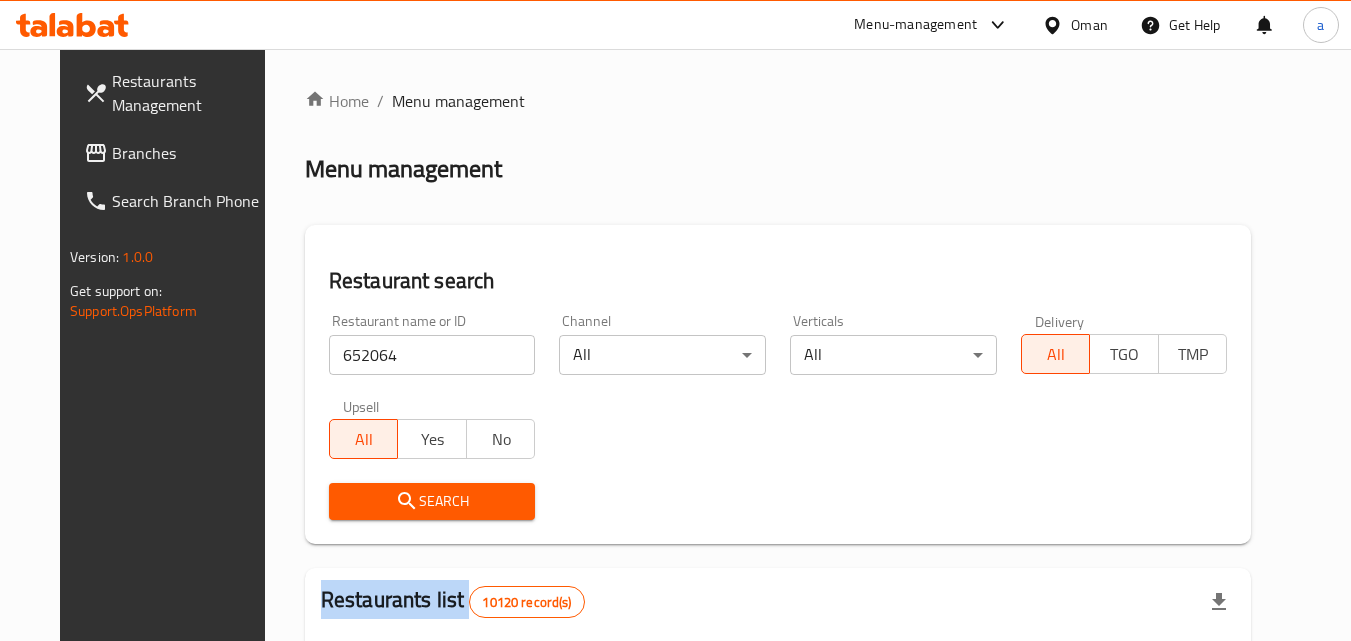 click at bounding box center [675, 320] 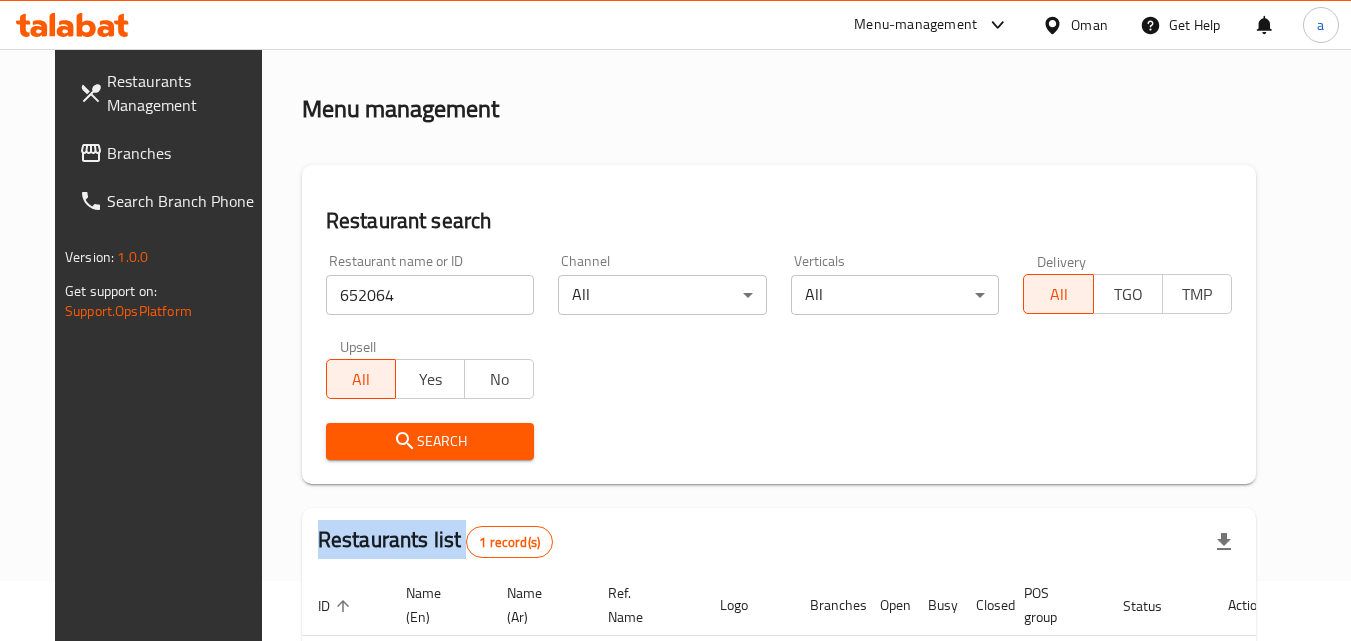scroll, scrollTop: 51, scrollLeft: 0, axis: vertical 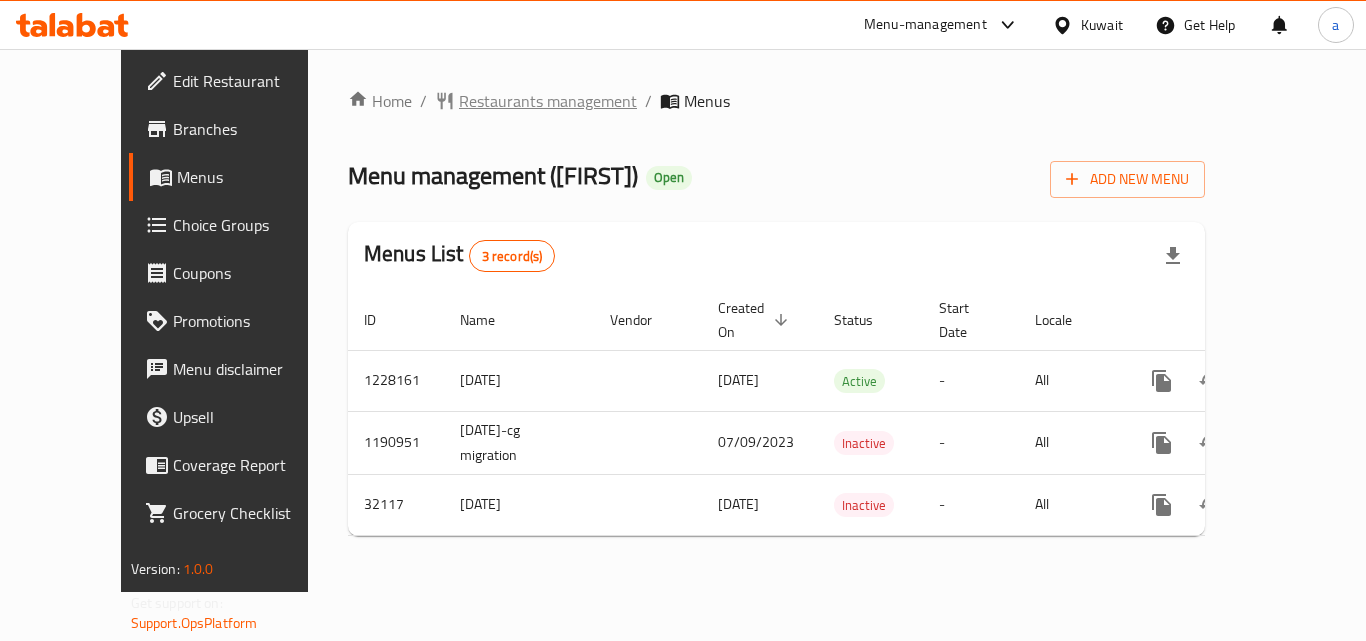 click on "Restaurants management" at bounding box center (548, 101) 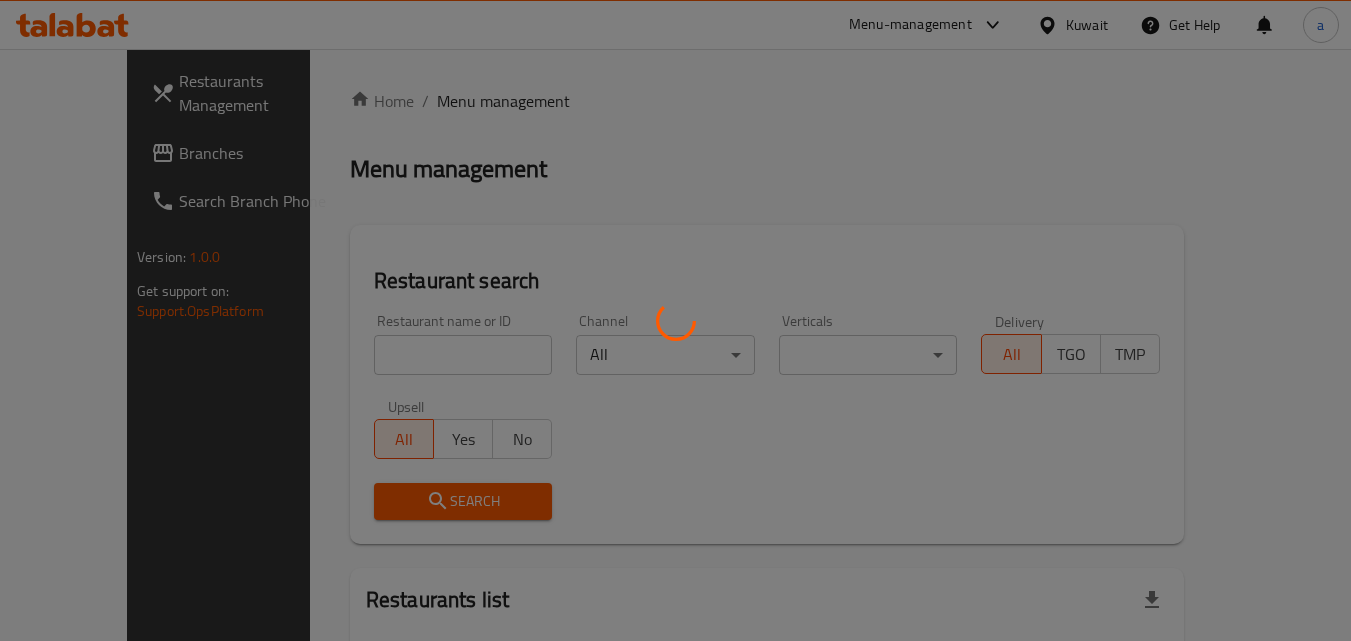 click at bounding box center (675, 320) 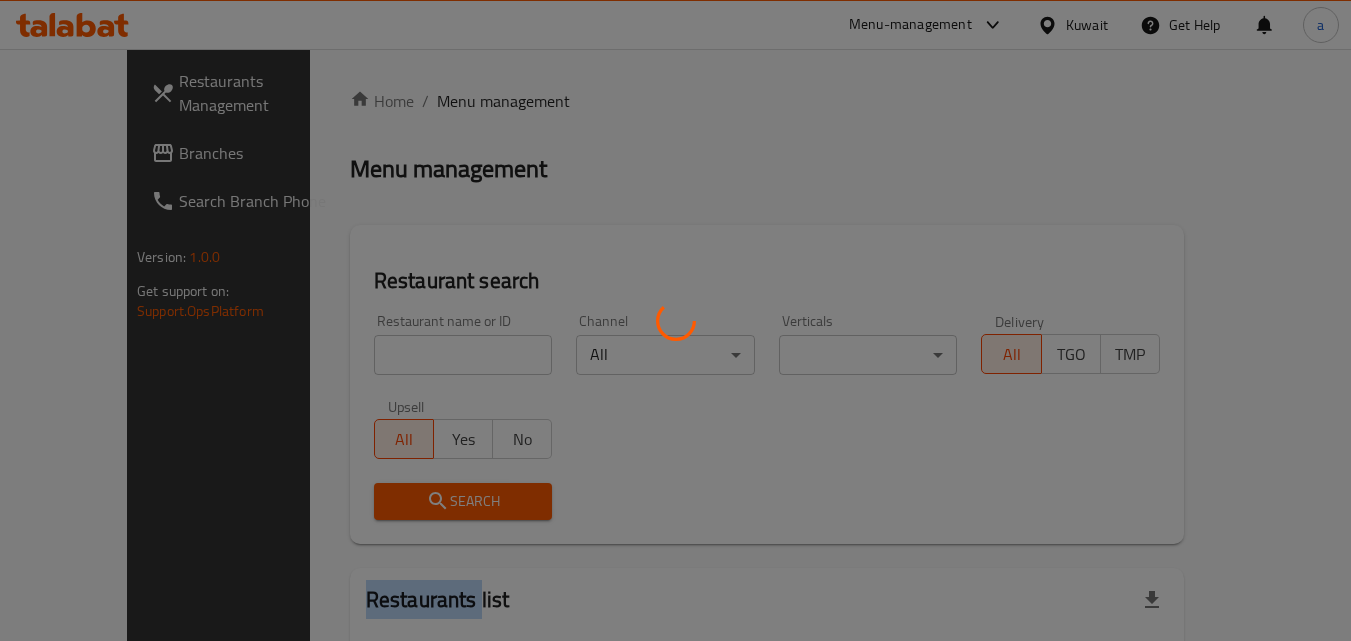 click at bounding box center (675, 320) 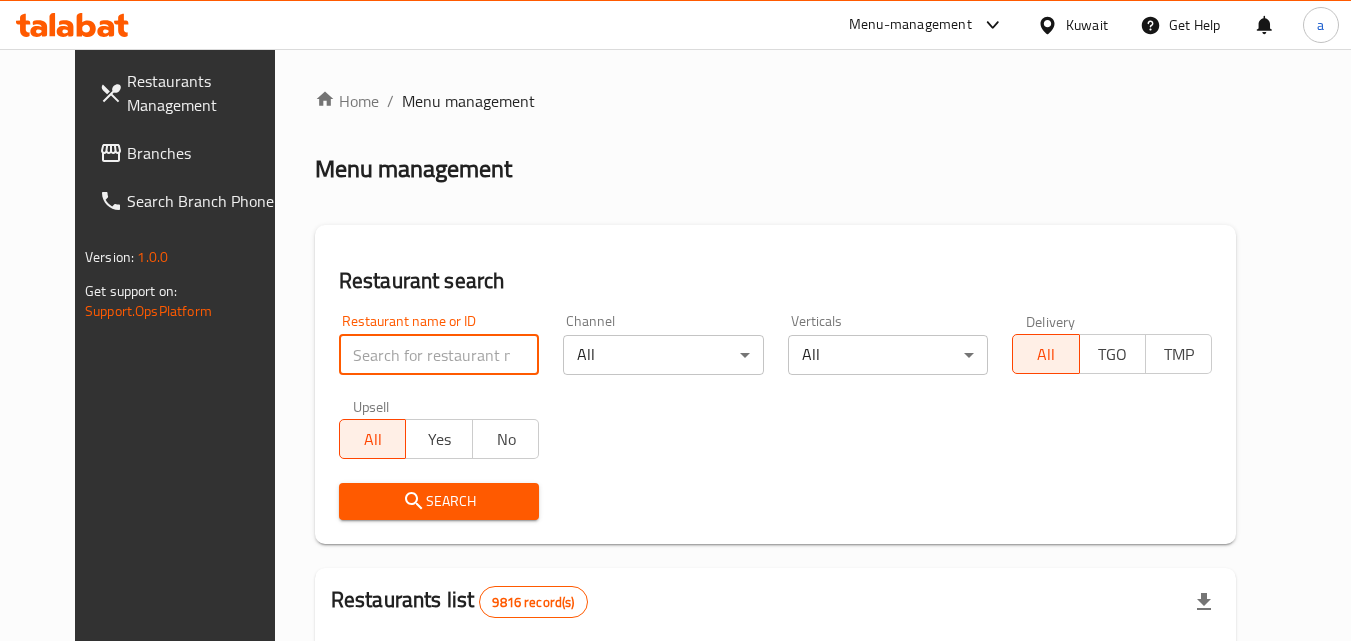 click at bounding box center [439, 355] 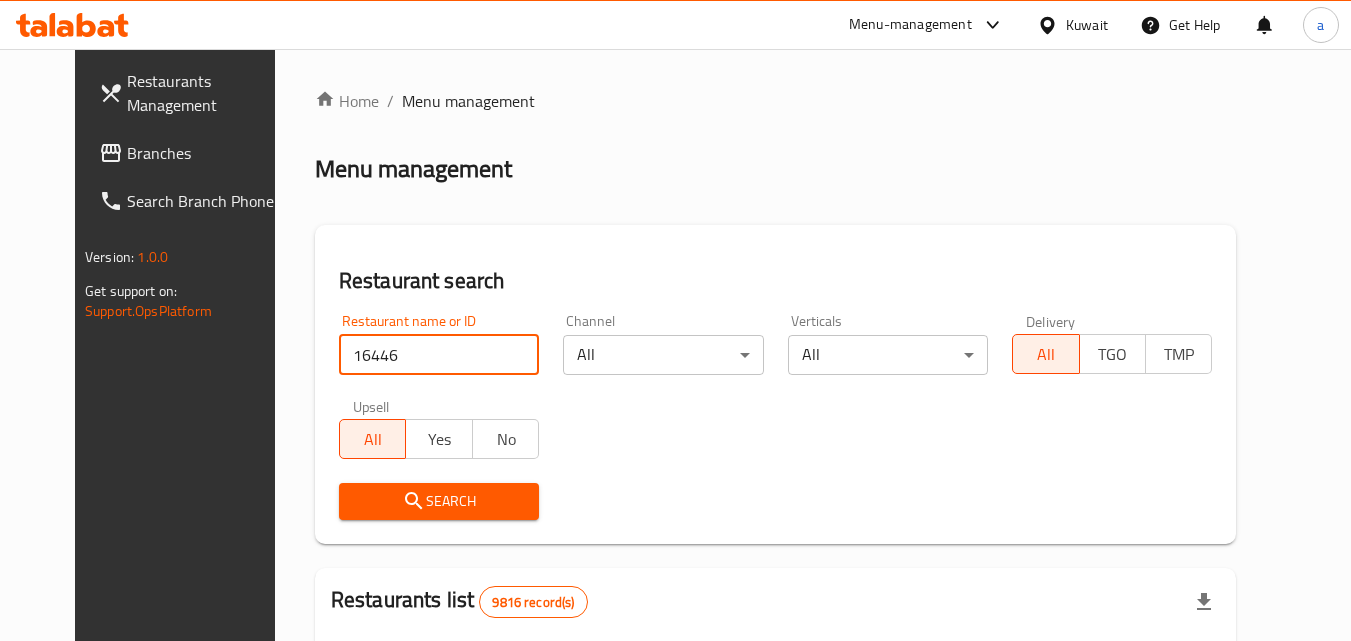 type on "16446" 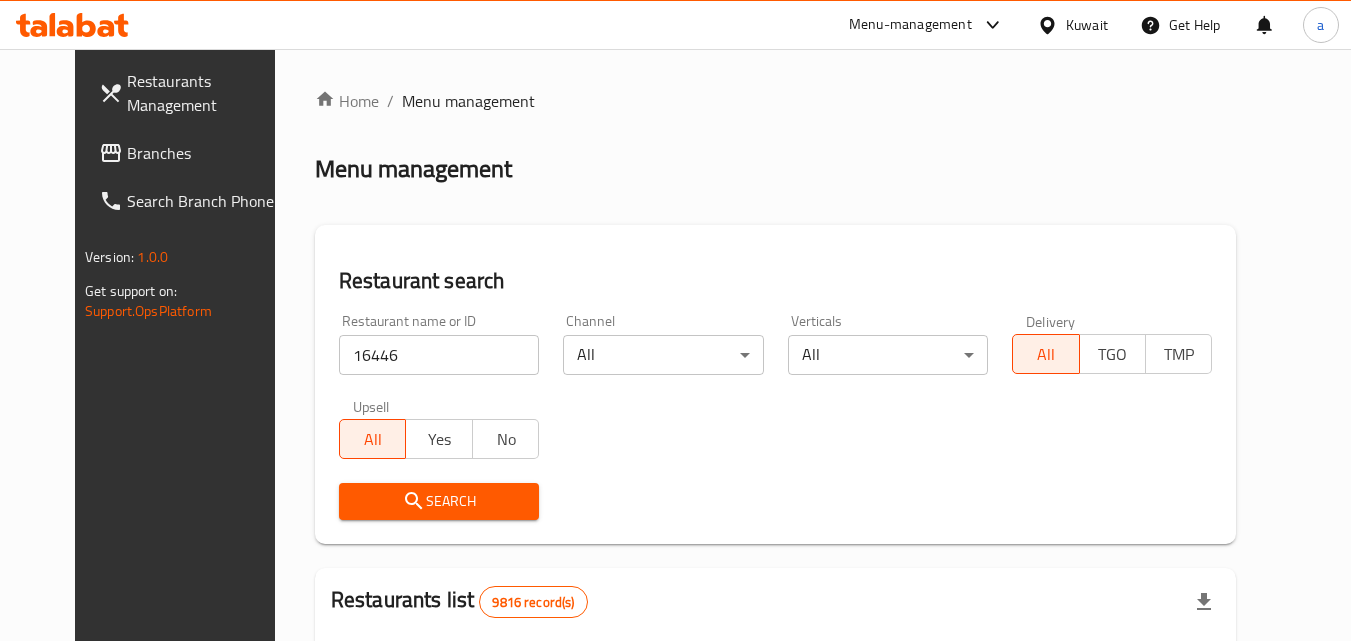 click on "Search" at bounding box center (439, 501) 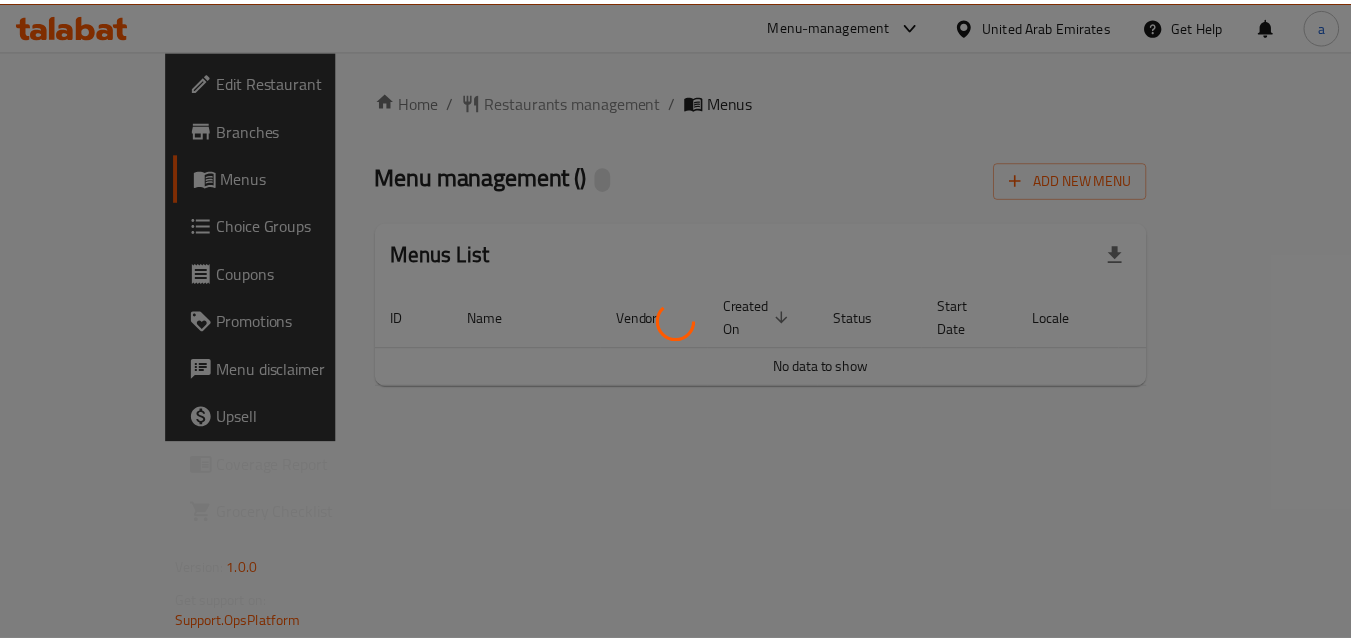 scroll, scrollTop: 0, scrollLeft: 0, axis: both 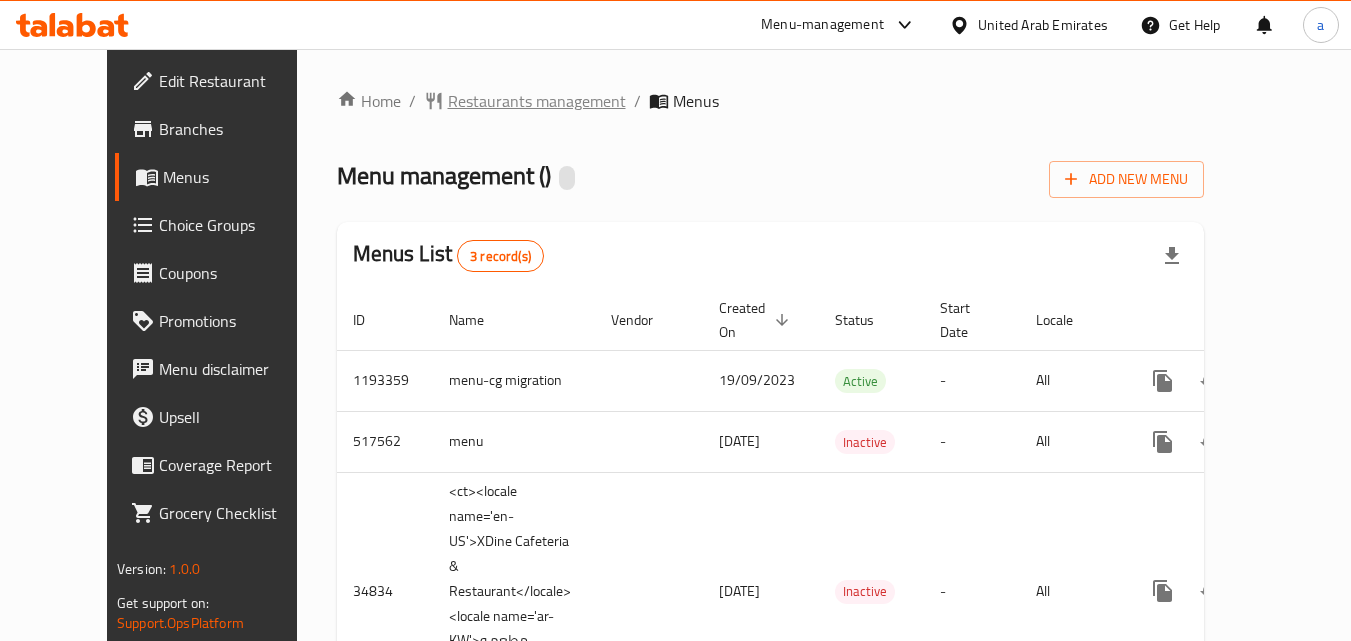 click on "Restaurants management" at bounding box center (537, 101) 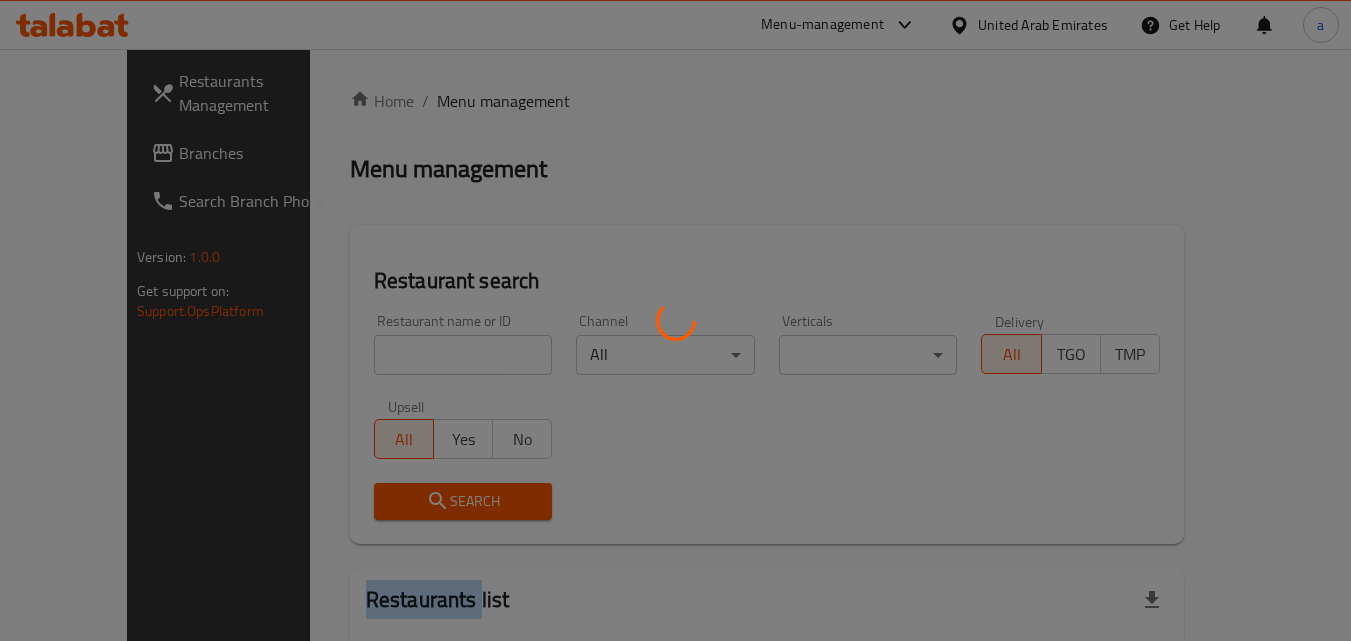 click at bounding box center (675, 320) 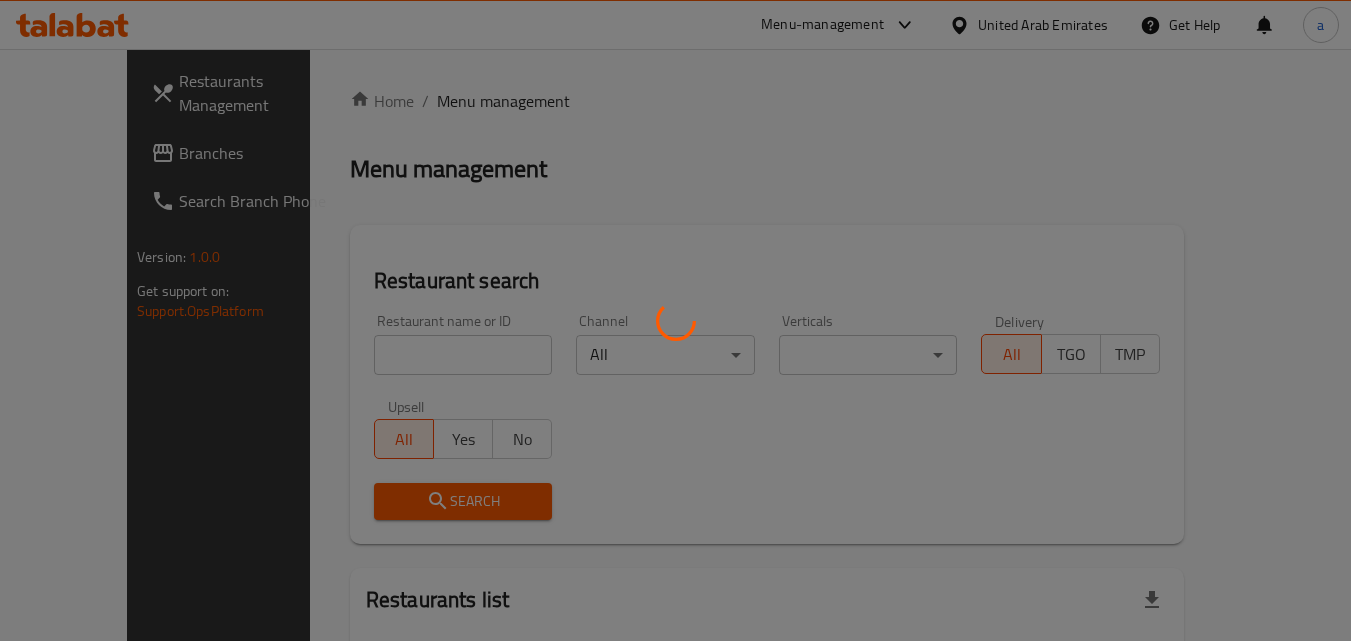 click at bounding box center [675, 320] 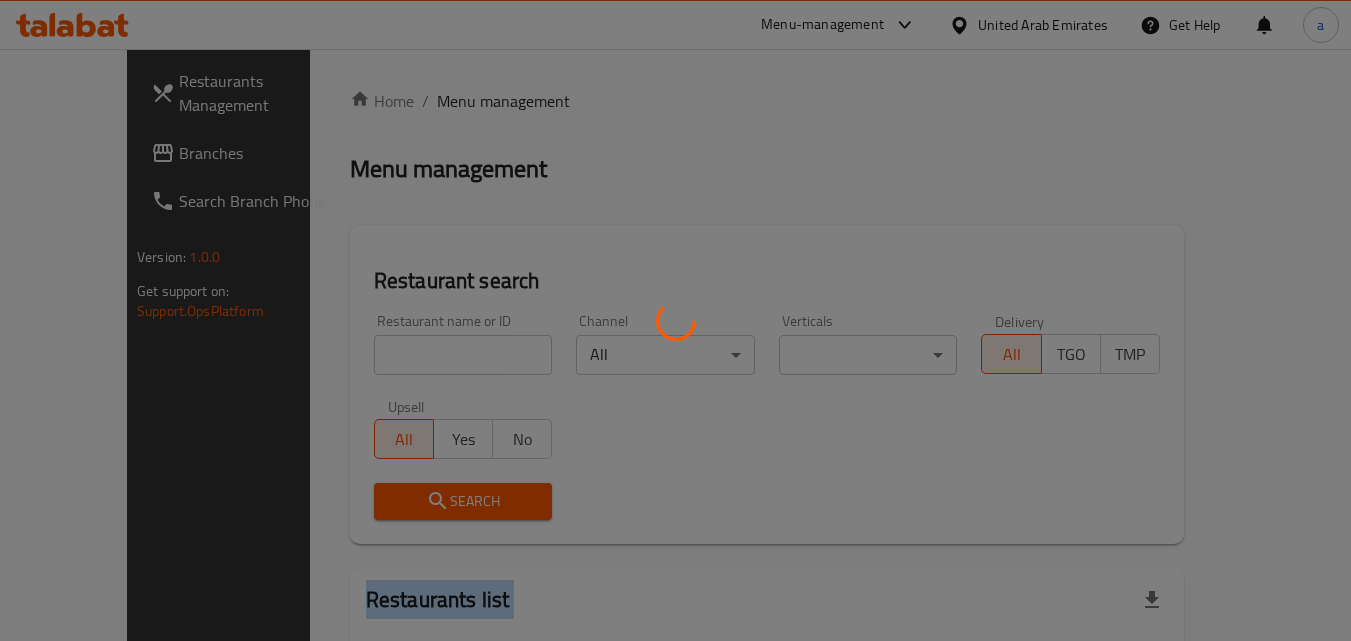 click at bounding box center [675, 320] 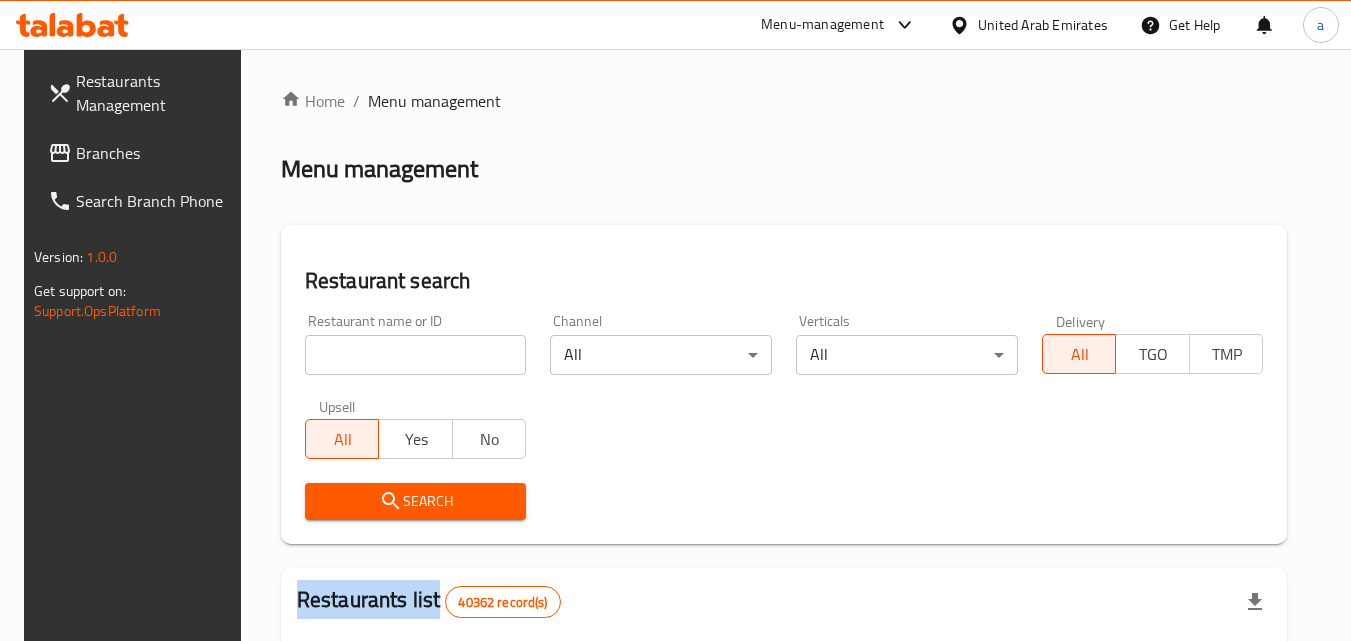 click at bounding box center (675, 320) 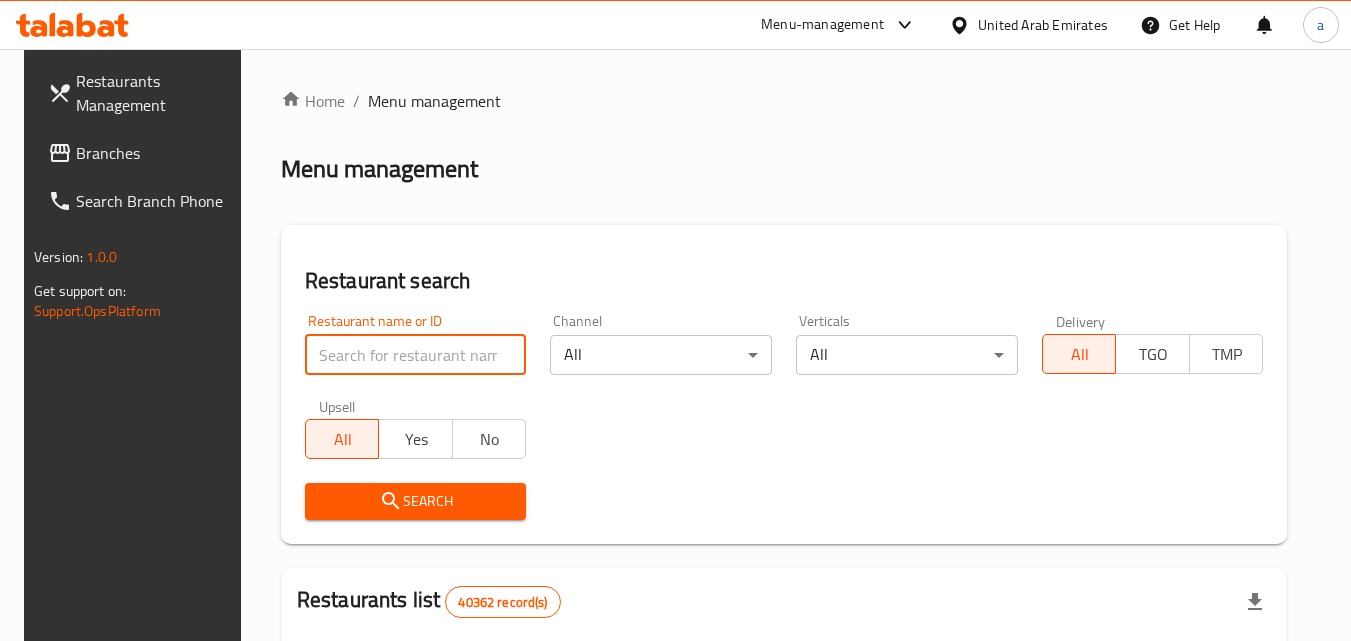 click at bounding box center [416, 355] 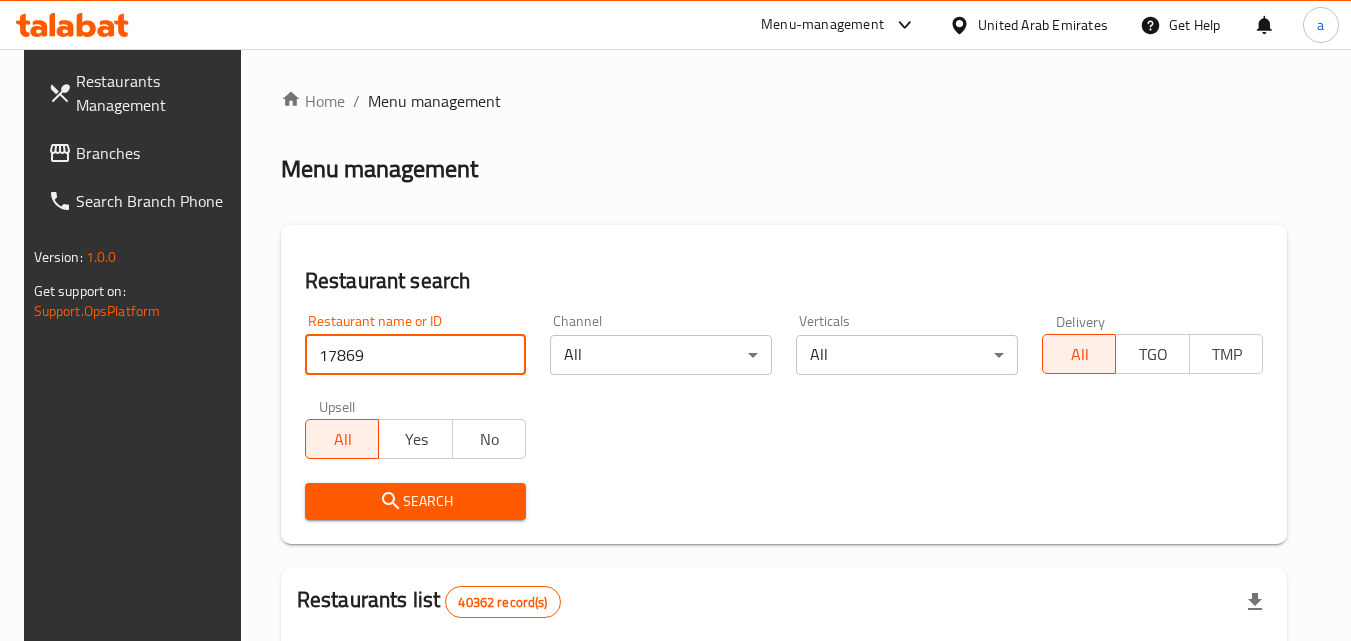 type on "17869" 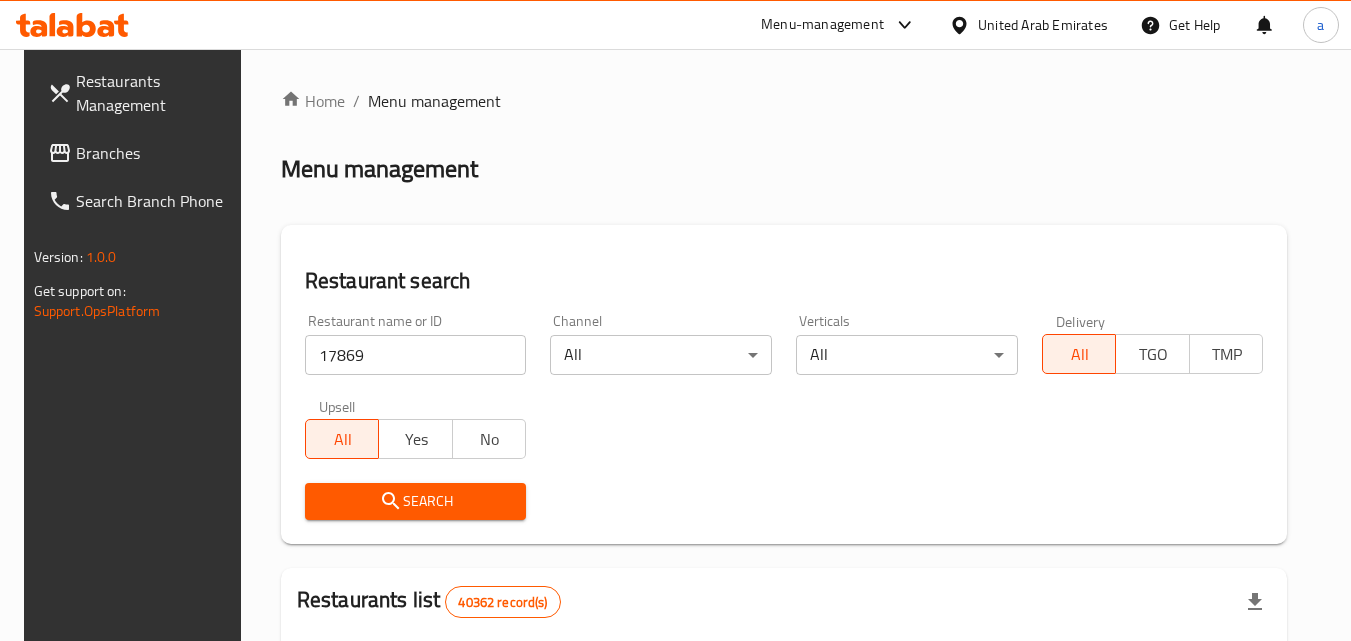 click 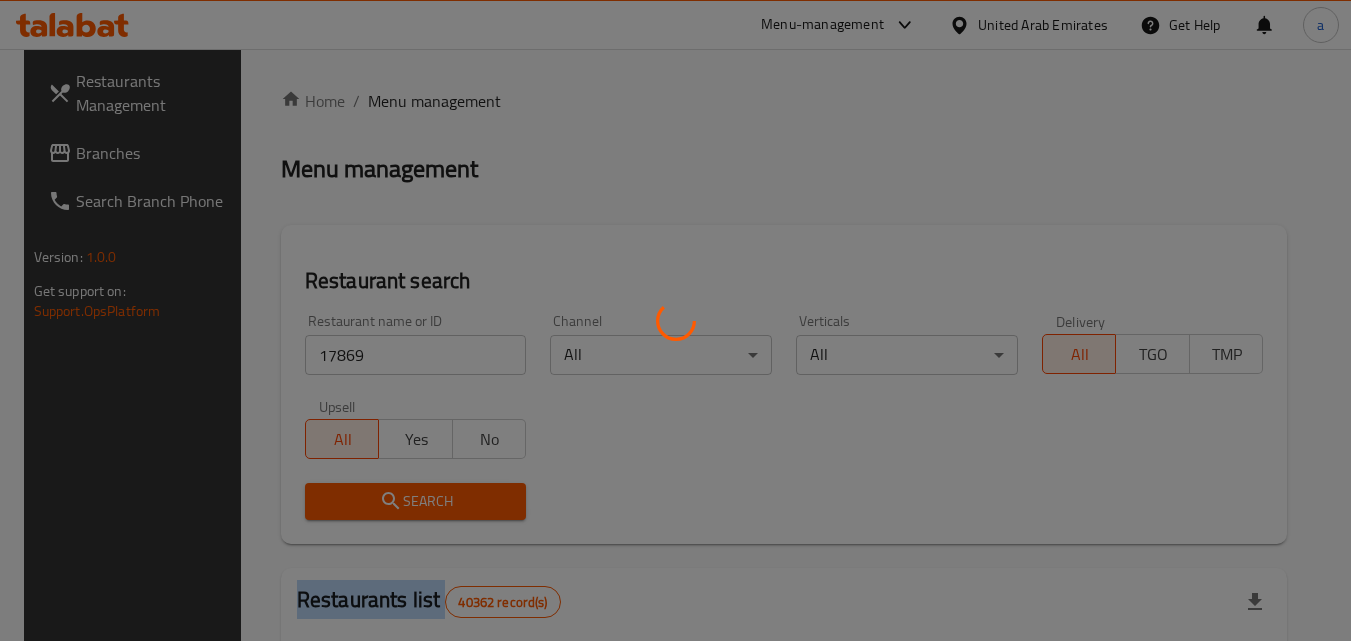 drag, startPoint x: 380, startPoint y: 510, endPoint x: 420, endPoint y: 470, distance: 56.568542 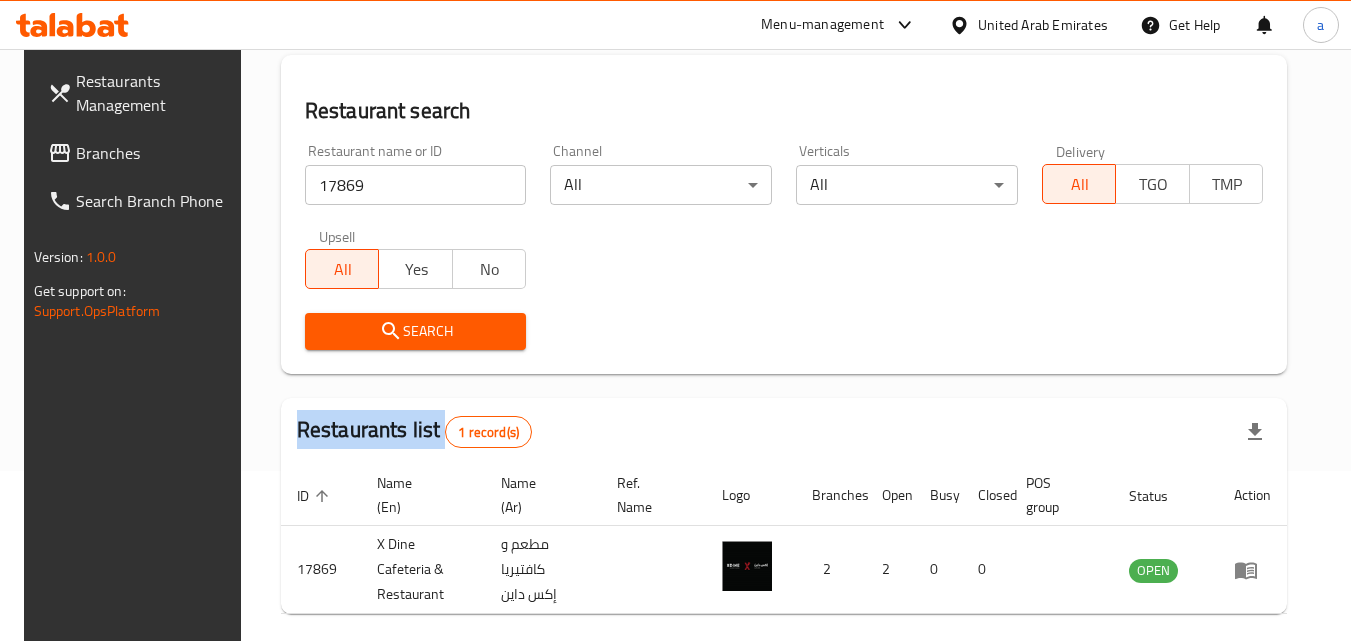 scroll, scrollTop: 51, scrollLeft: 0, axis: vertical 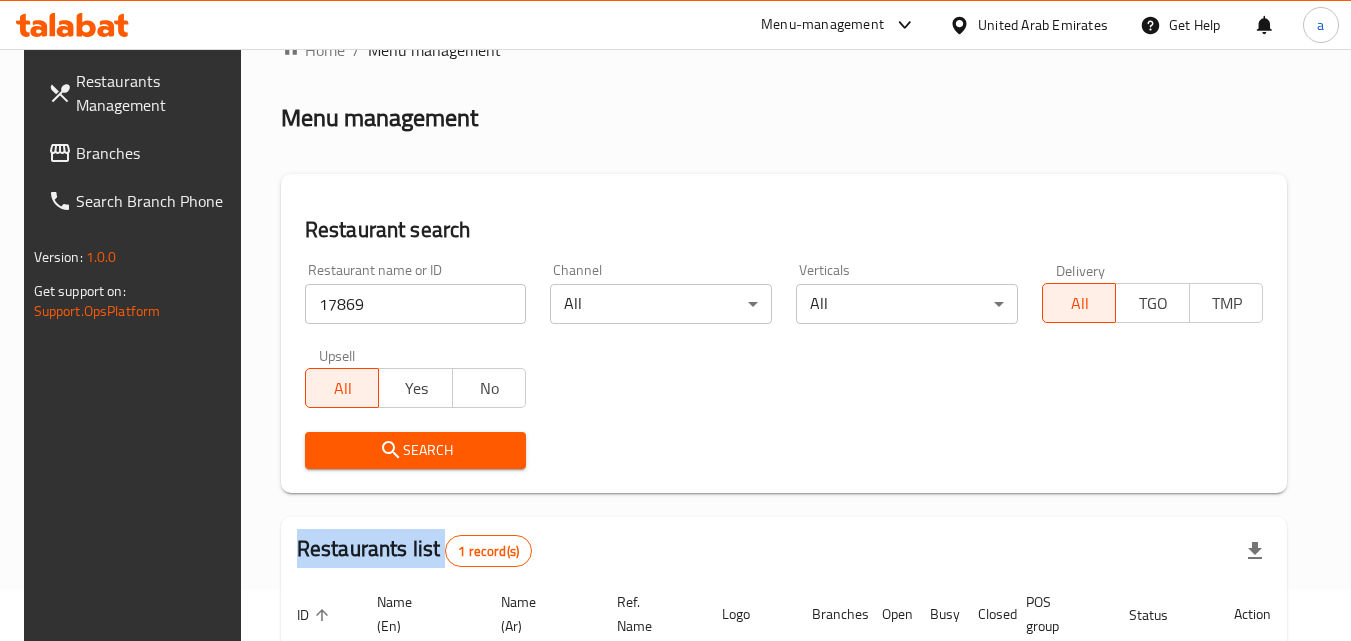 click on "Branches" at bounding box center (155, 153) 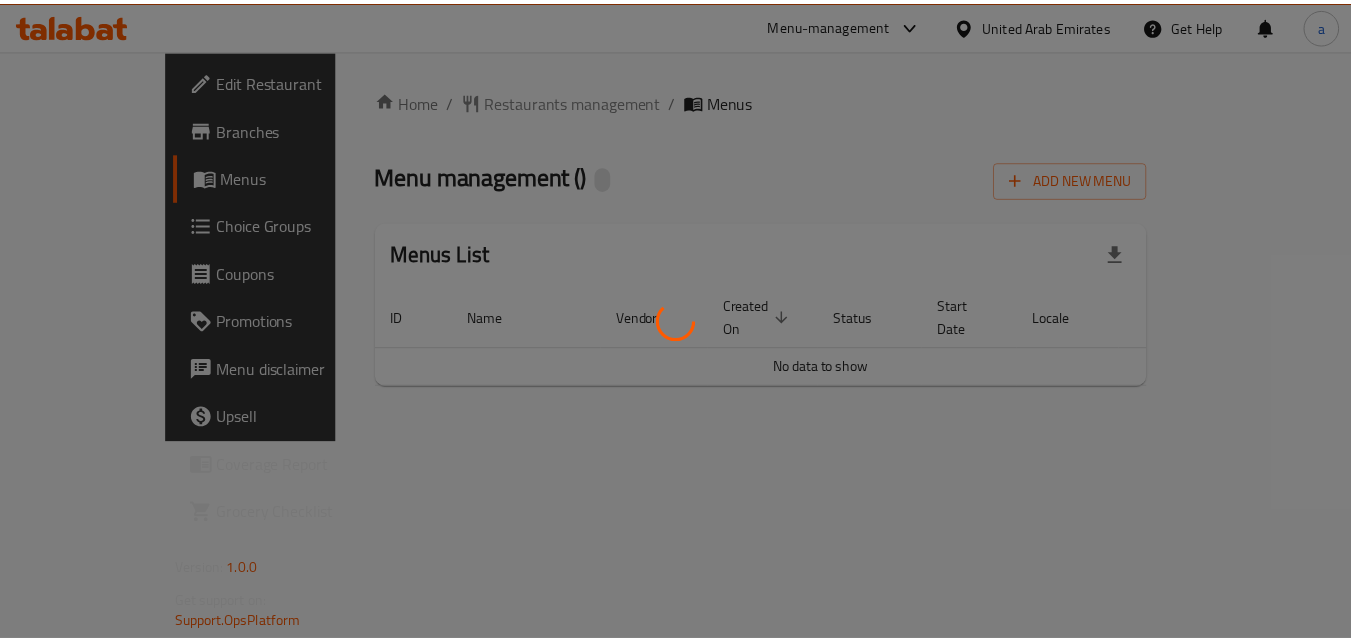 scroll, scrollTop: 0, scrollLeft: 0, axis: both 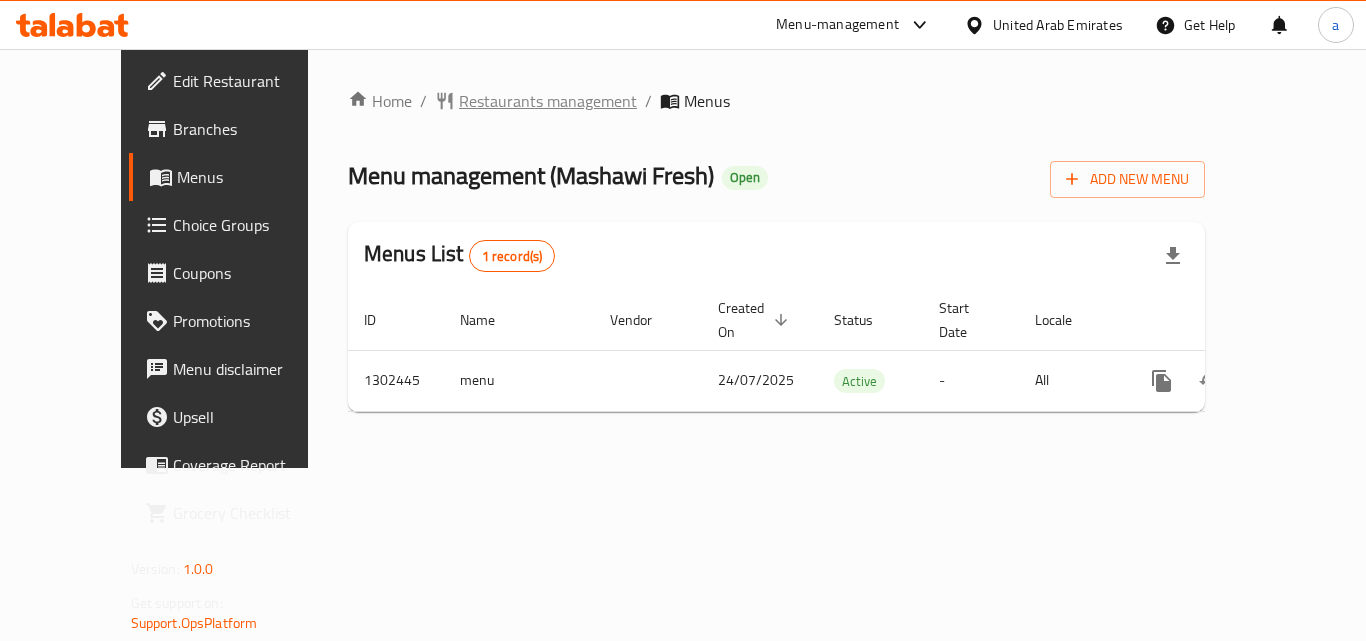 click on "Restaurants management" at bounding box center (548, 101) 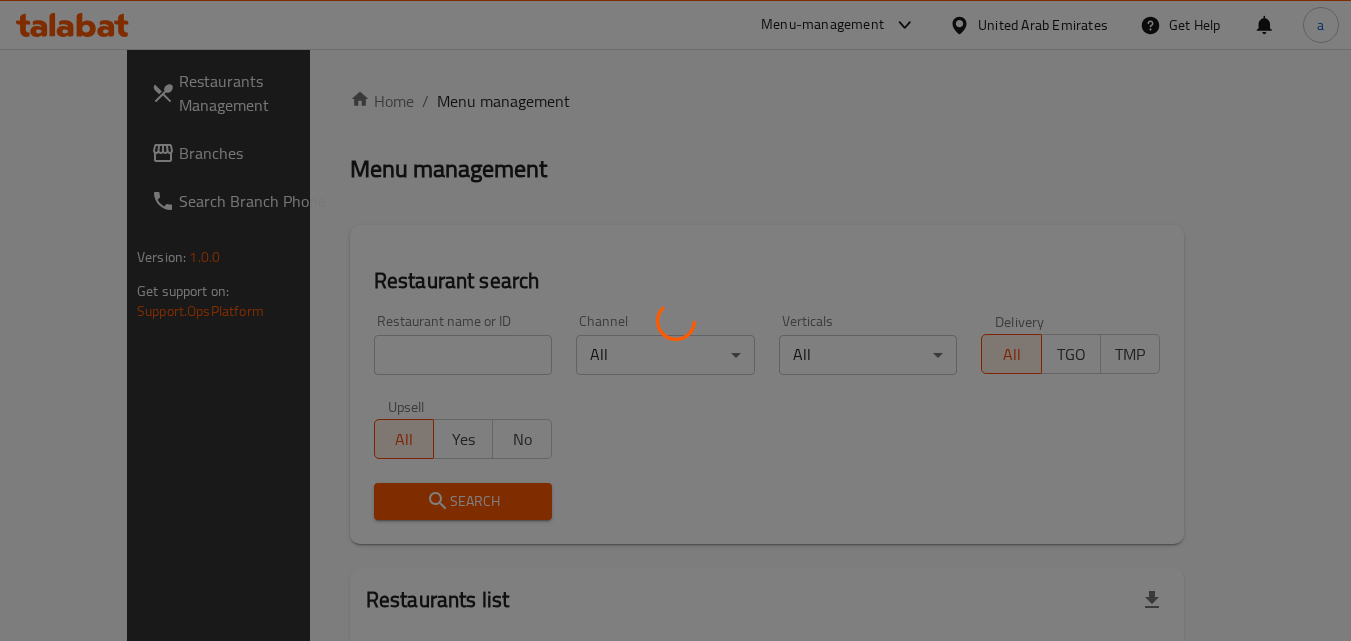 click at bounding box center (675, 320) 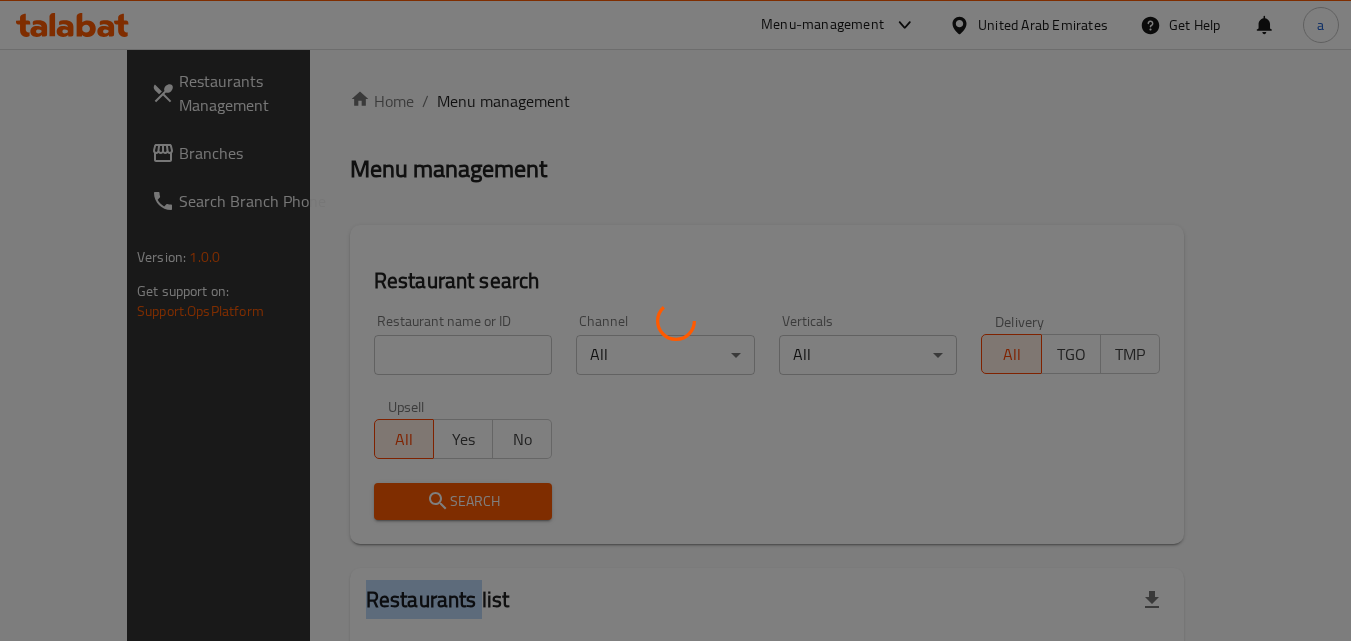 click at bounding box center (675, 320) 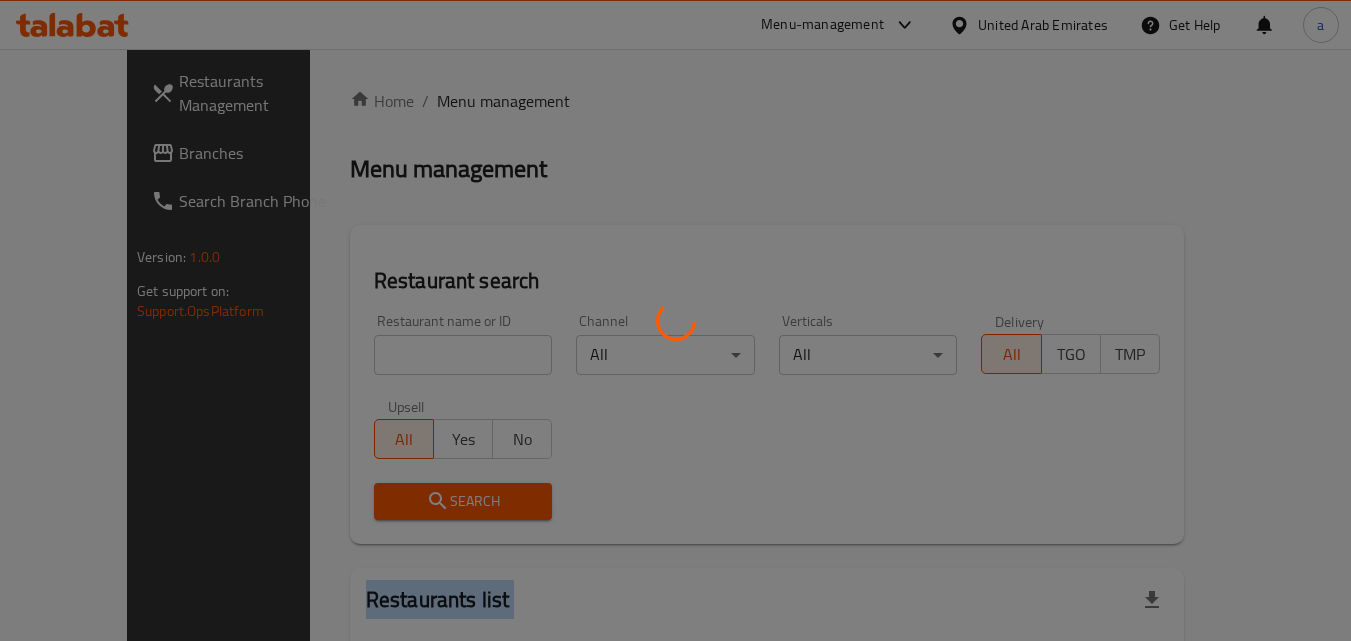 click at bounding box center [675, 320] 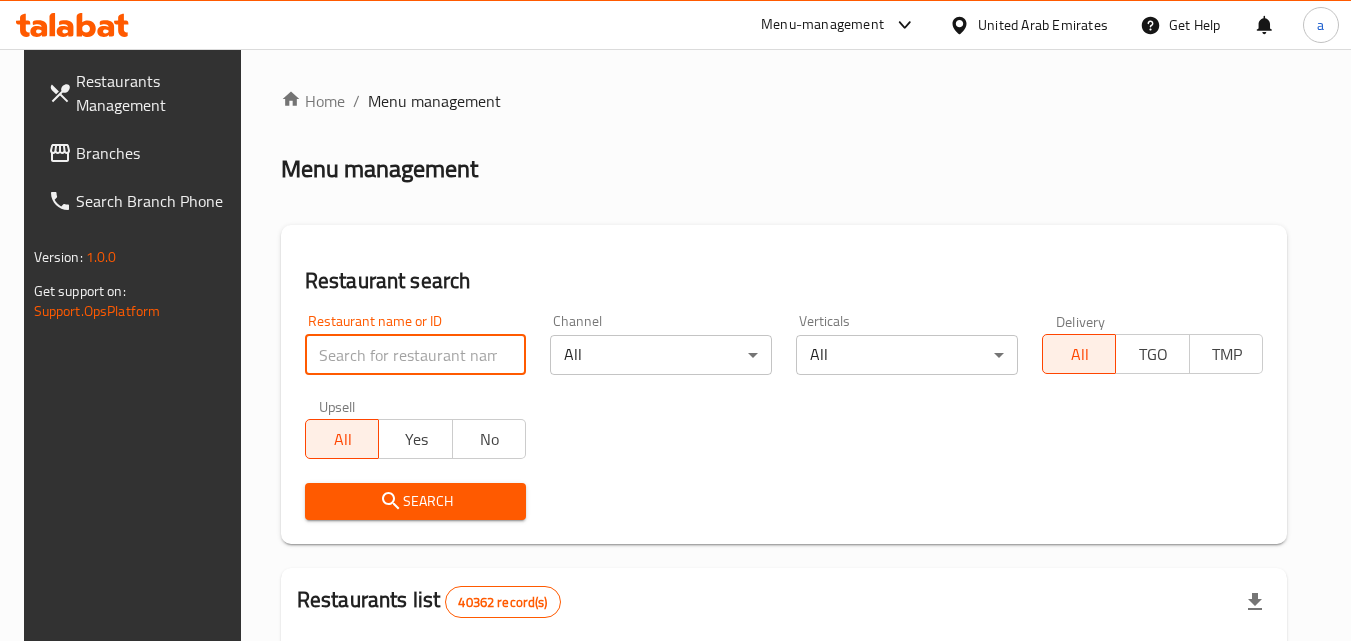 click at bounding box center [416, 355] 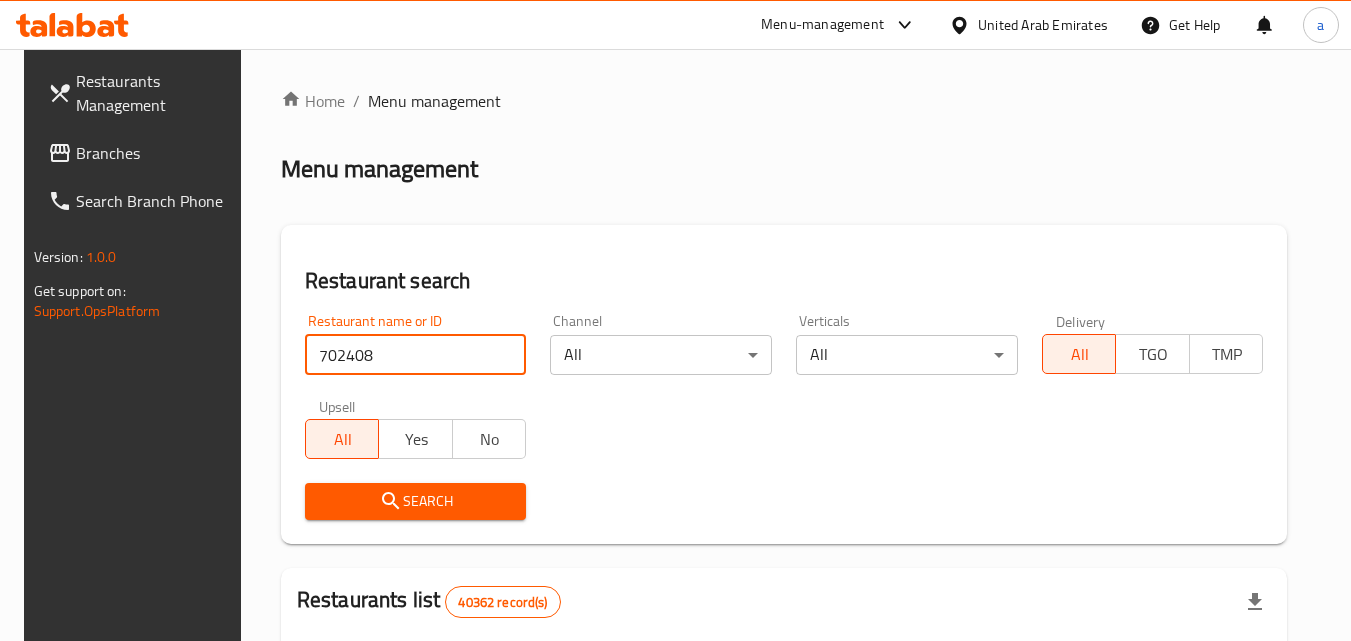 type on "702408" 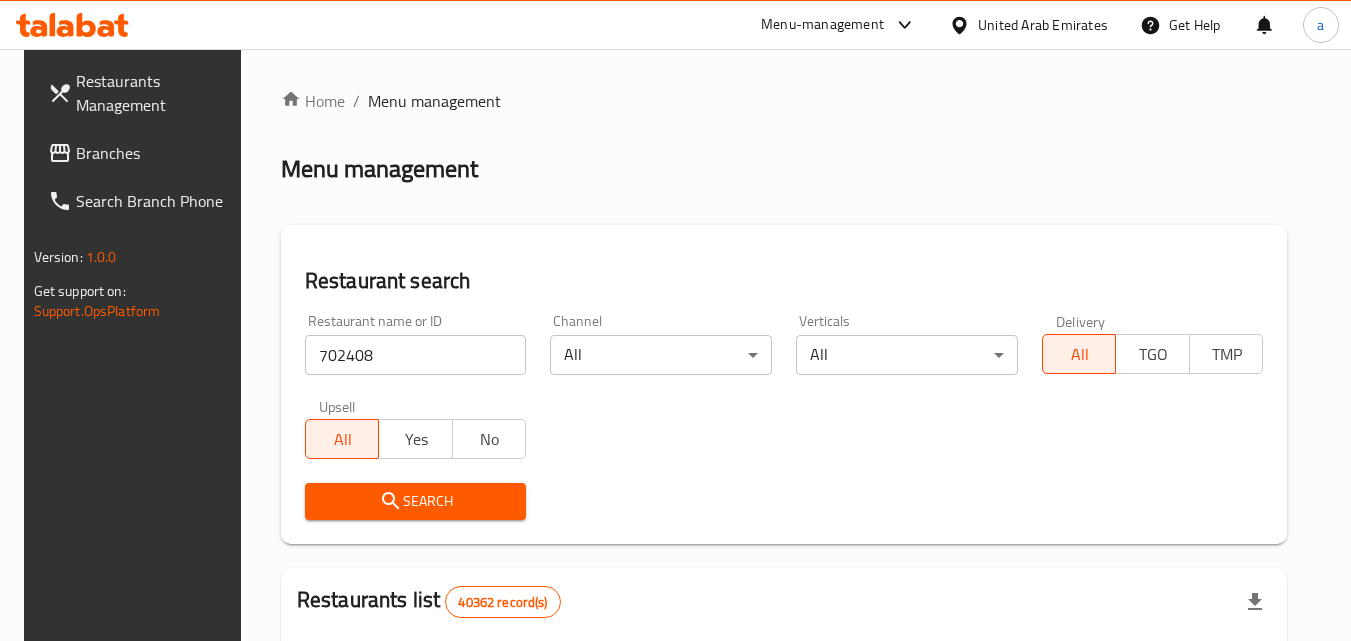 click on "Search" at bounding box center (416, 501) 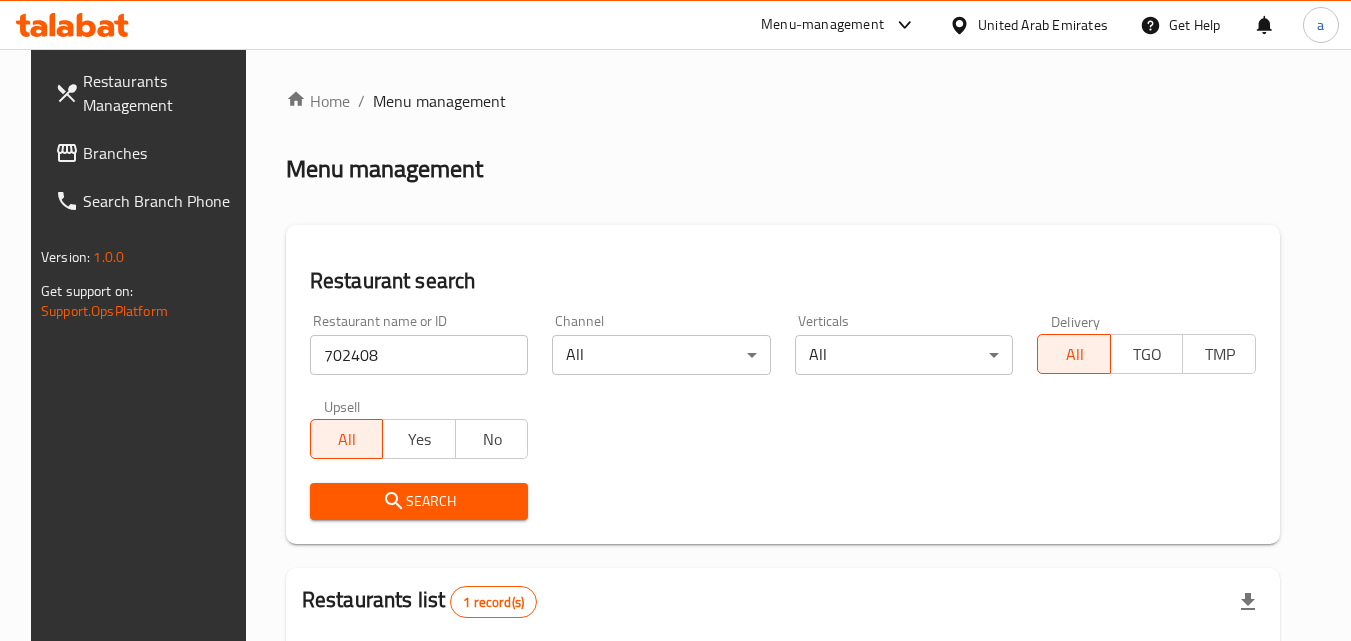 click on "Branches" at bounding box center (162, 153) 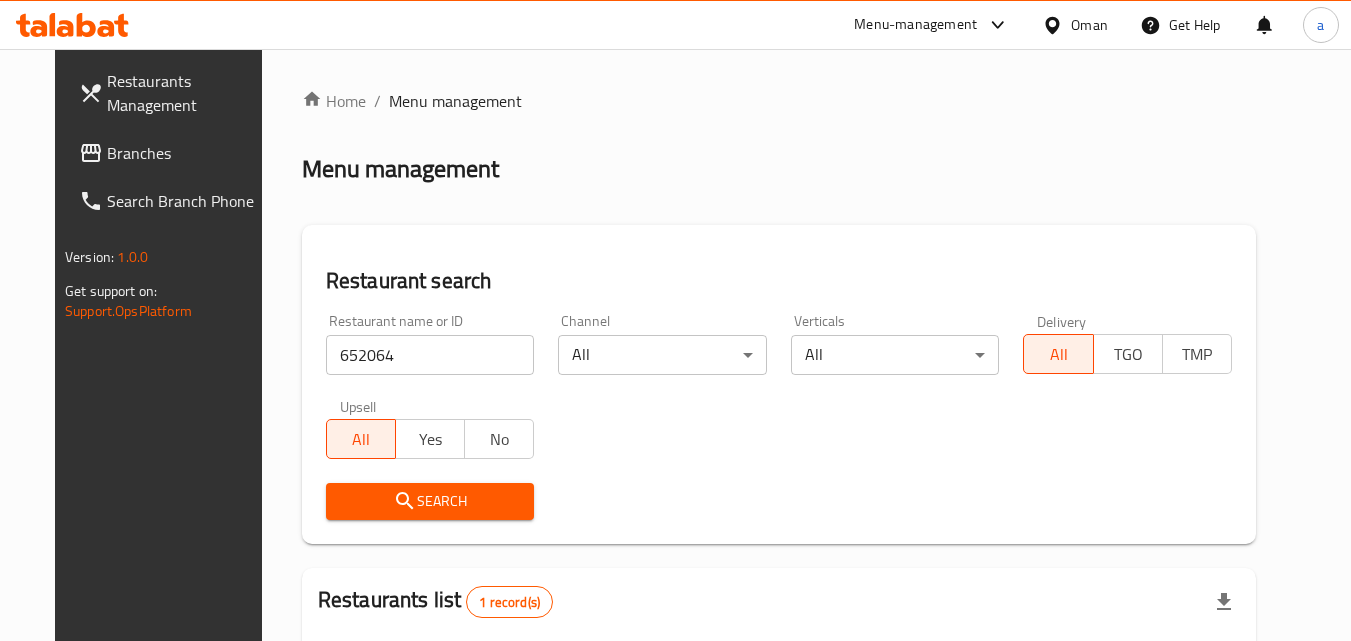 scroll, scrollTop: 51, scrollLeft: 0, axis: vertical 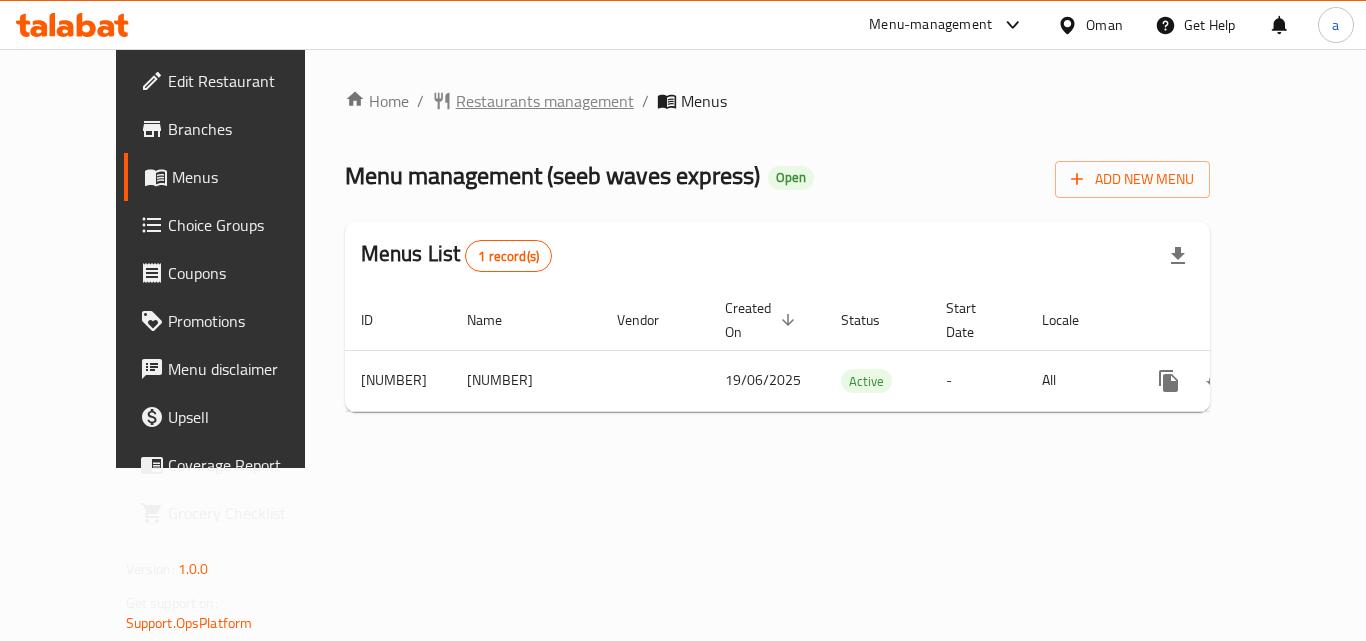 click on "Restaurants management" at bounding box center (545, 101) 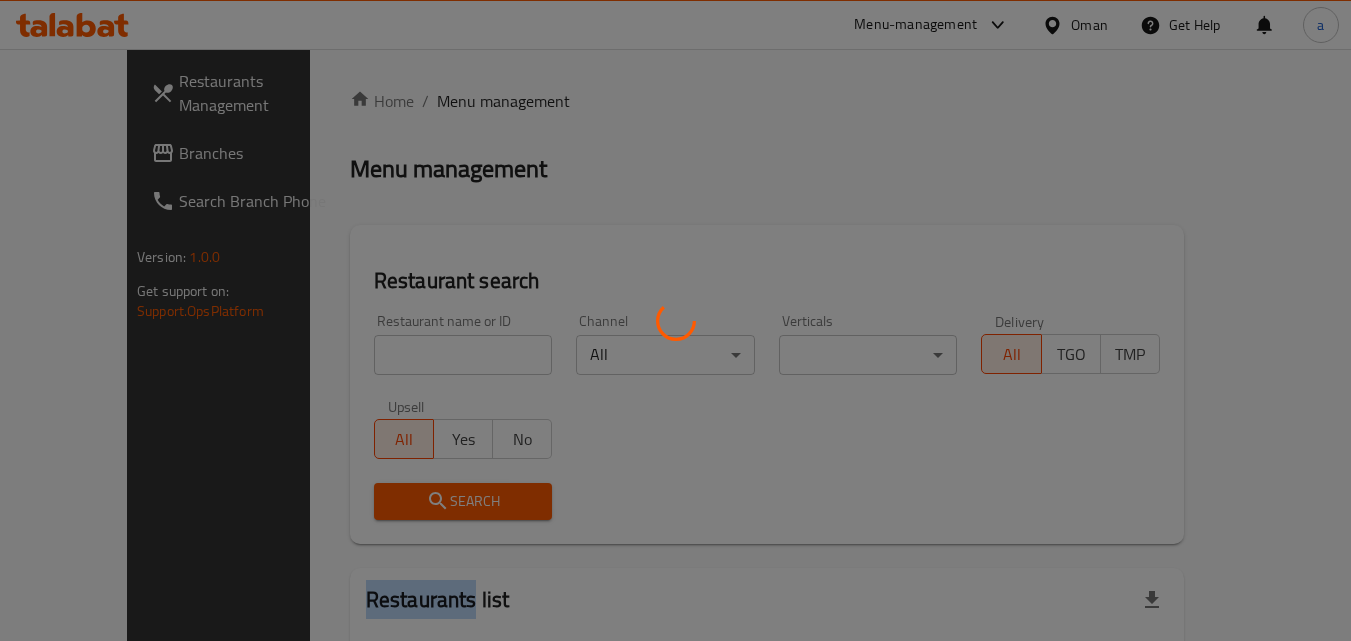 click at bounding box center [675, 320] 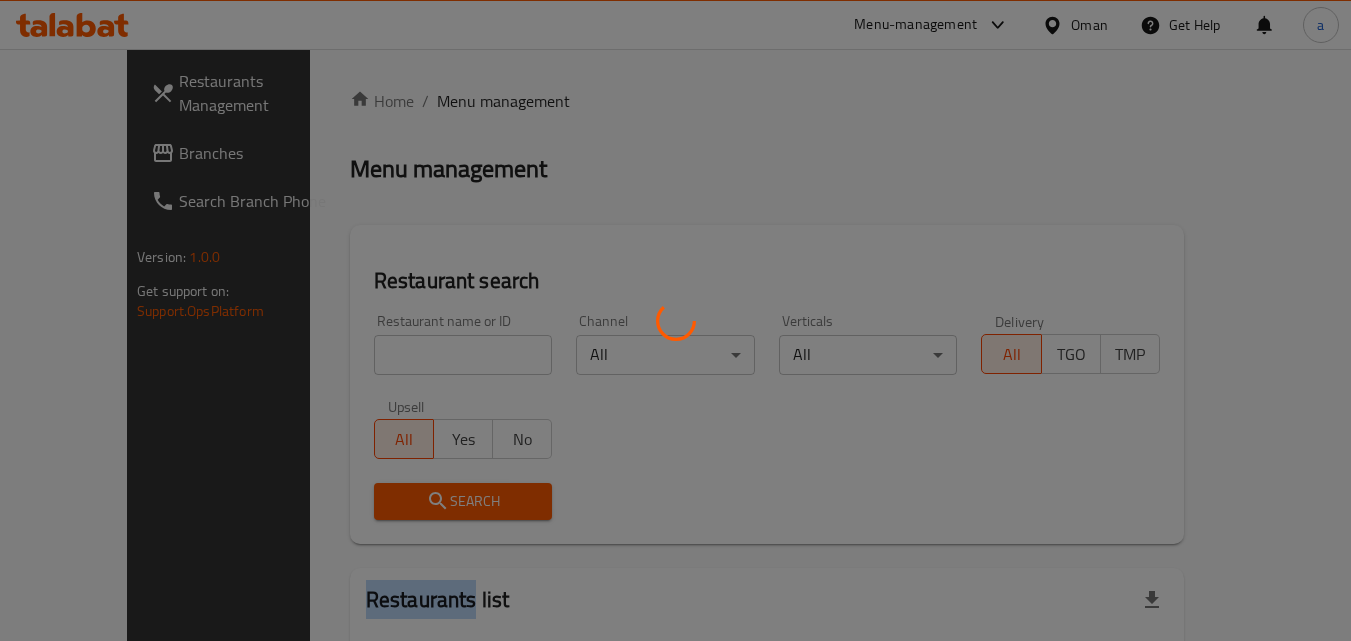 click at bounding box center (675, 320) 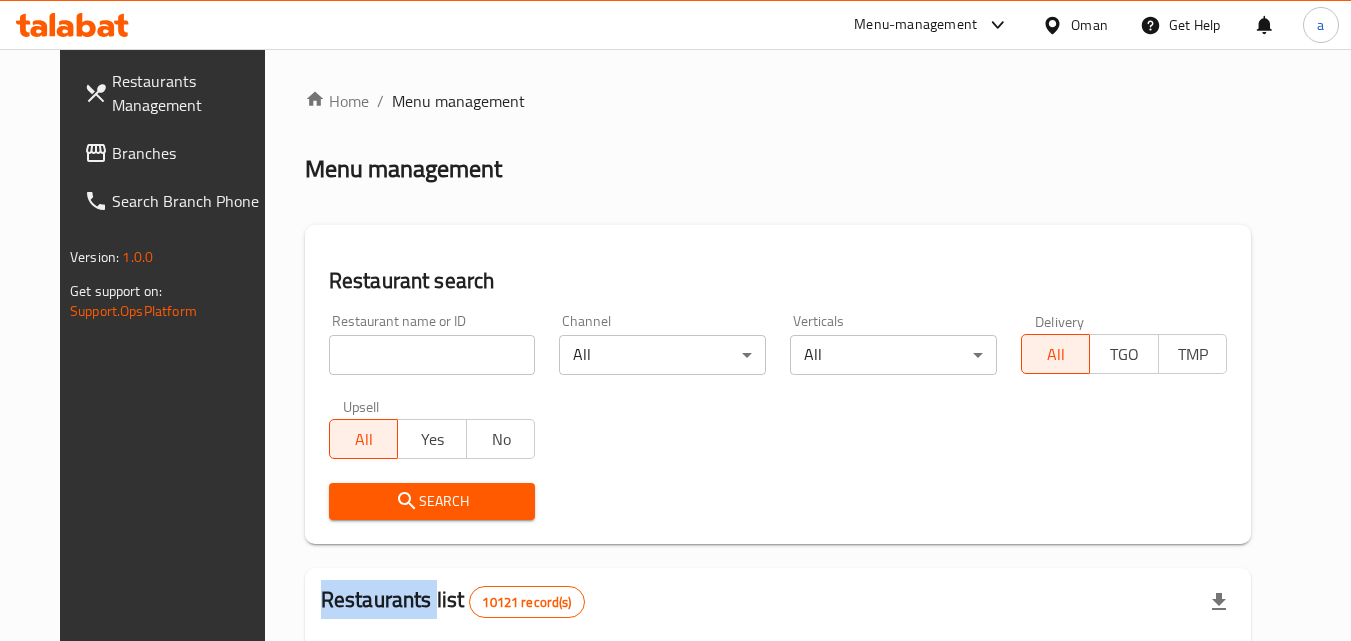 click at bounding box center (675, 320) 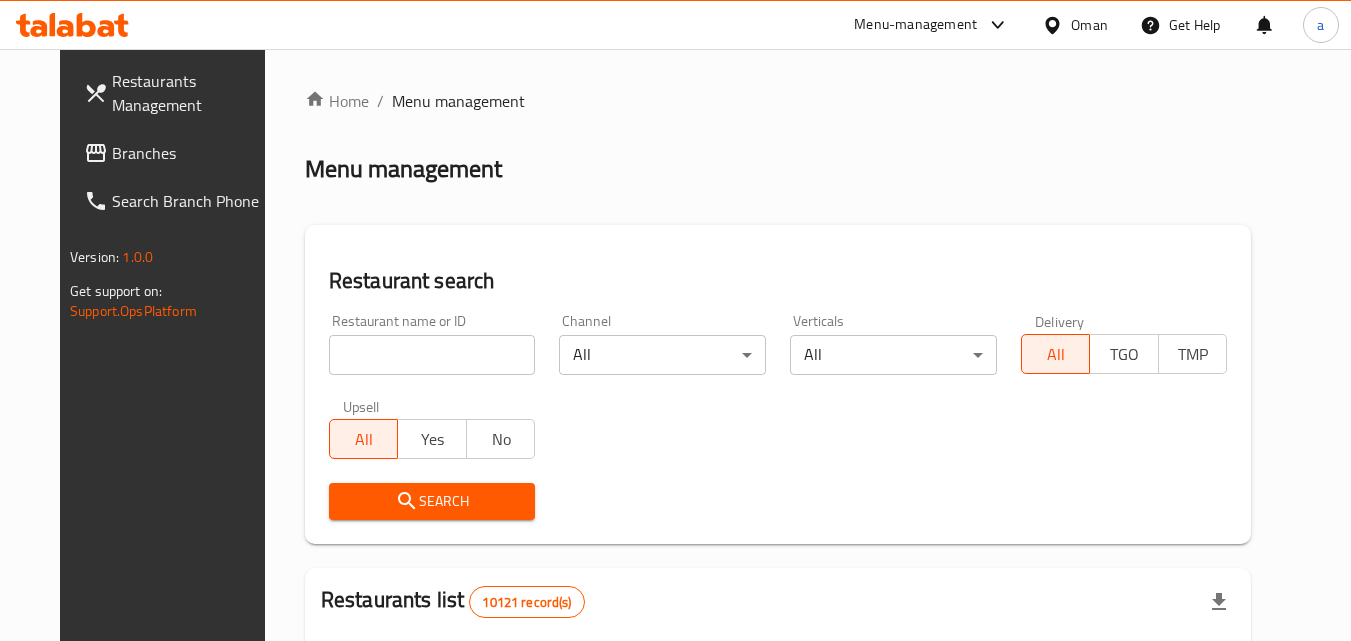 click at bounding box center [432, 355] 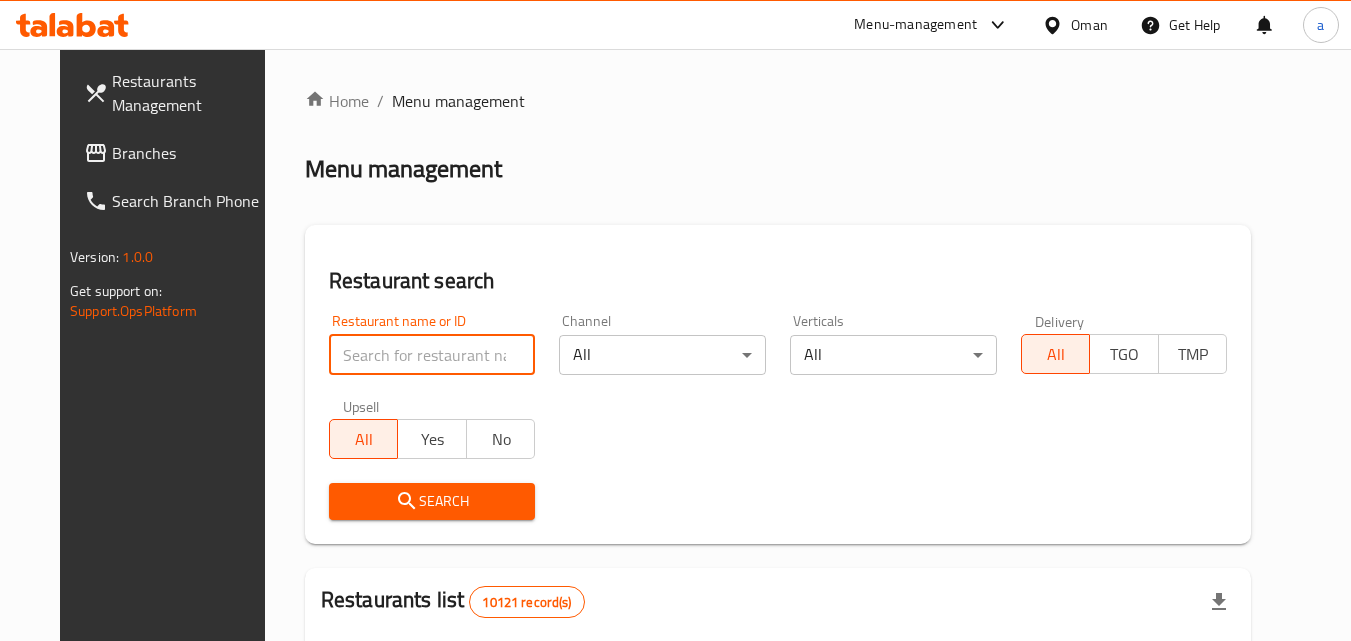 click at bounding box center [432, 355] 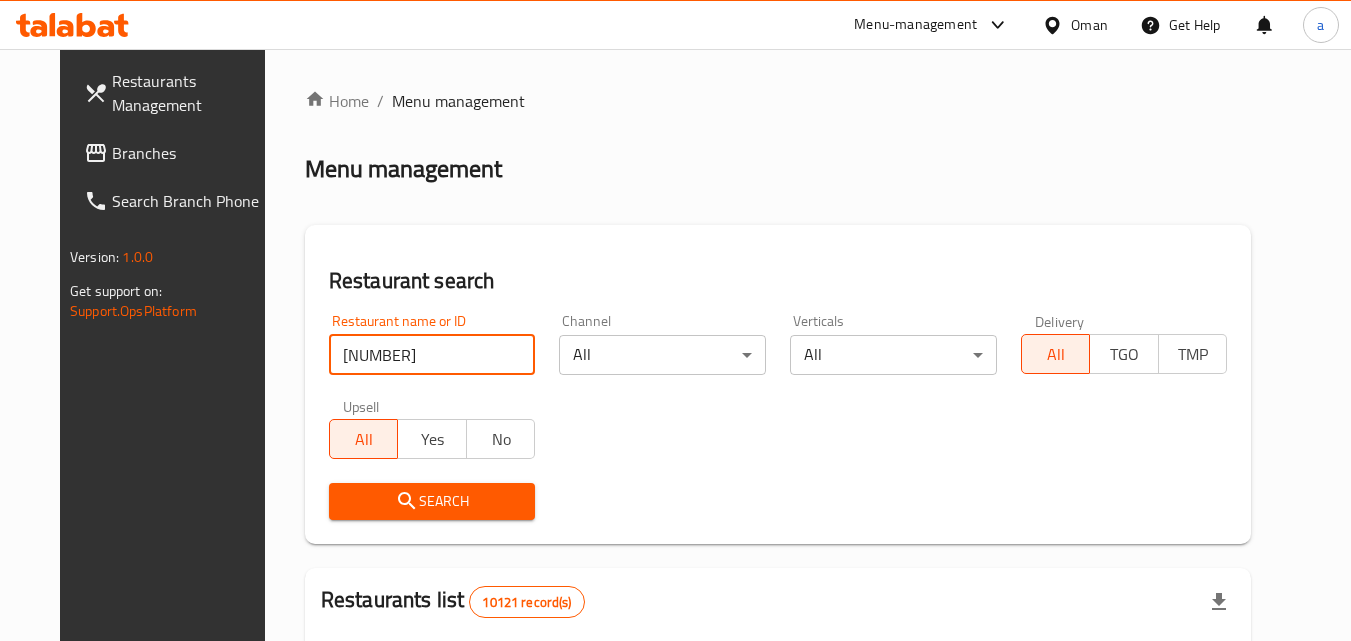 type on "699940" 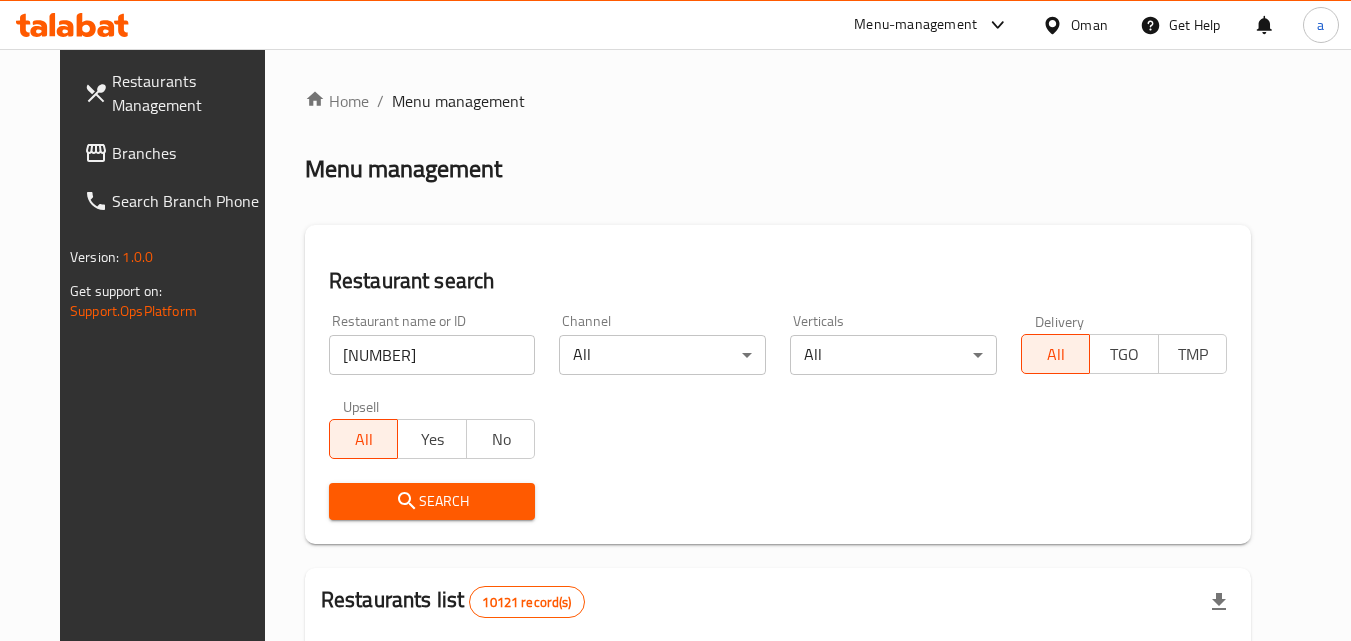 click on "Search" at bounding box center [432, 501] 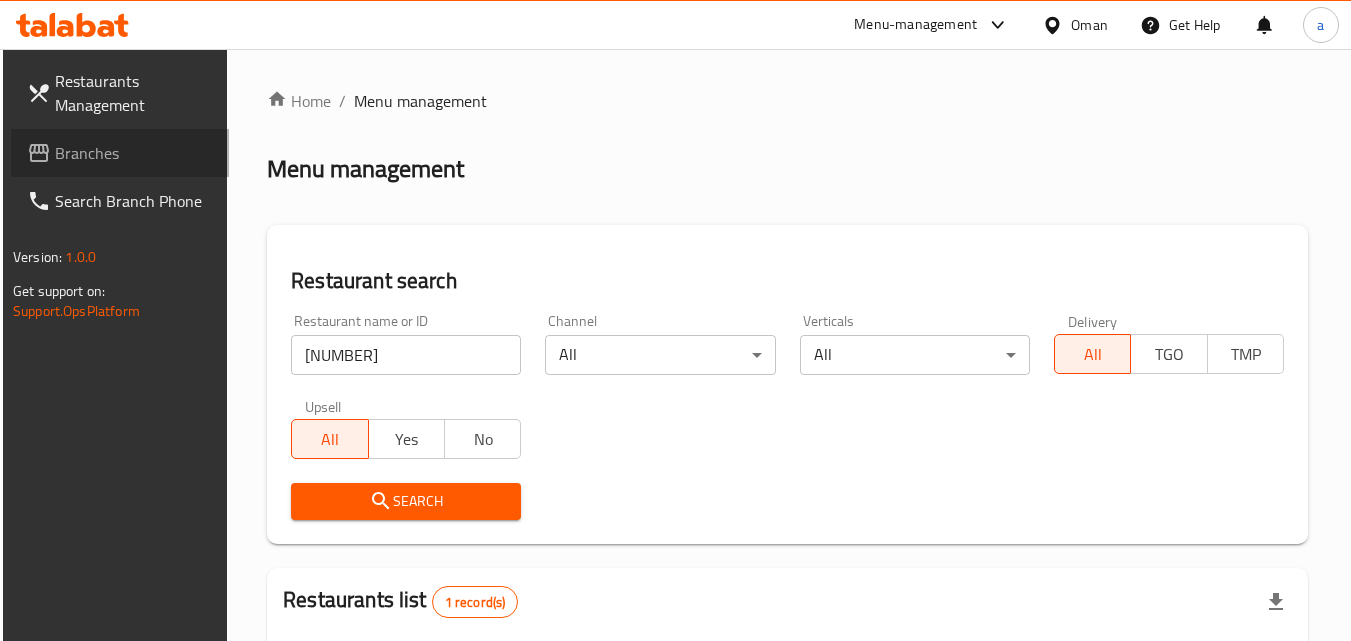 click on "Branches" at bounding box center [134, 153] 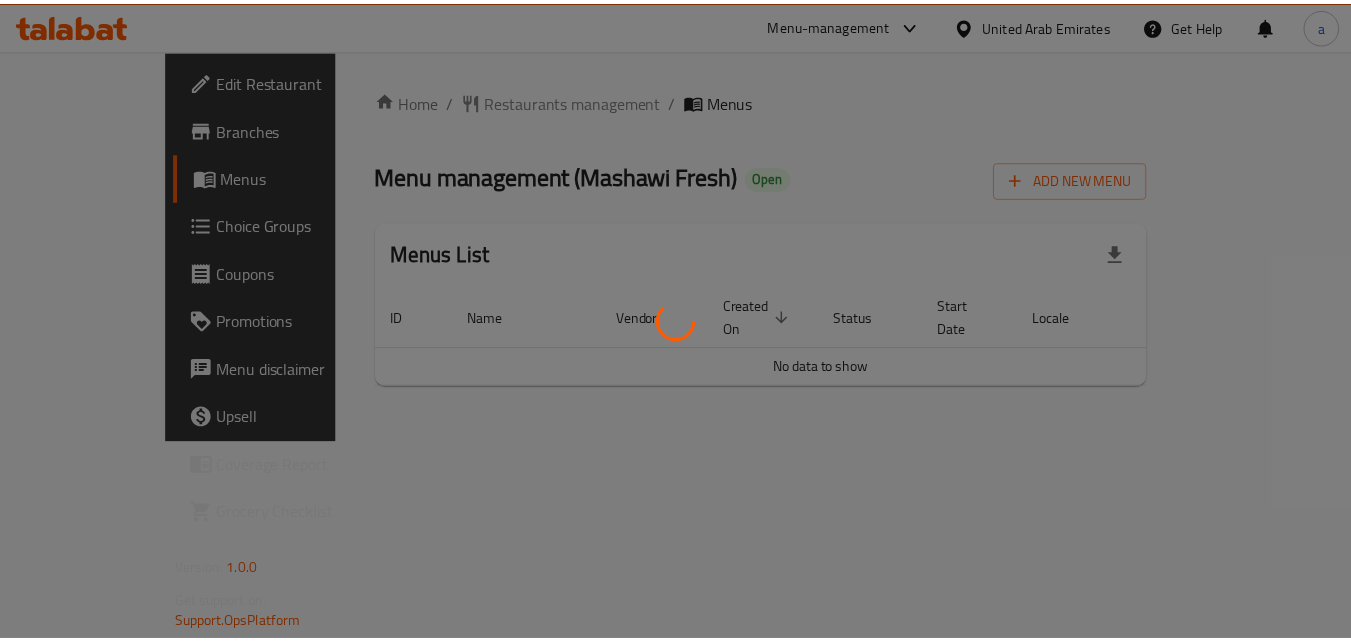 scroll, scrollTop: 0, scrollLeft: 0, axis: both 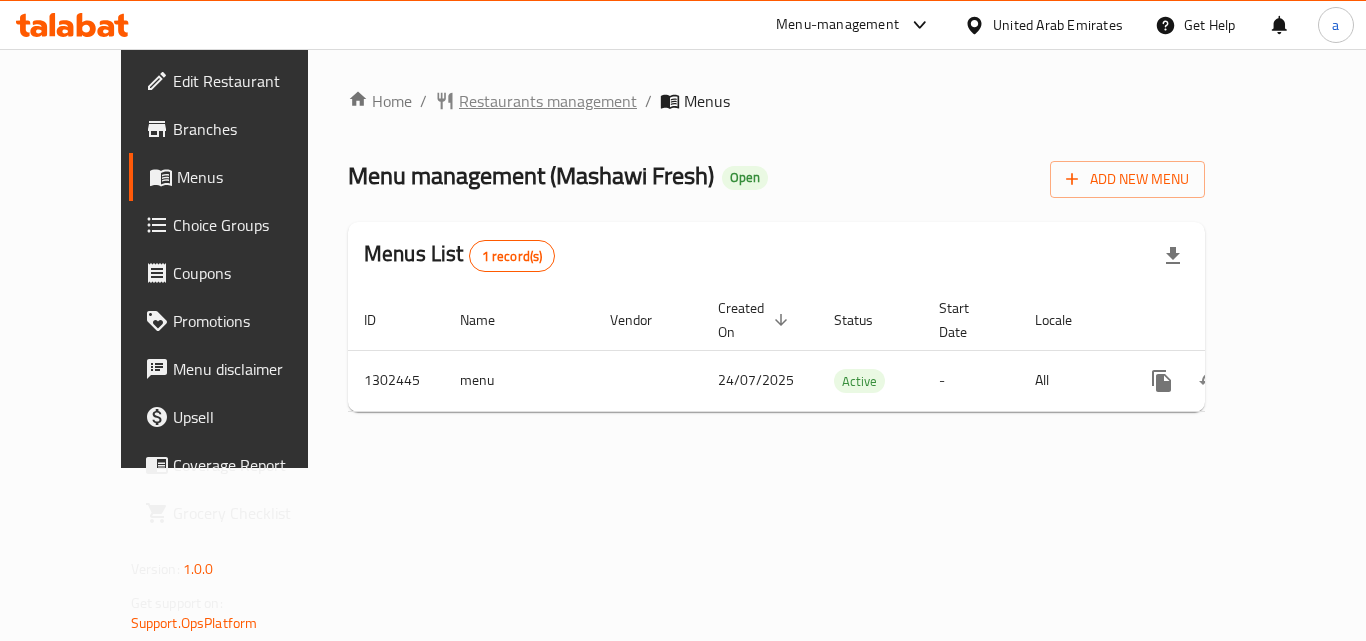 click on "Restaurants management" at bounding box center [548, 101] 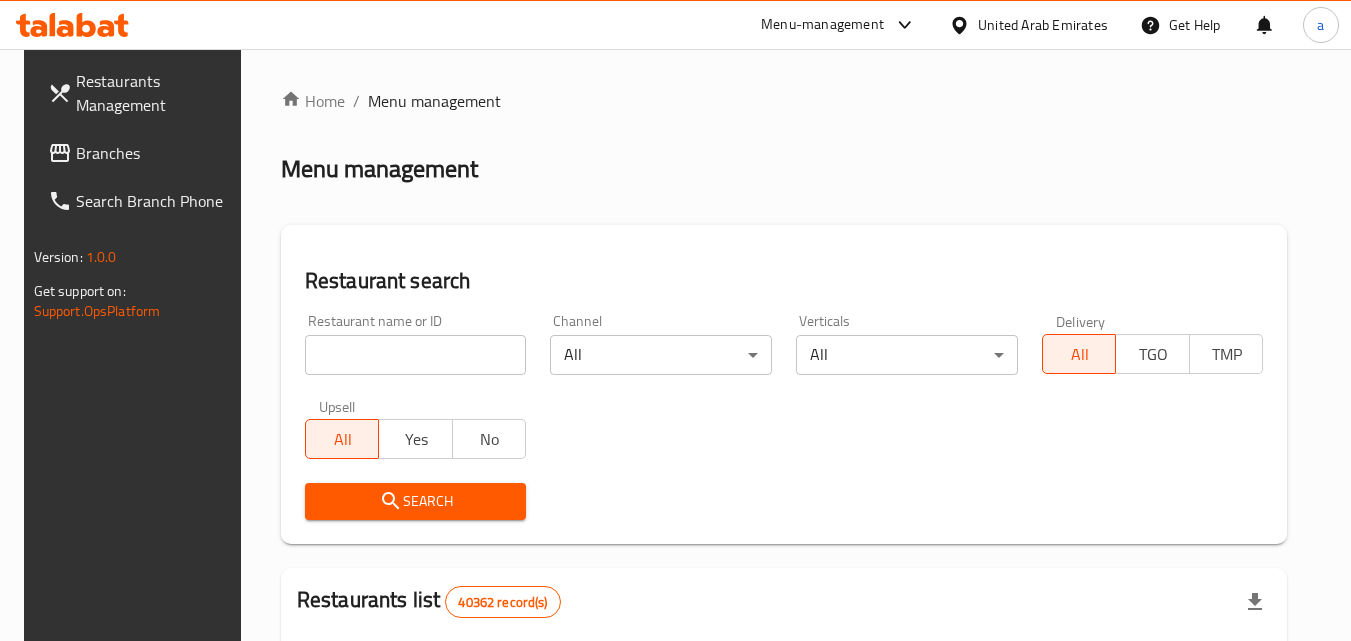 click at bounding box center (416, 355) 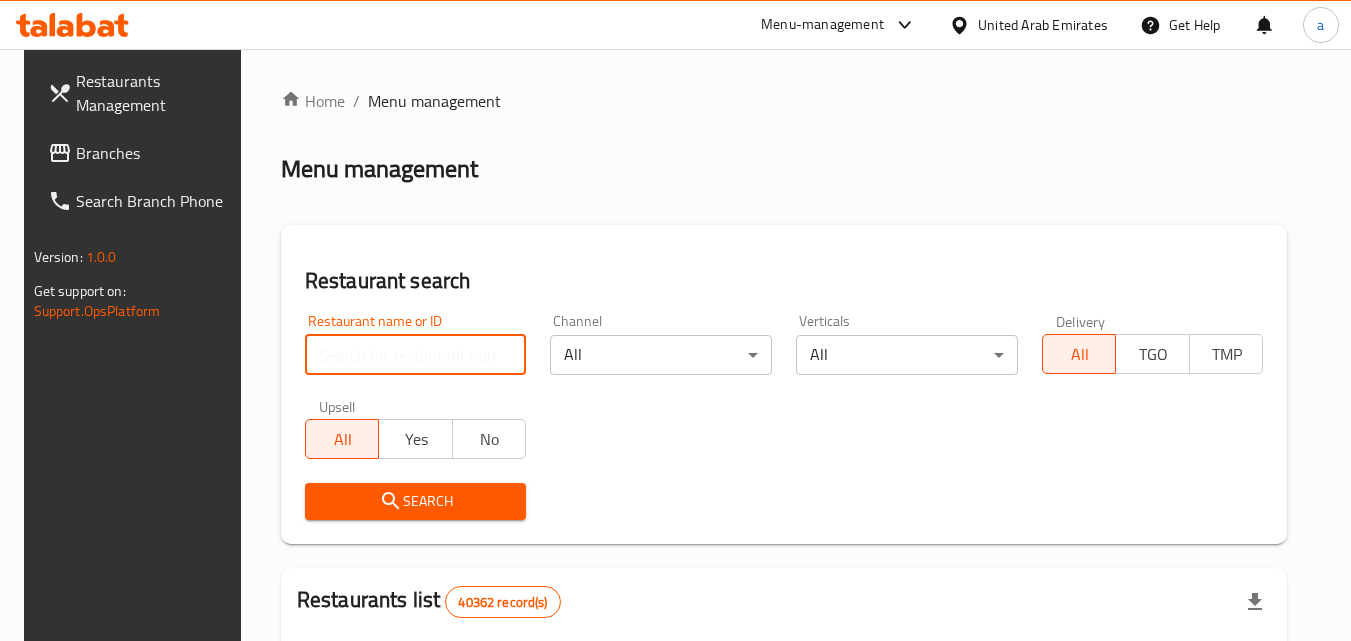 paste on "702408" 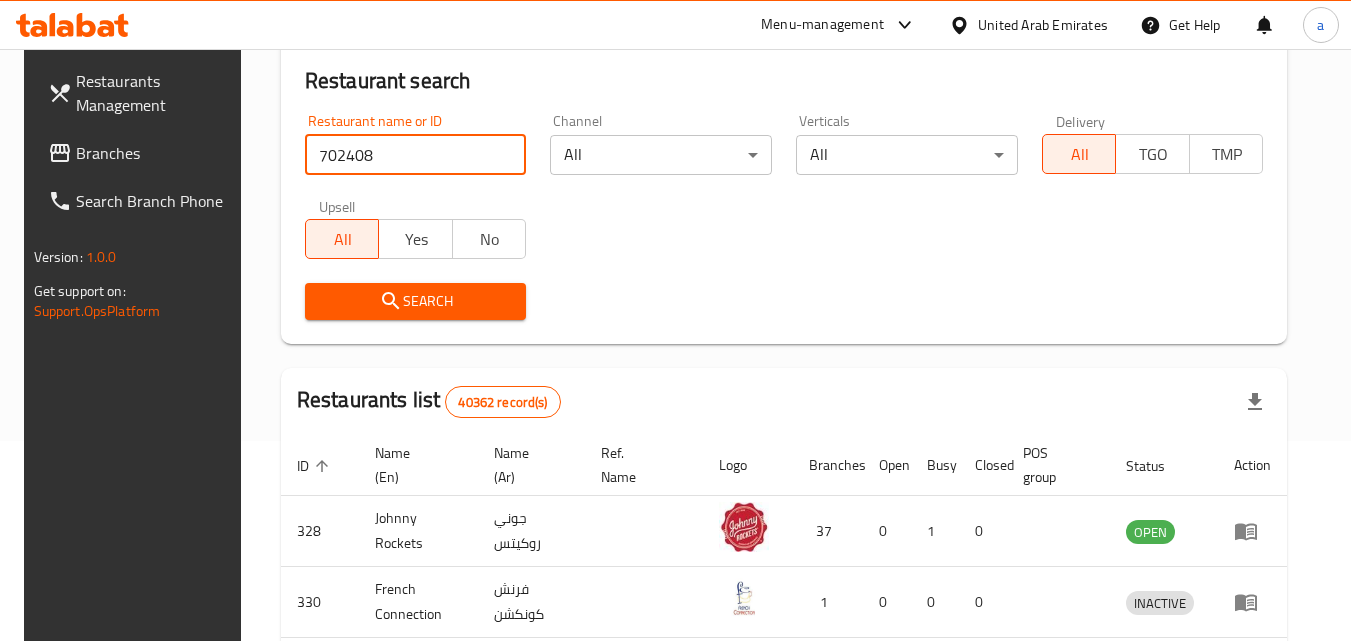 scroll, scrollTop: 100, scrollLeft: 0, axis: vertical 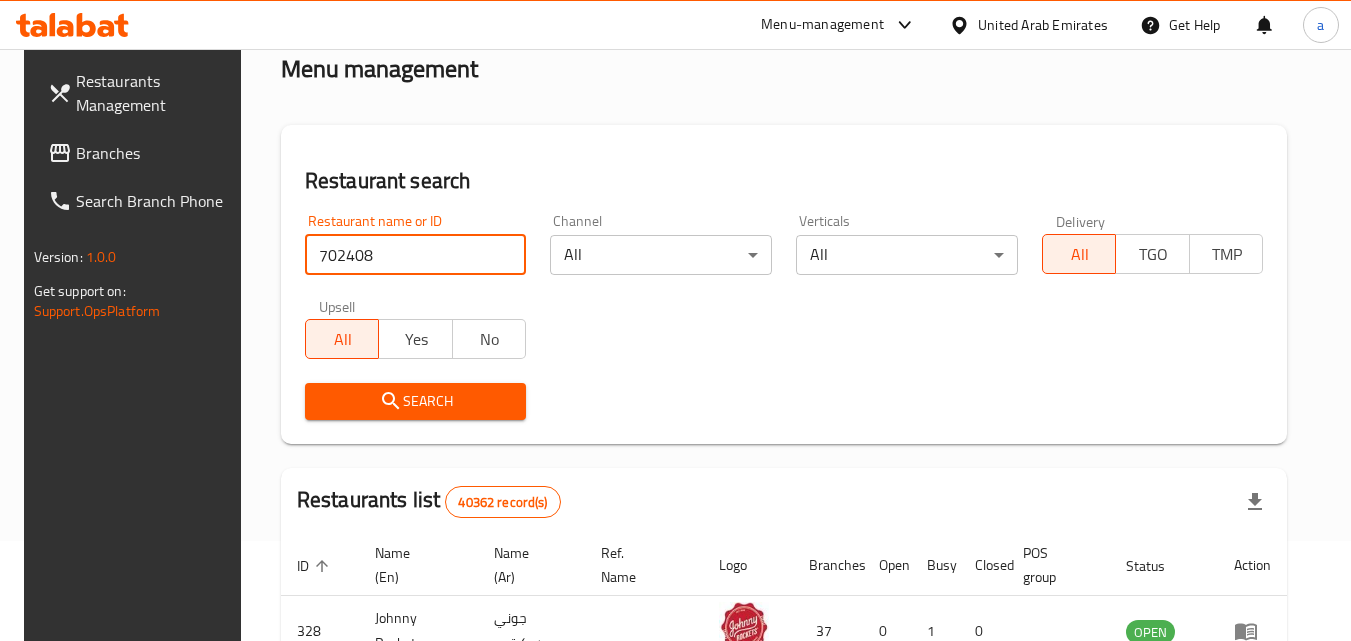 type on "702408" 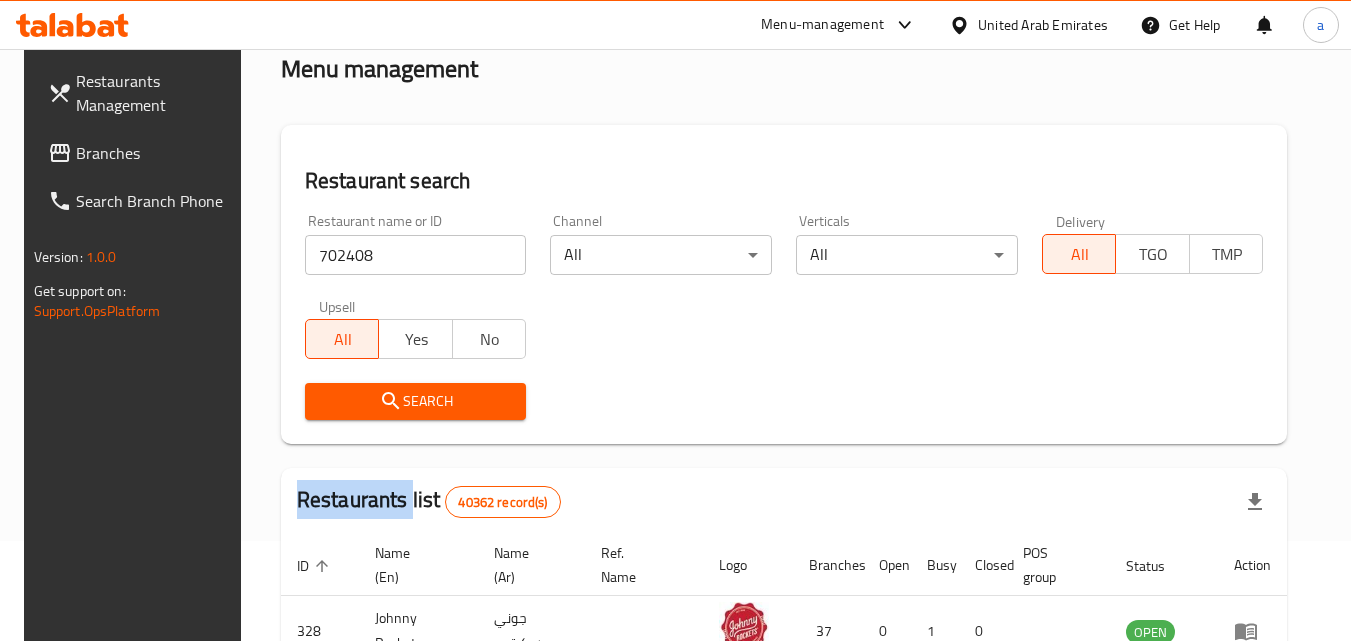 click on "Search" at bounding box center [416, 401] 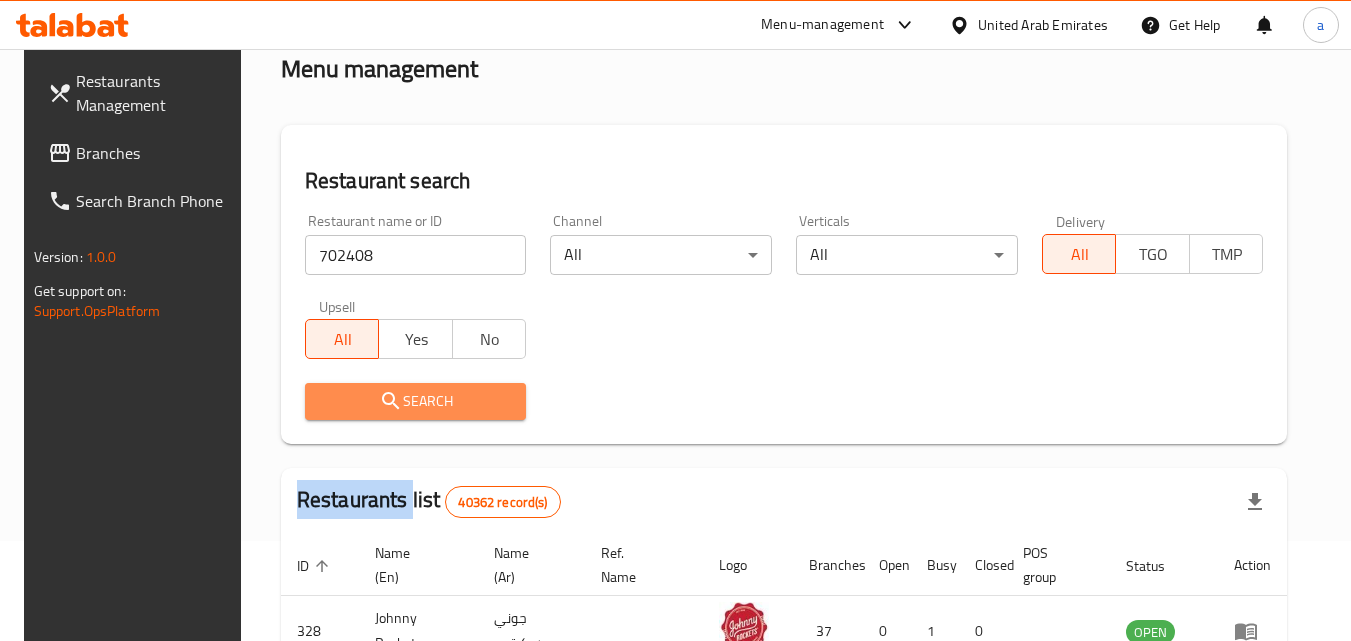 click on "Search" at bounding box center (416, 401) 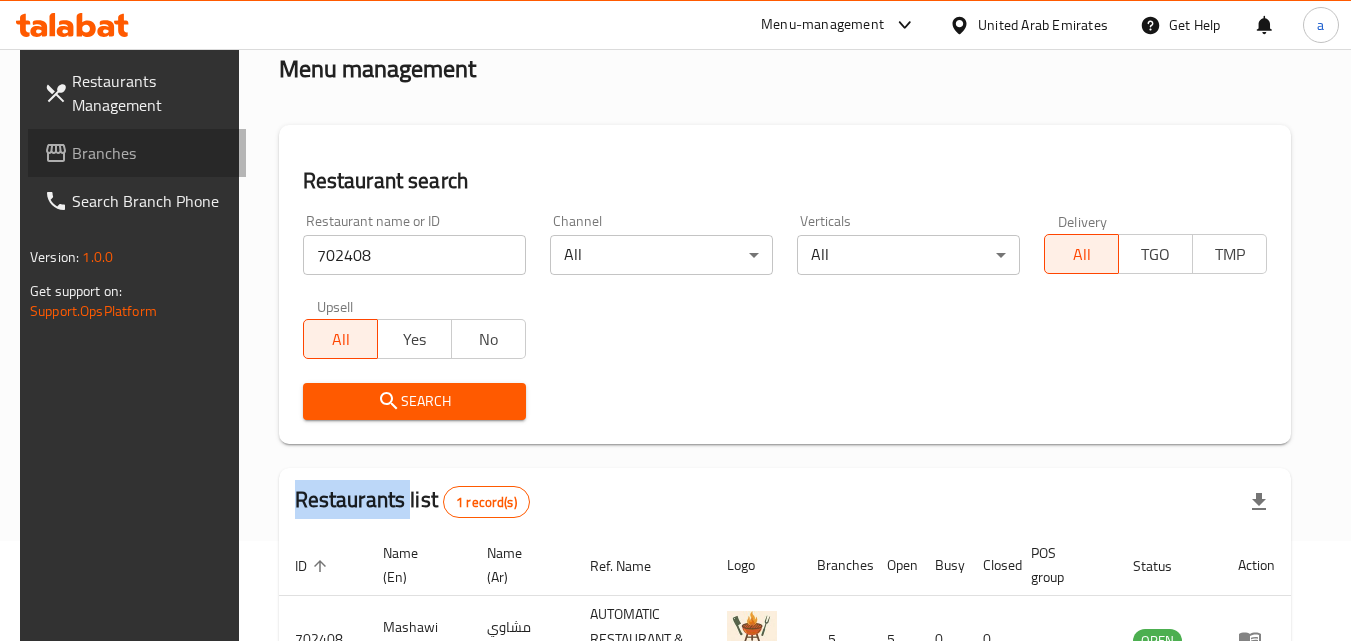 click on "Branches" at bounding box center (151, 153) 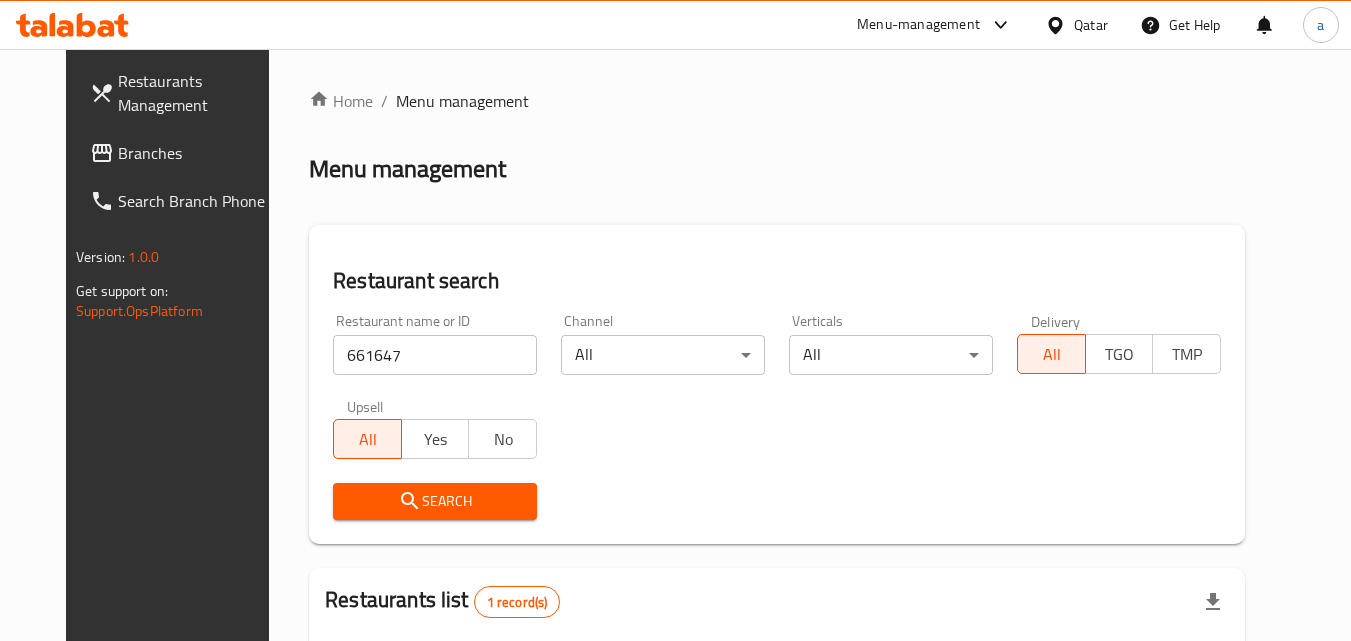 scroll, scrollTop: 0, scrollLeft: 0, axis: both 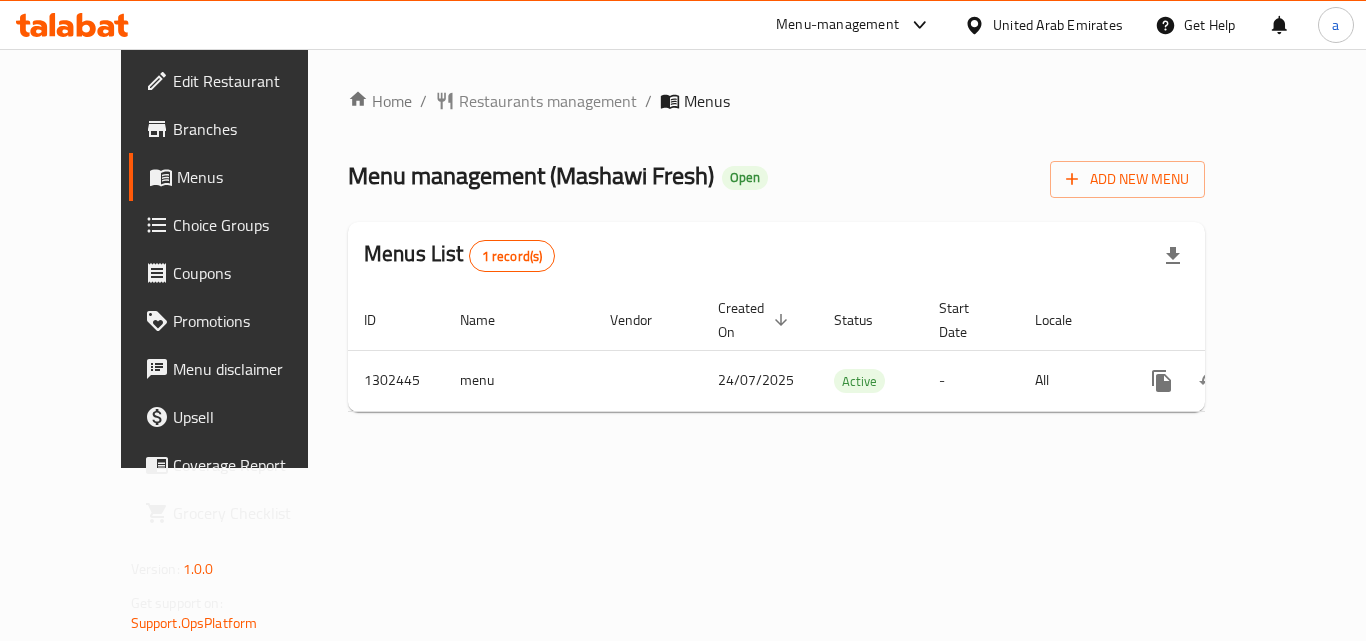 click on "Home / Restaurants management / Menus Menu management ( Mashawi Fresh )  Open Add New Menu Menus List   1 record(s) ID Name Vendor Created On sorted descending Status Start Date Locale Actions 1302445 menu 24/07/2025 Active - All" at bounding box center (776, 258) 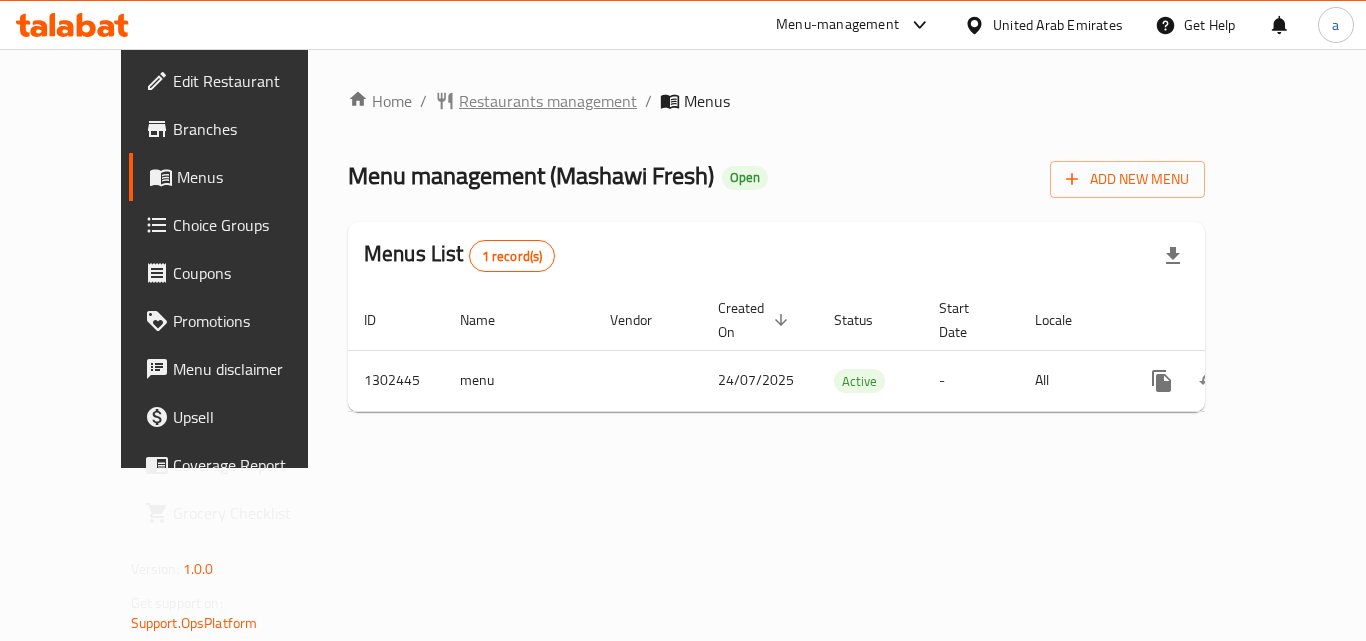 click on "Restaurants management" at bounding box center (548, 101) 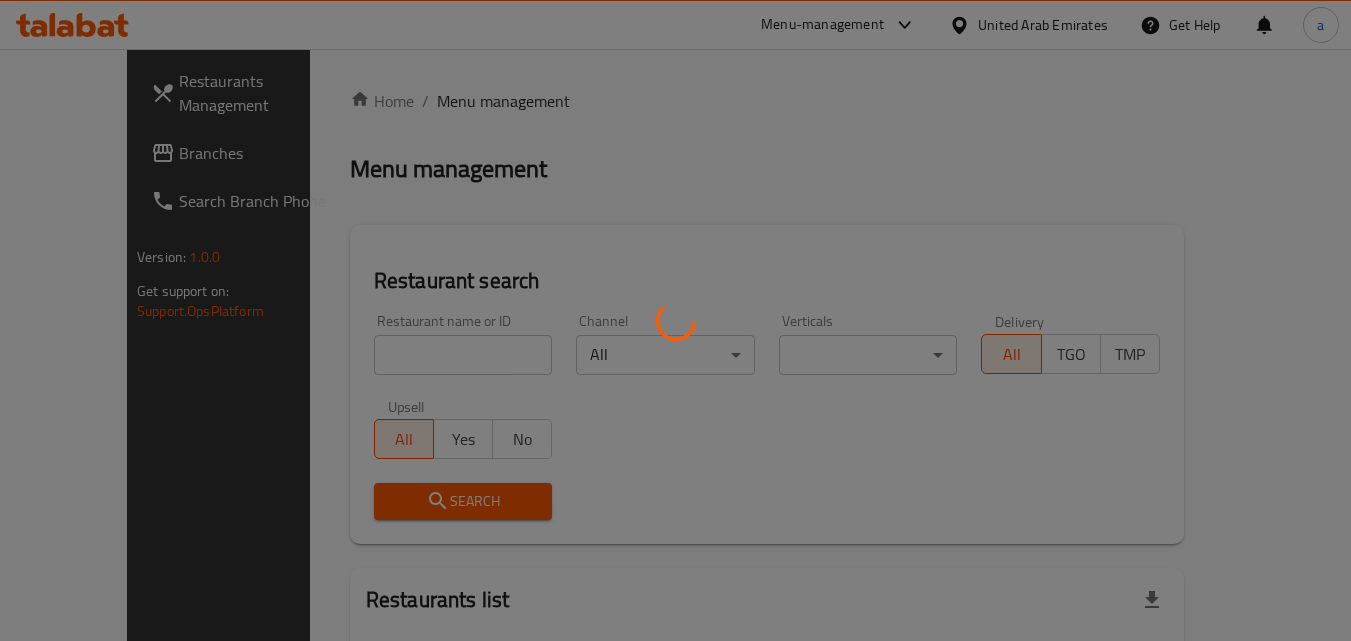 click at bounding box center (675, 320) 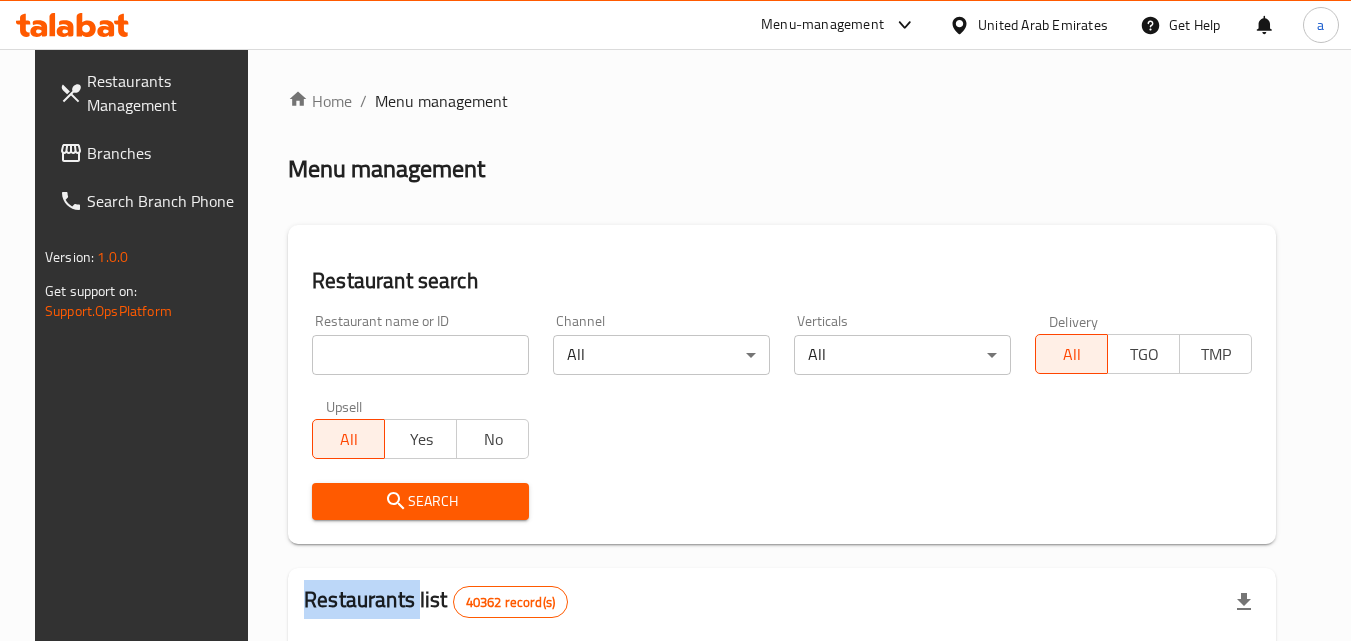 click at bounding box center (675, 320) 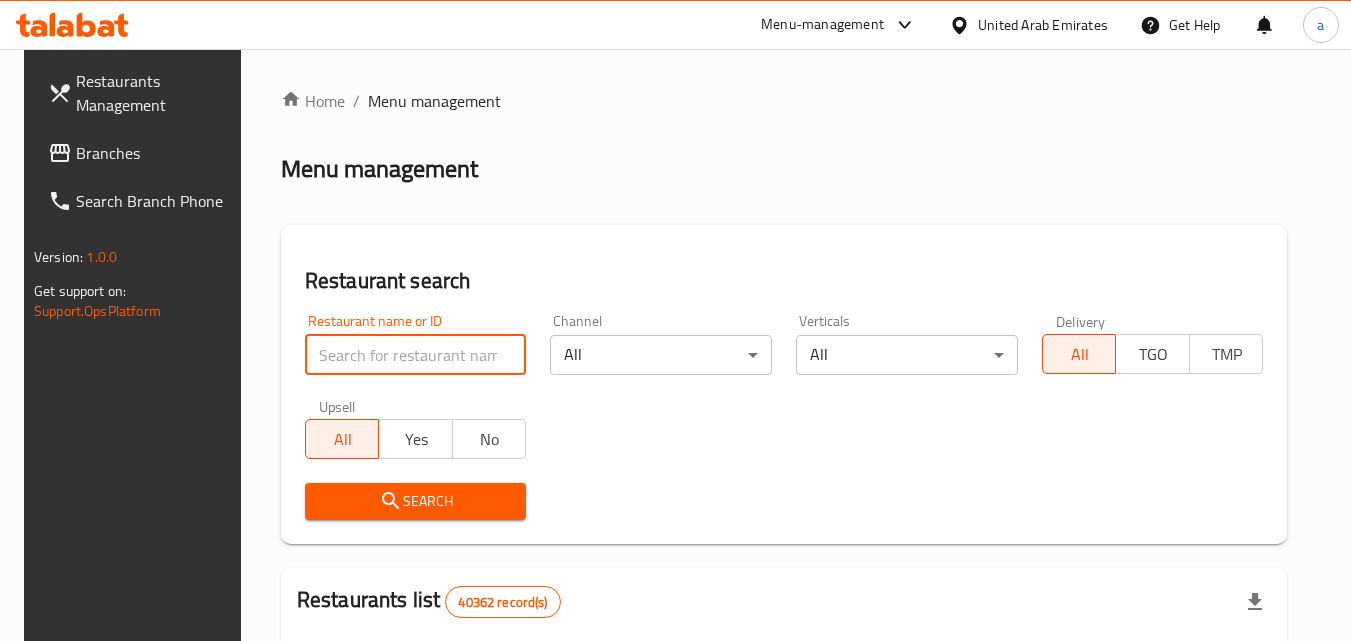 click at bounding box center (416, 355) 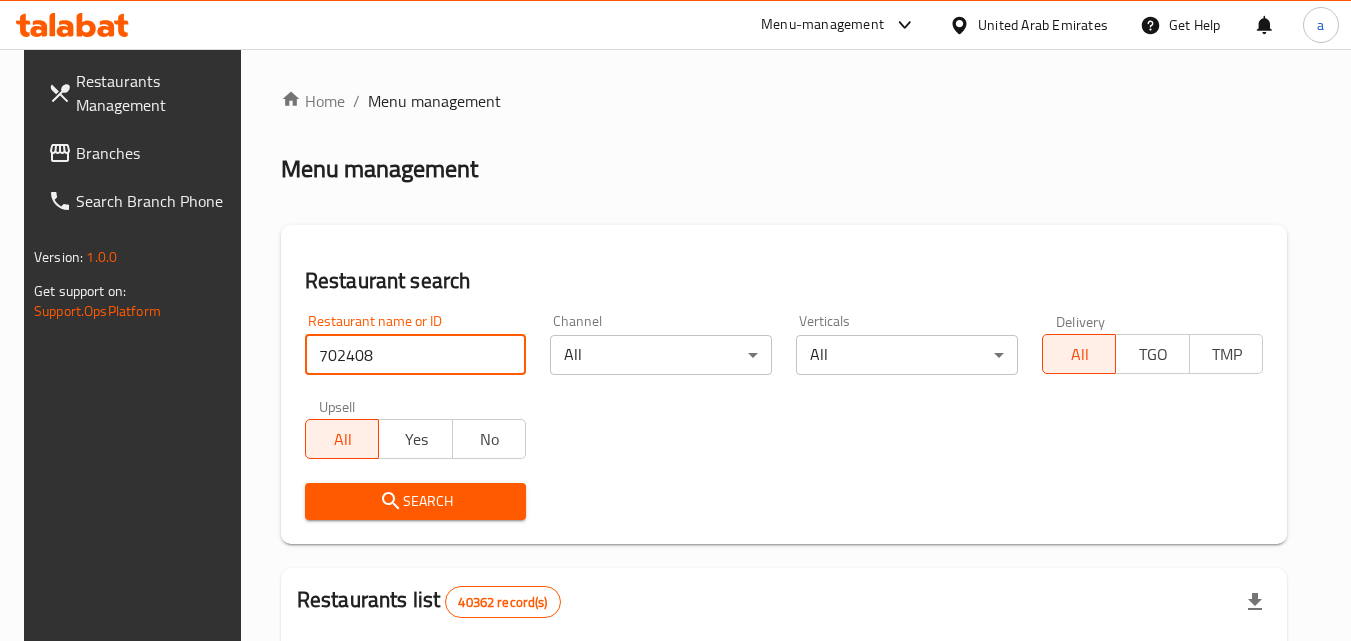type on "702408" 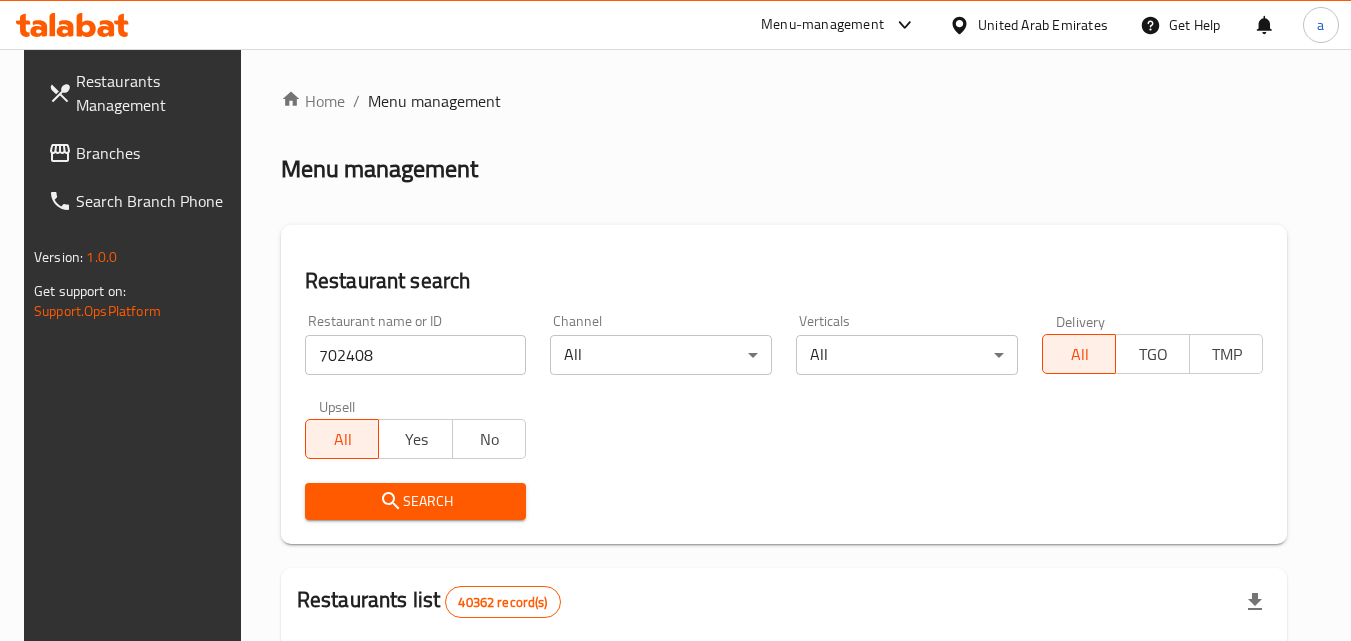 click on "Search" at bounding box center (416, 501) 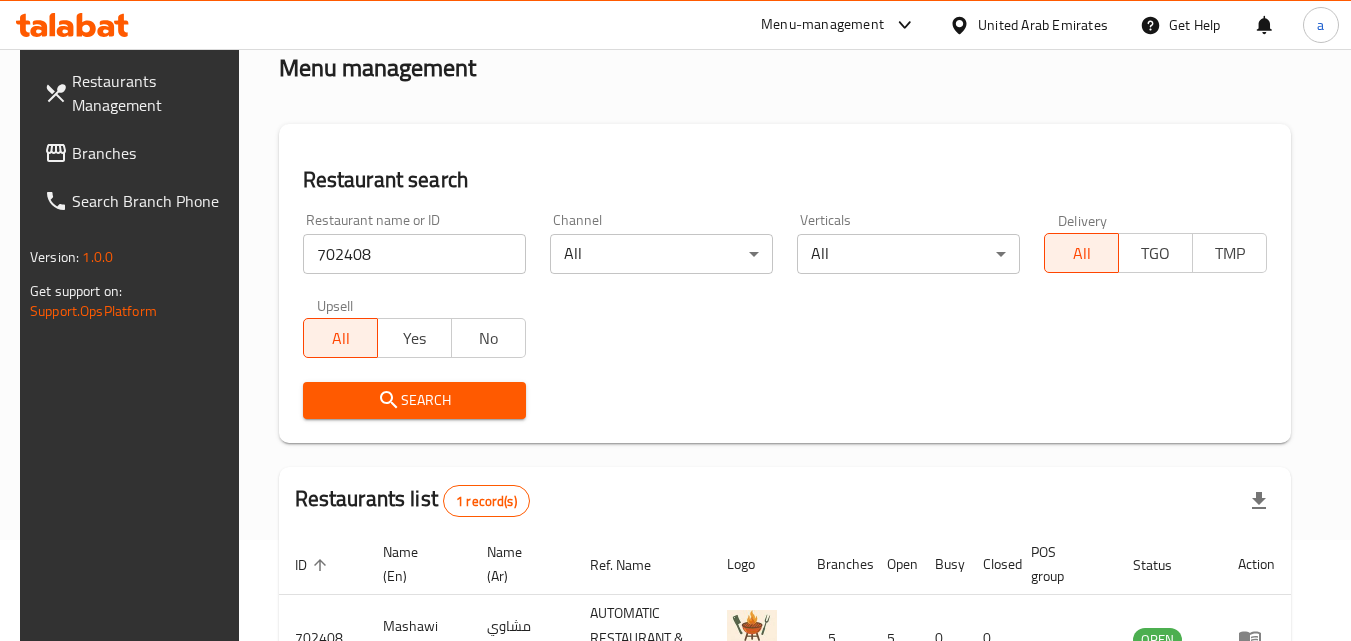 scroll, scrollTop: 251, scrollLeft: 0, axis: vertical 